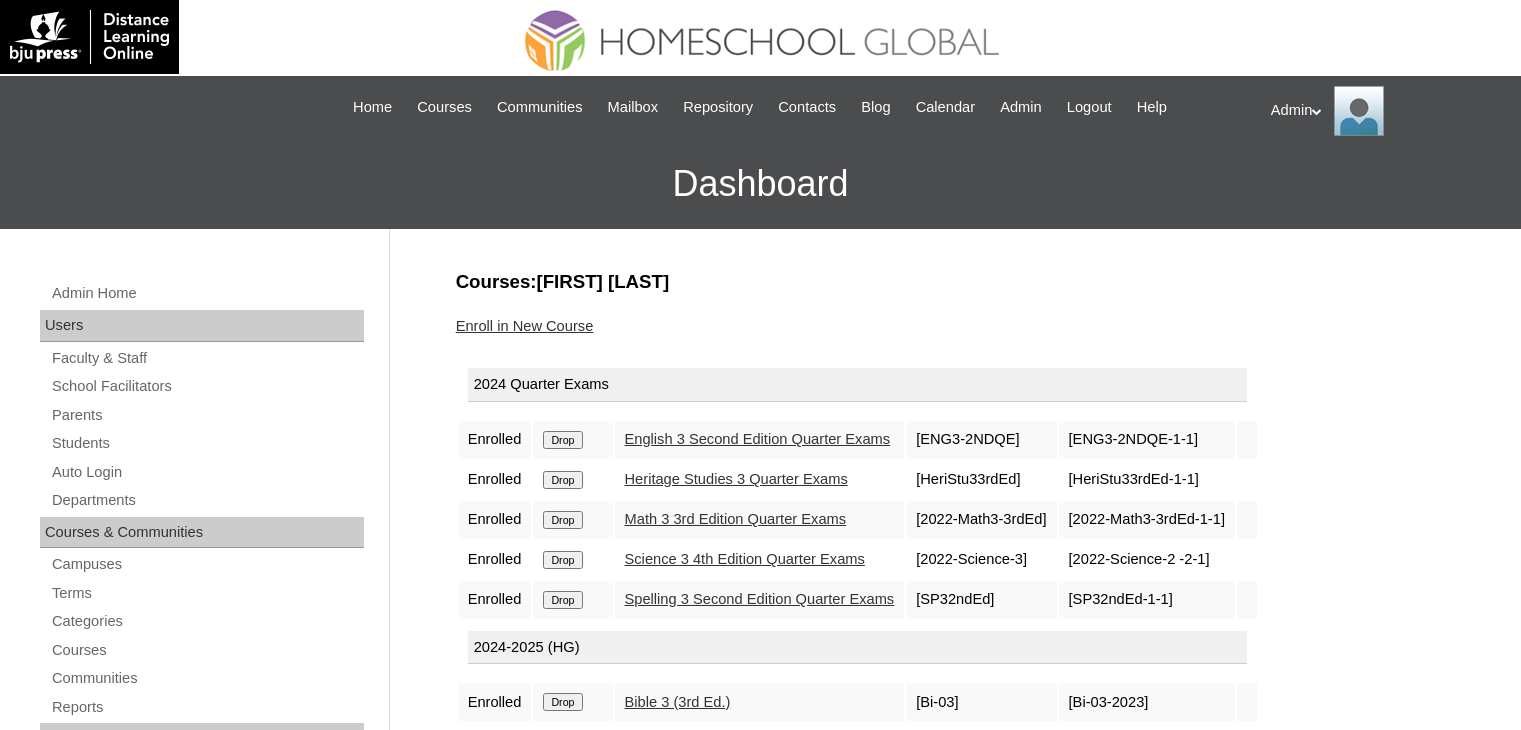 scroll, scrollTop: 0, scrollLeft: 0, axis: both 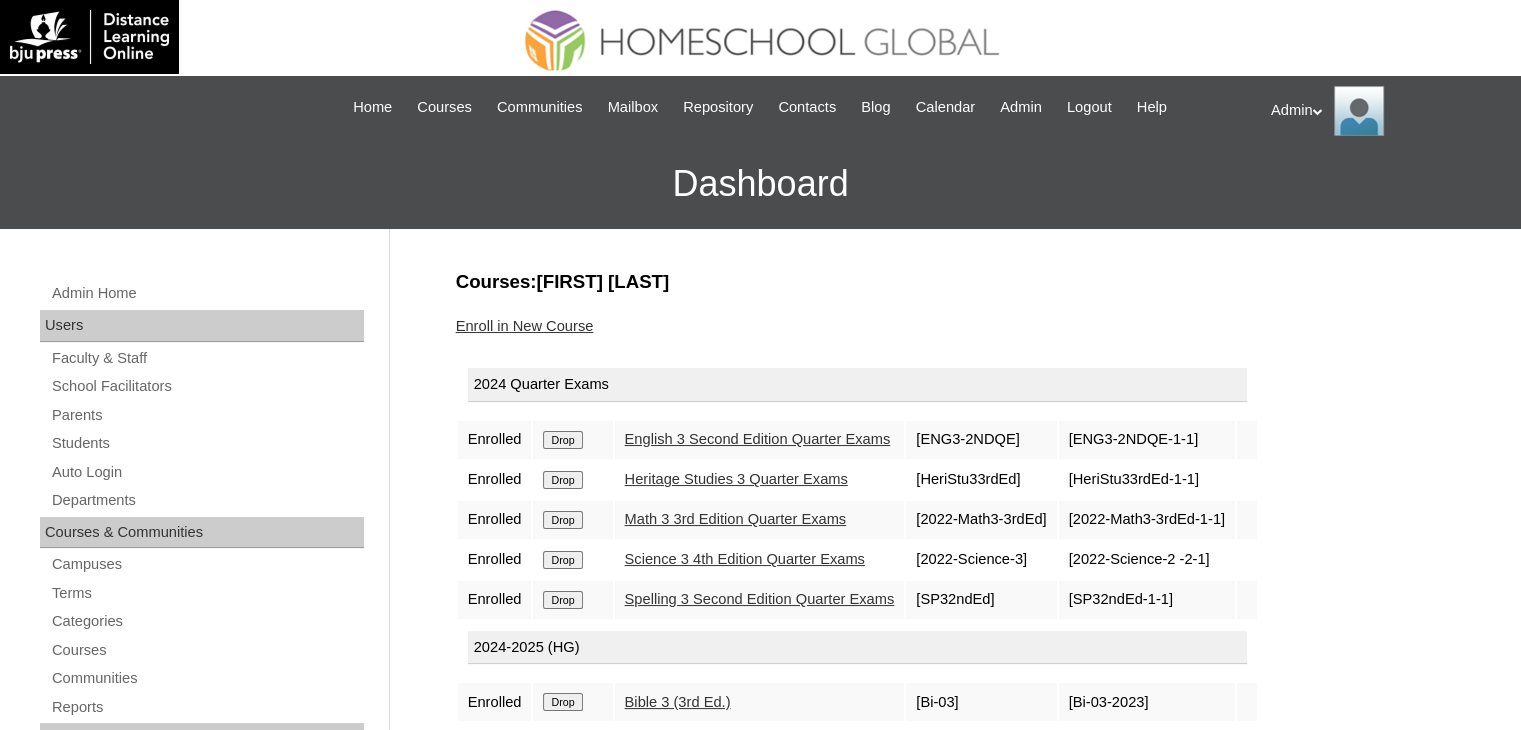 click on "Students" at bounding box center (207, 443) 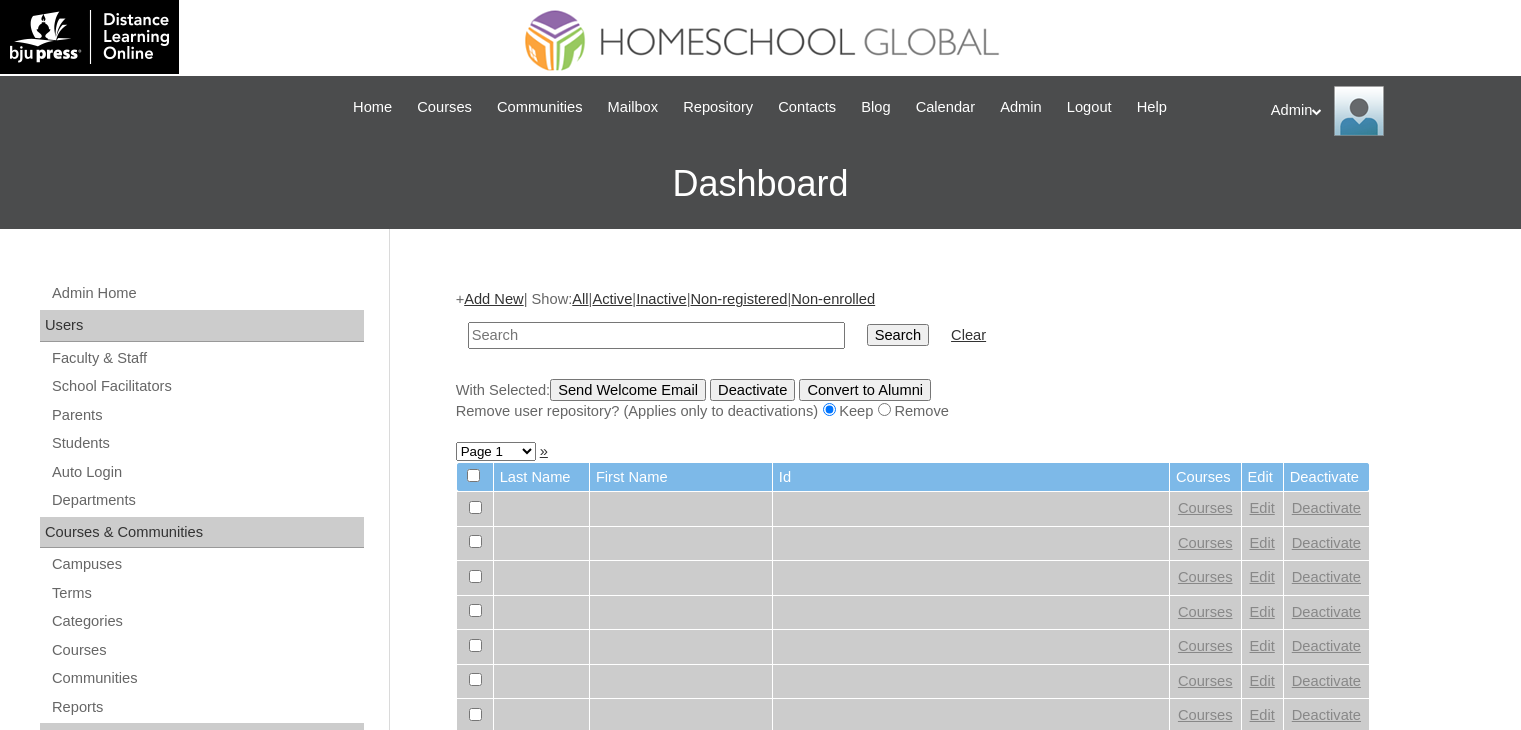 scroll, scrollTop: 0, scrollLeft: 0, axis: both 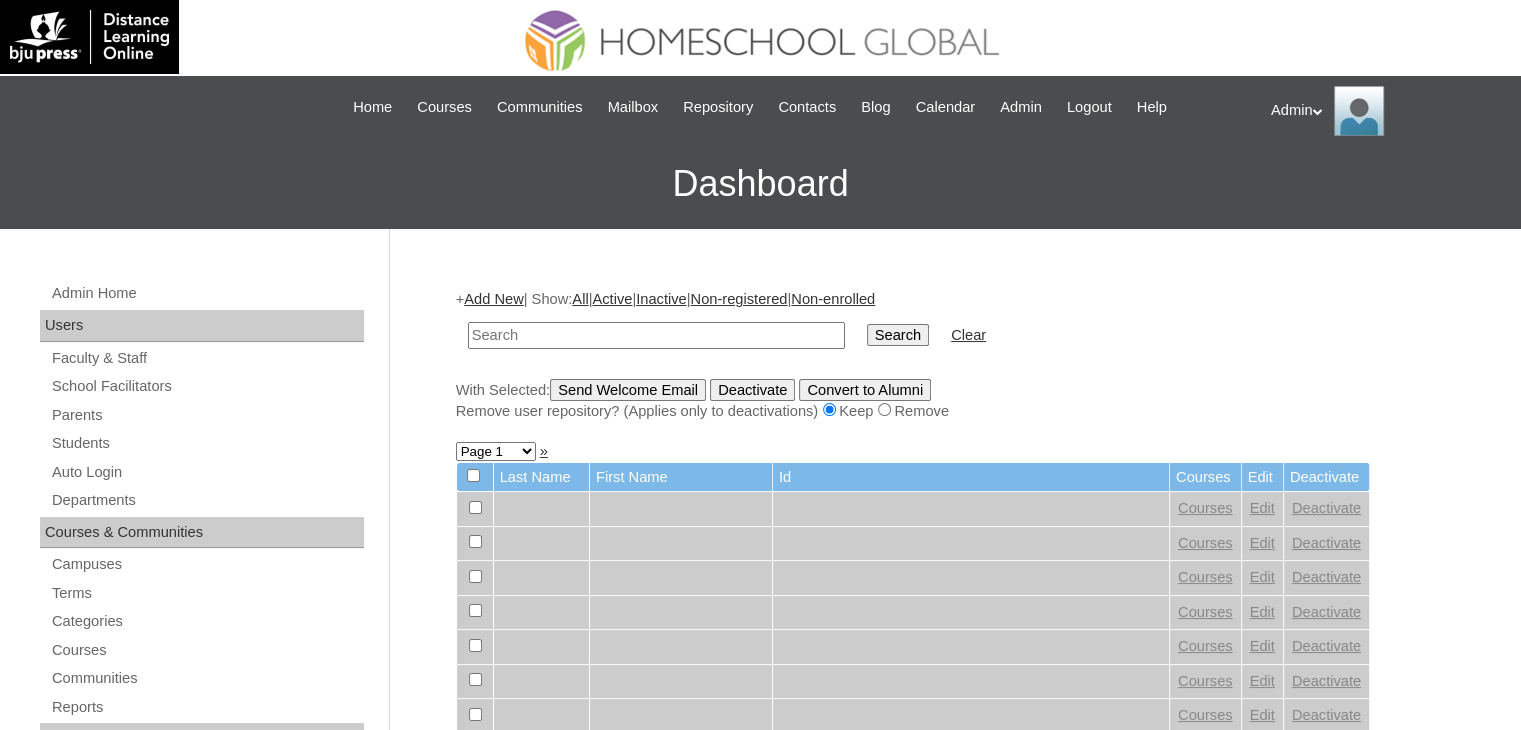 click on "Students" at bounding box center (207, 443) 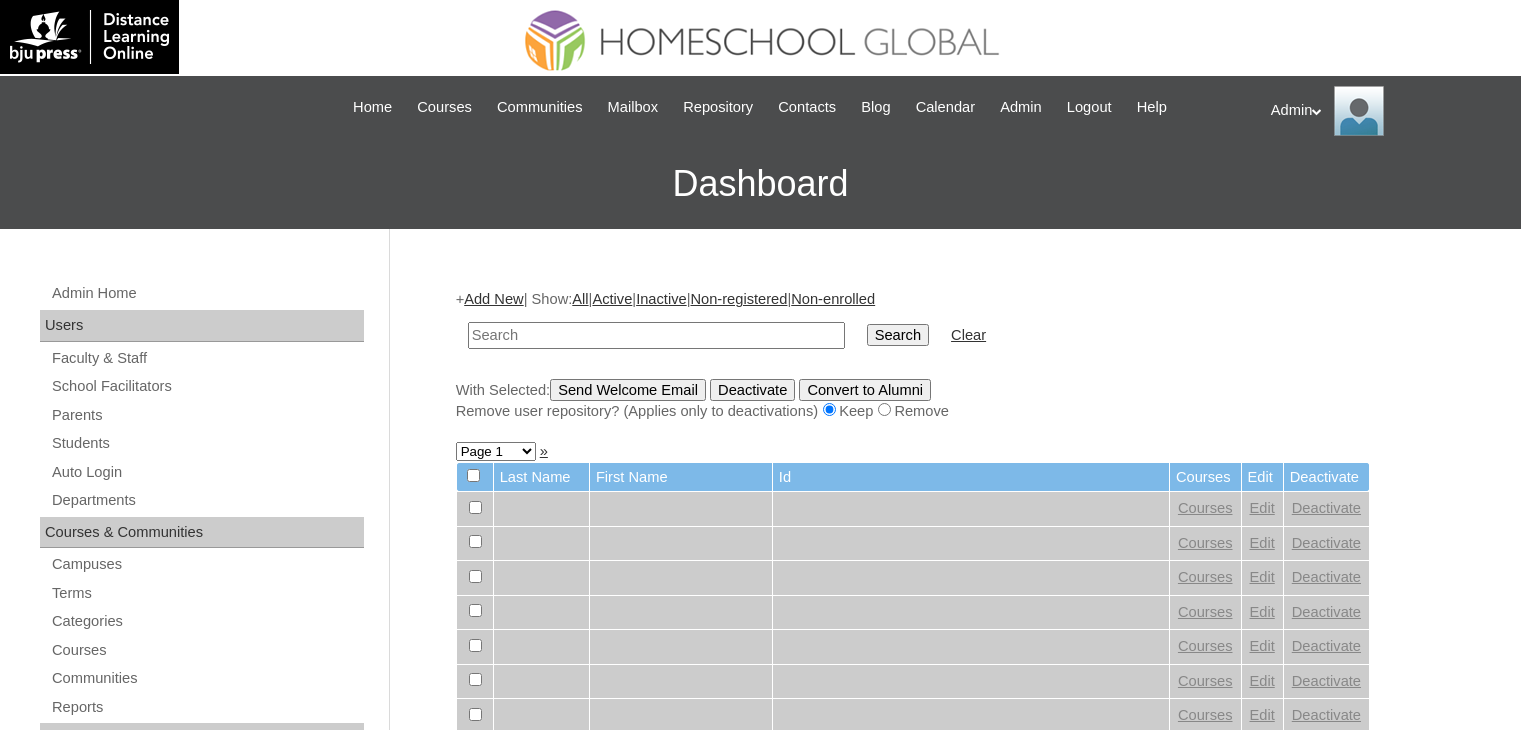 scroll, scrollTop: 0, scrollLeft: 0, axis: both 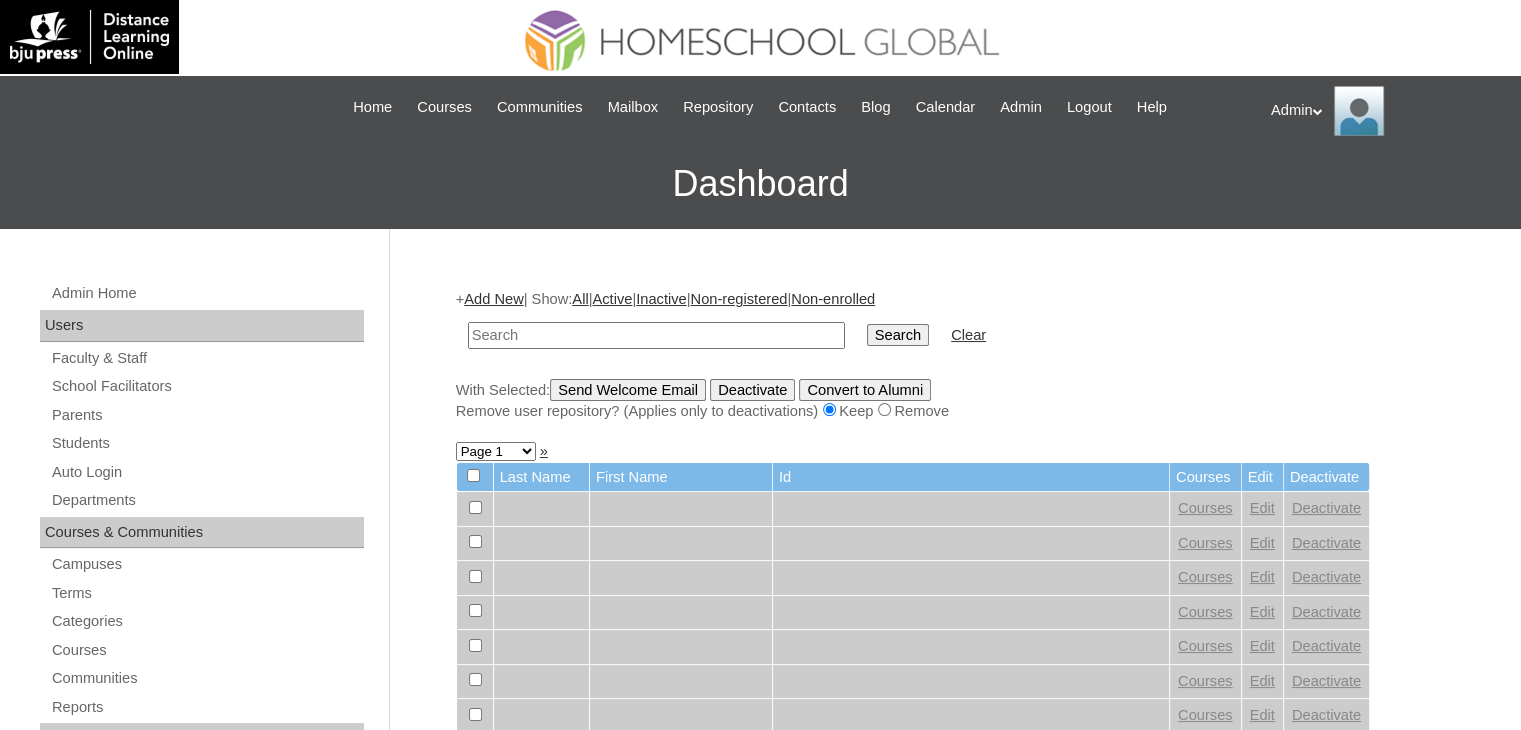 type on "I" 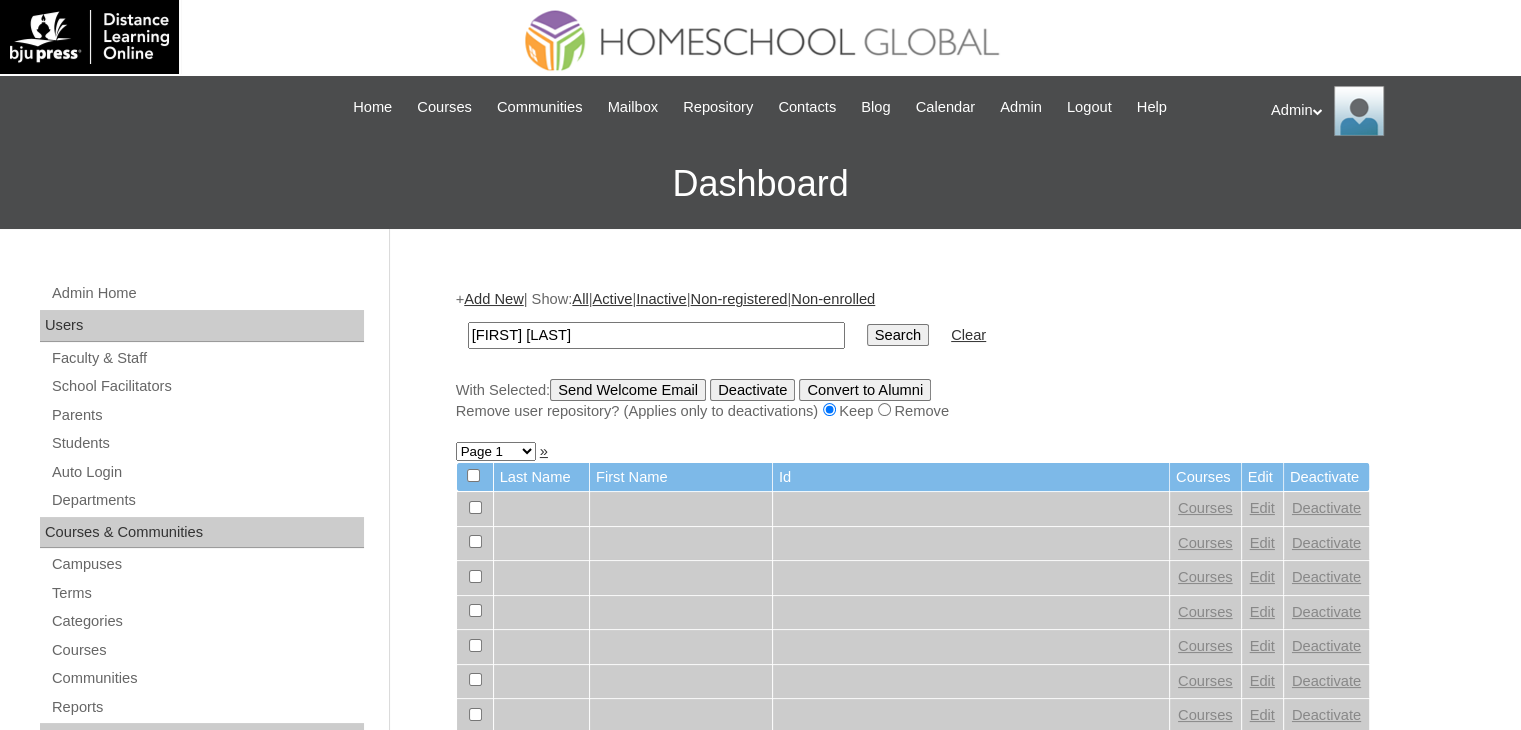 type on "Luna Isabella" 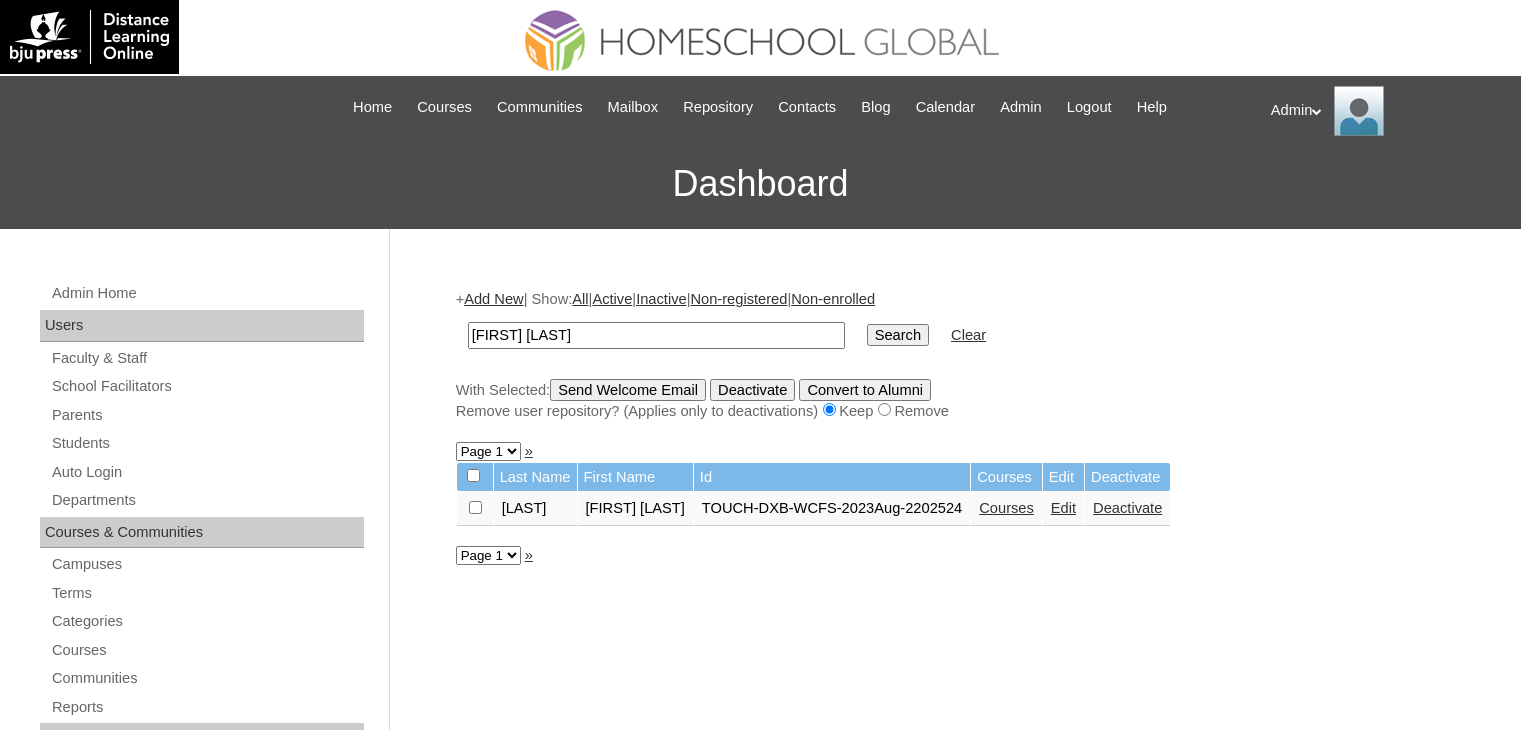 scroll, scrollTop: 0, scrollLeft: 0, axis: both 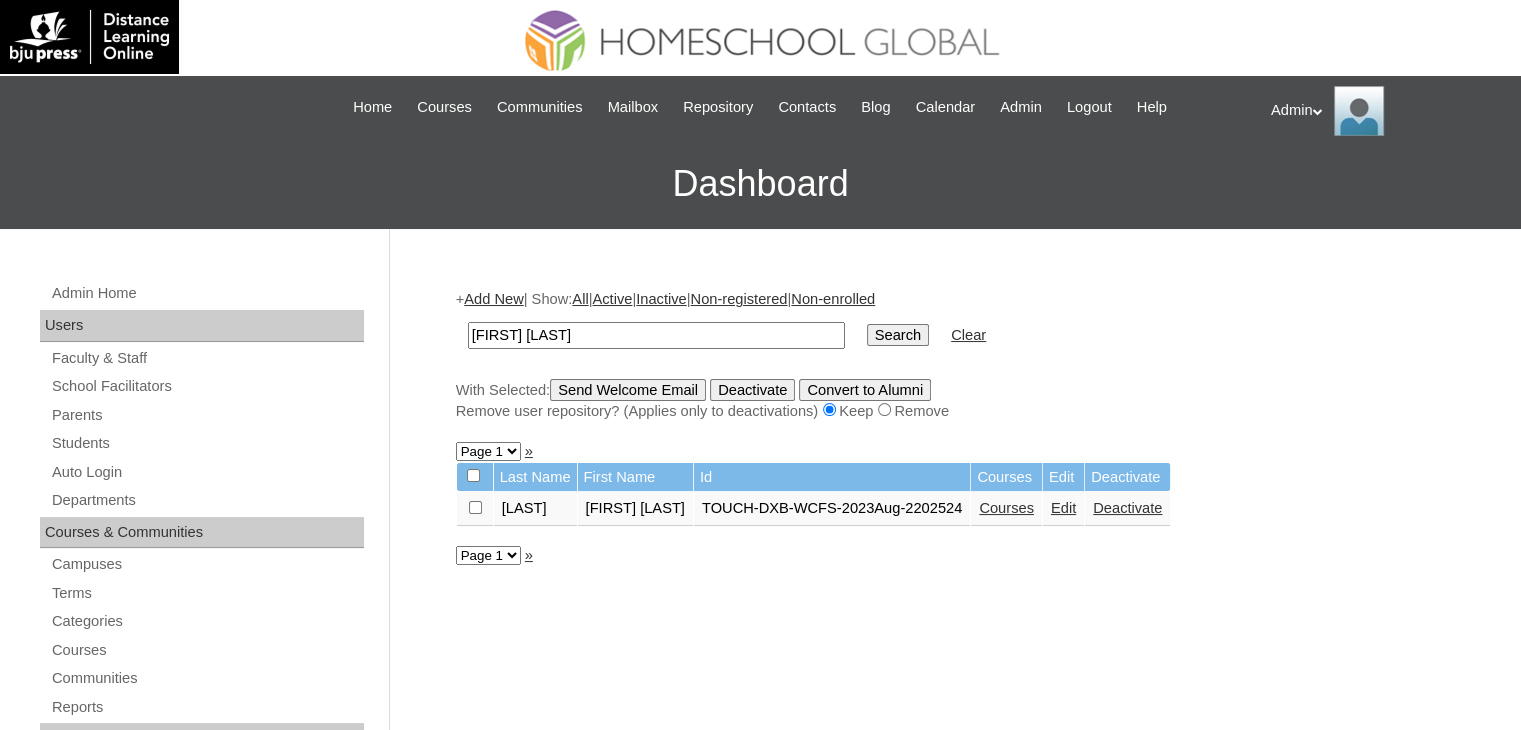 click on "Edit" at bounding box center (1063, 508) 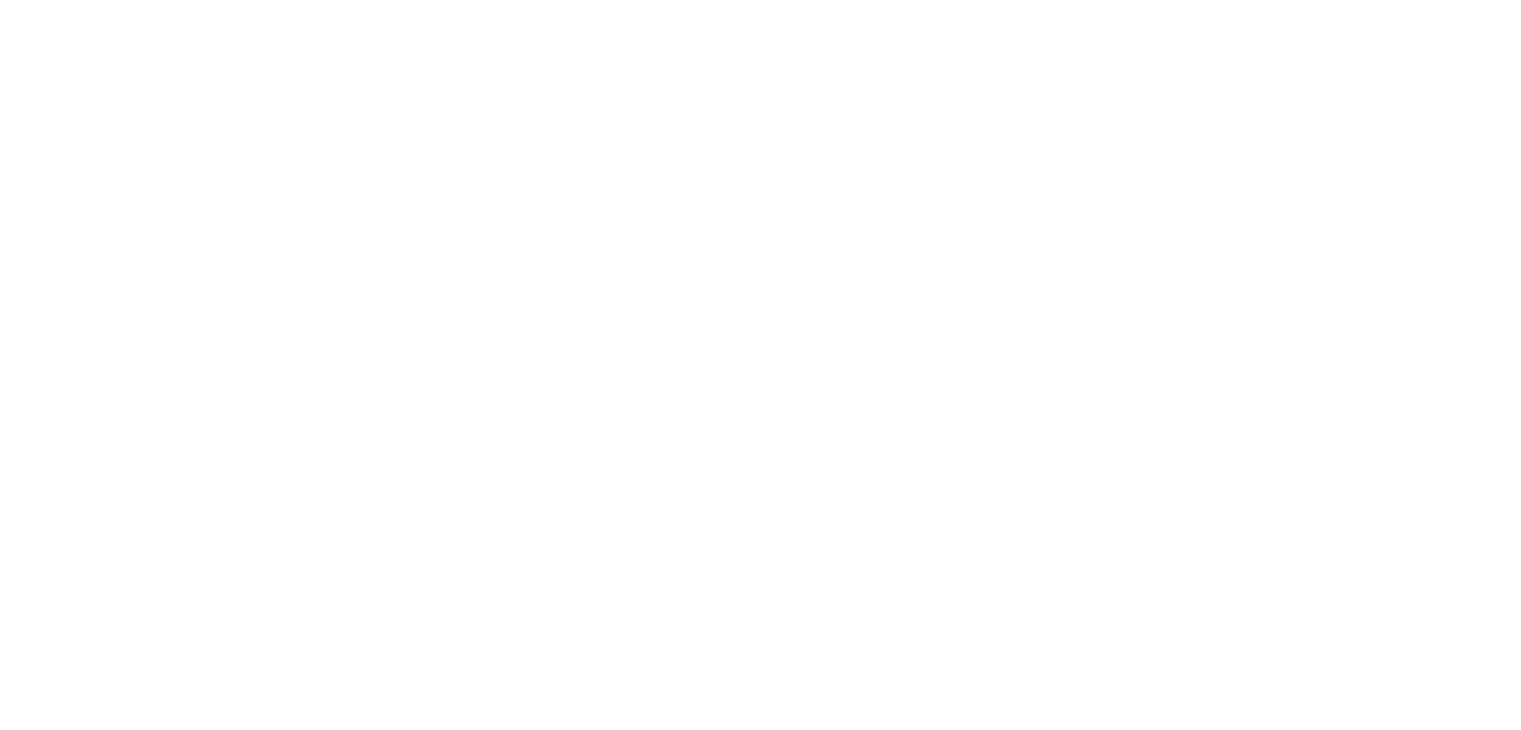 scroll, scrollTop: 0, scrollLeft: 0, axis: both 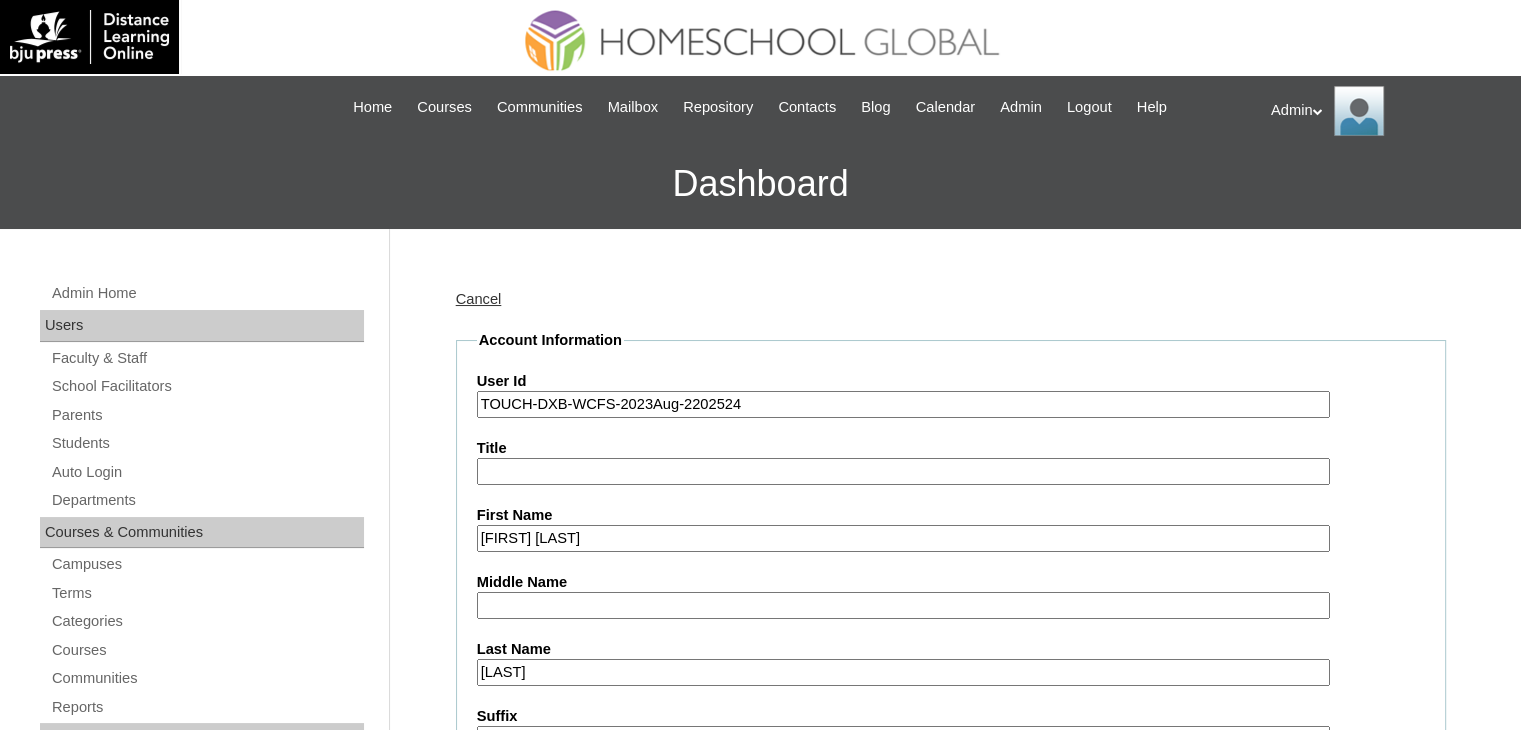 drag, startPoint x: 771, startPoint y: 403, endPoint x: 405, endPoint y: 401, distance: 366.00546 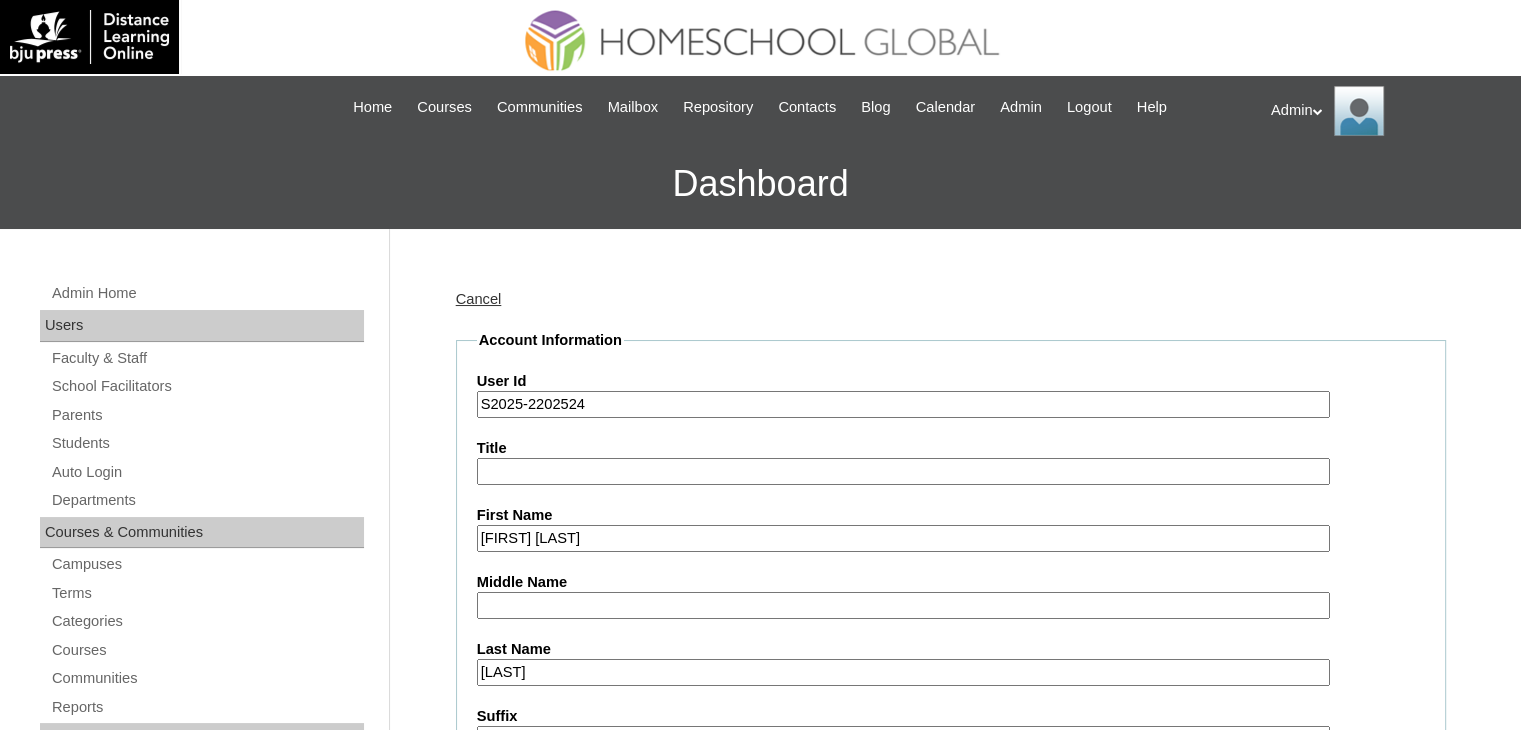type on "S2025-2202524" 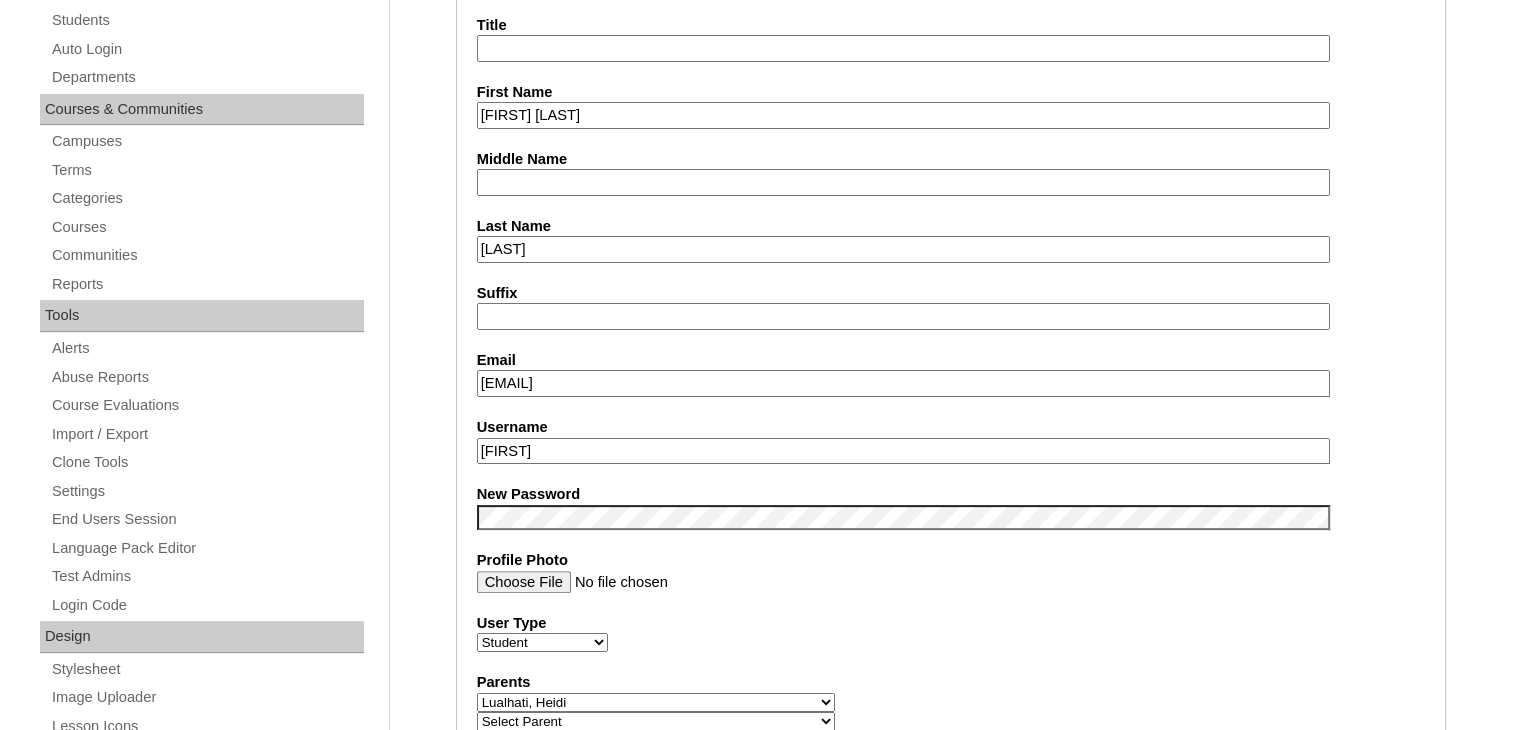 scroll, scrollTop: 426, scrollLeft: 0, axis: vertical 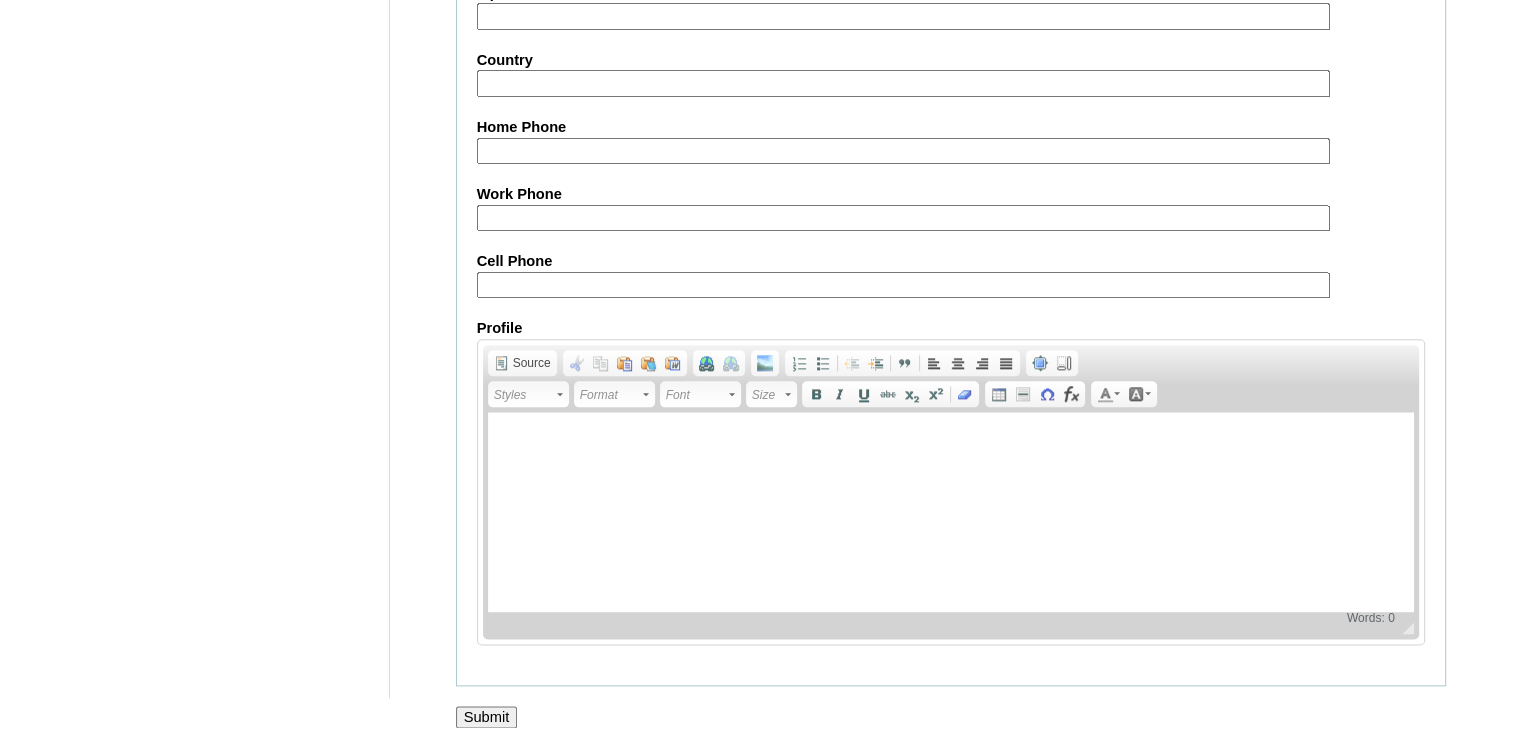 click on "Submit" at bounding box center [487, 717] 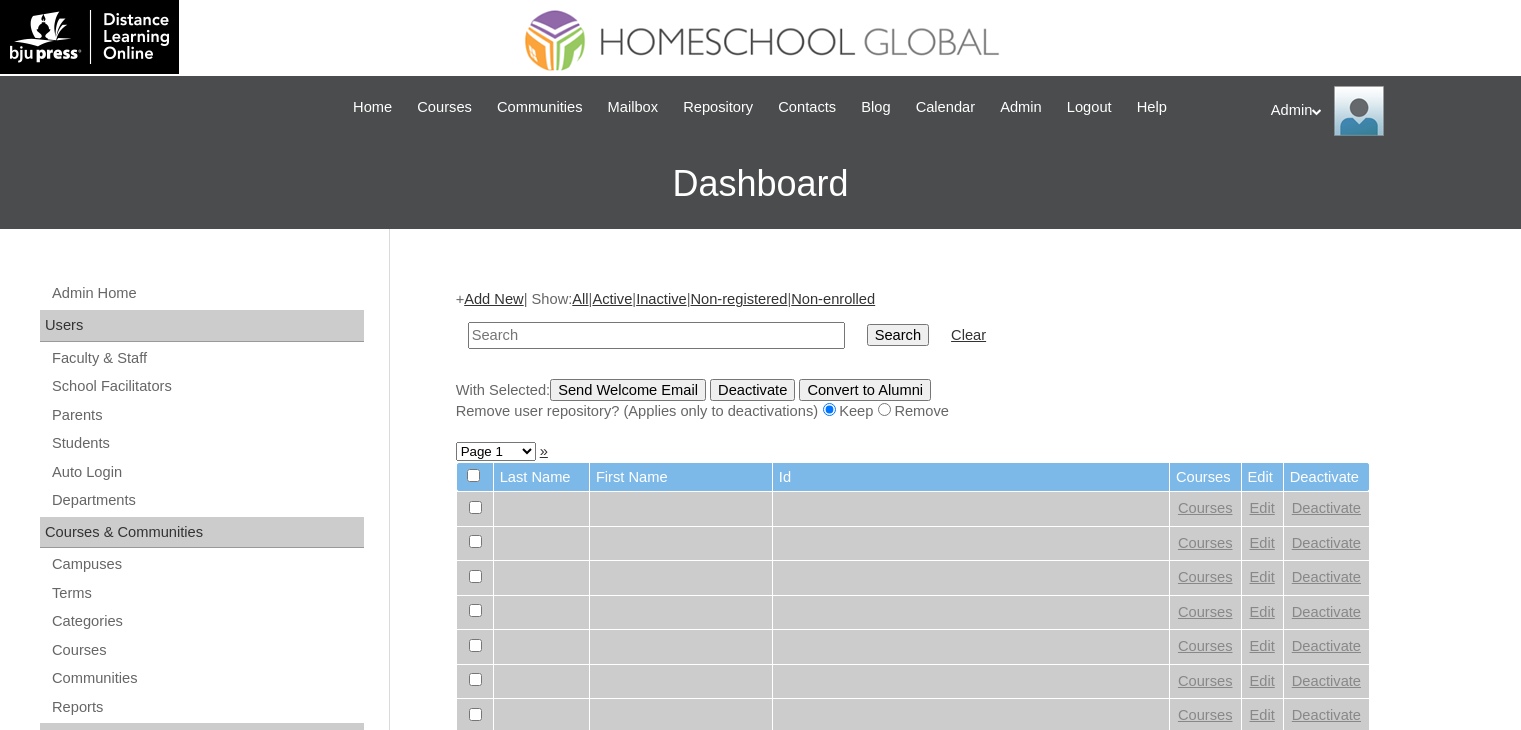 scroll, scrollTop: 0, scrollLeft: 0, axis: both 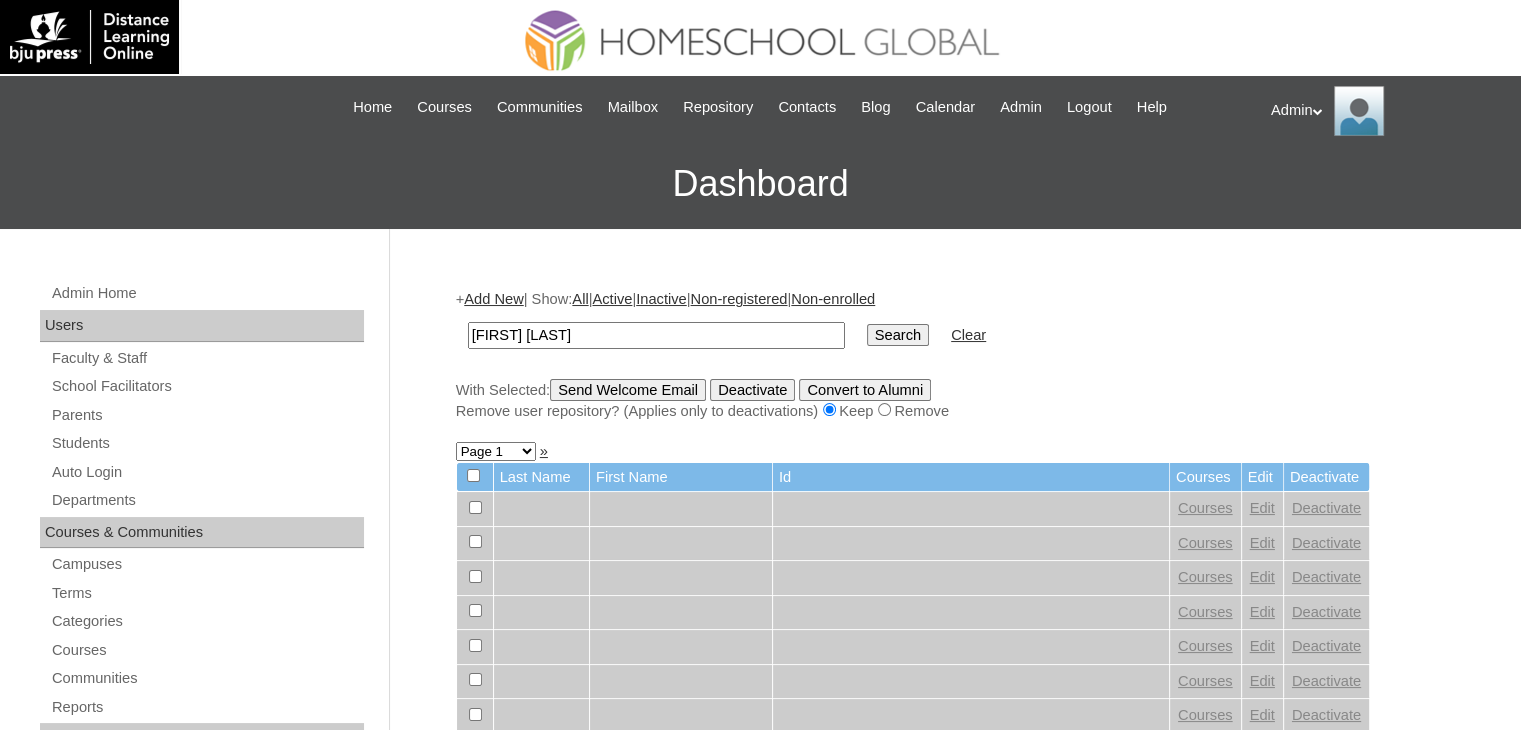 type on "[FIRST] [LAST]" 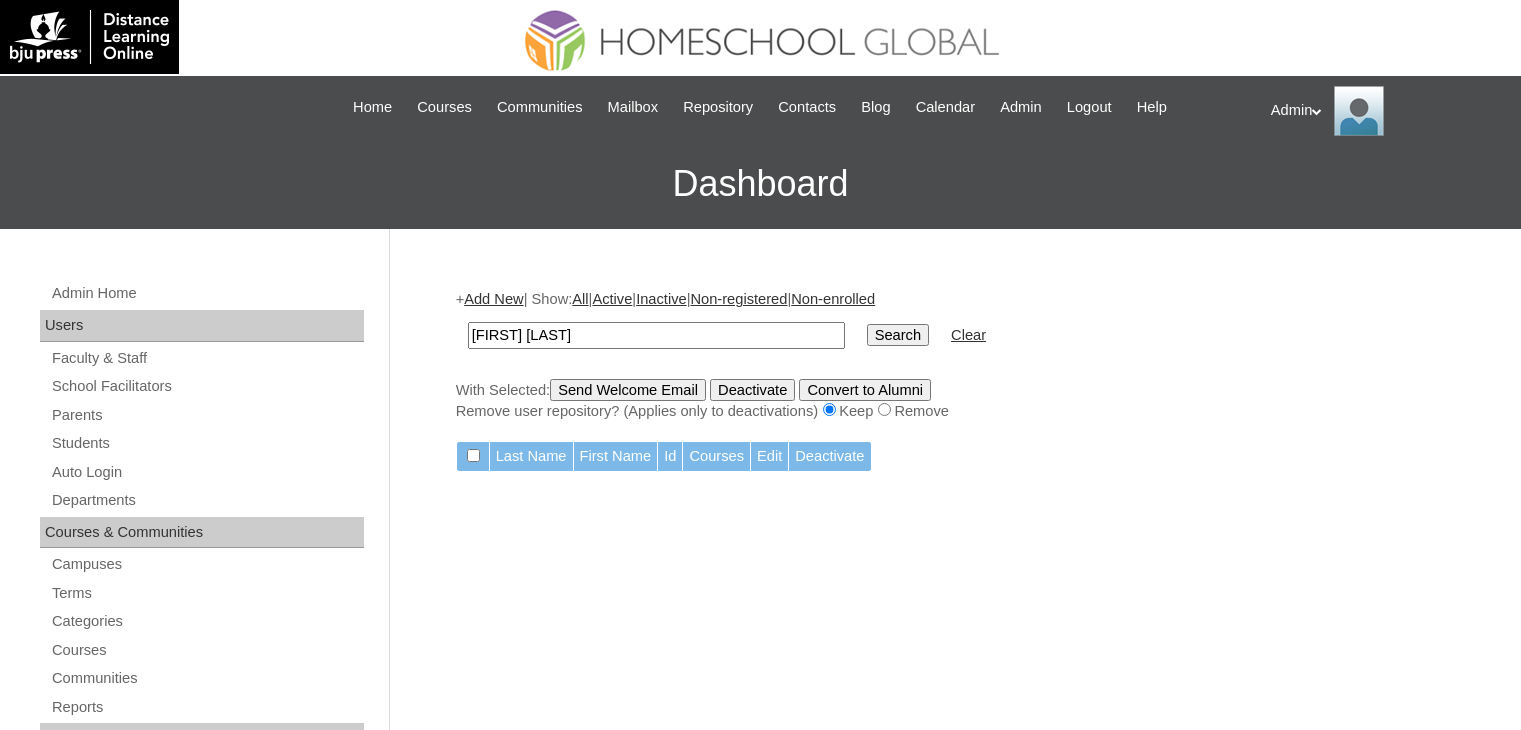 scroll, scrollTop: 0, scrollLeft: 0, axis: both 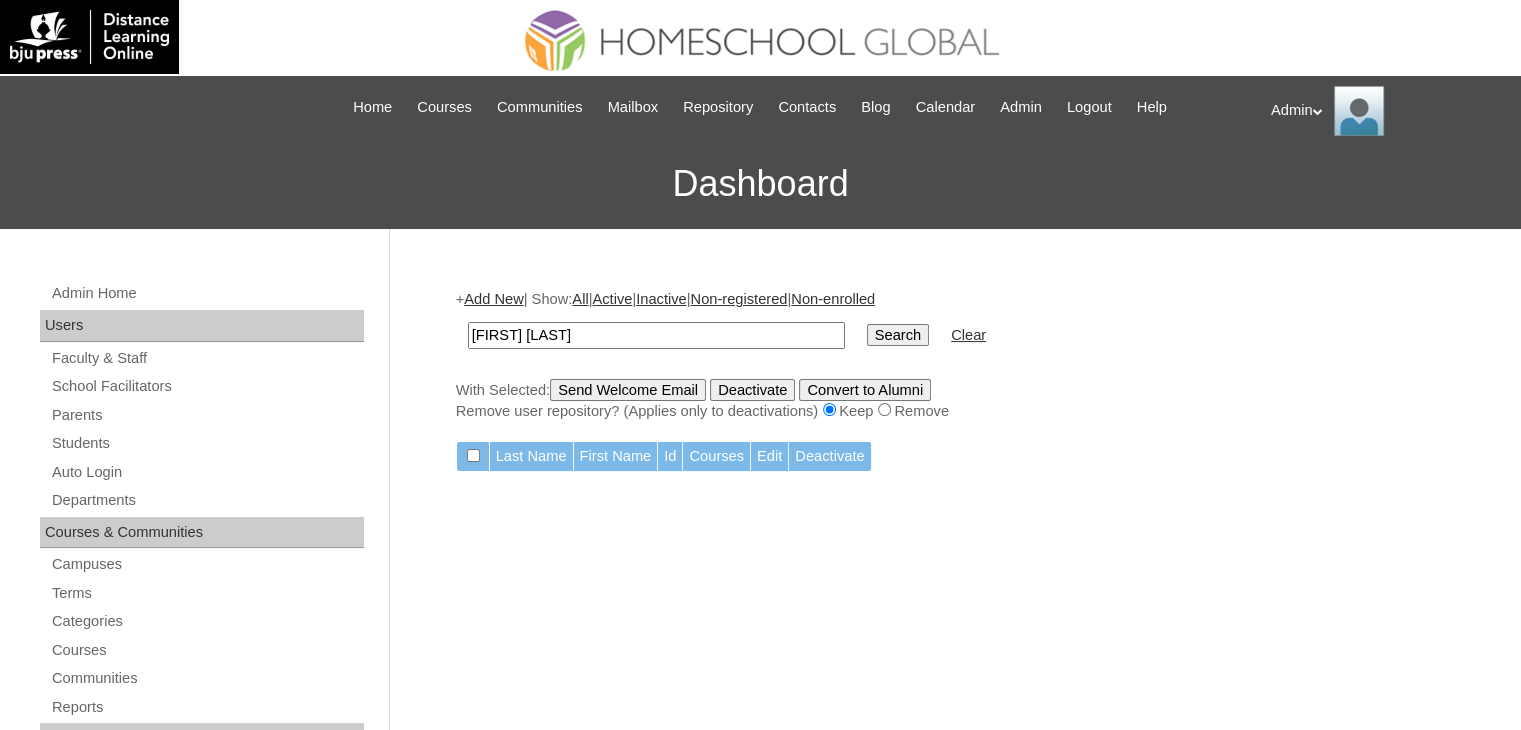 drag, startPoint x: 596, startPoint y: 330, endPoint x: 407, endPoint y: 340, distance: 189.26436 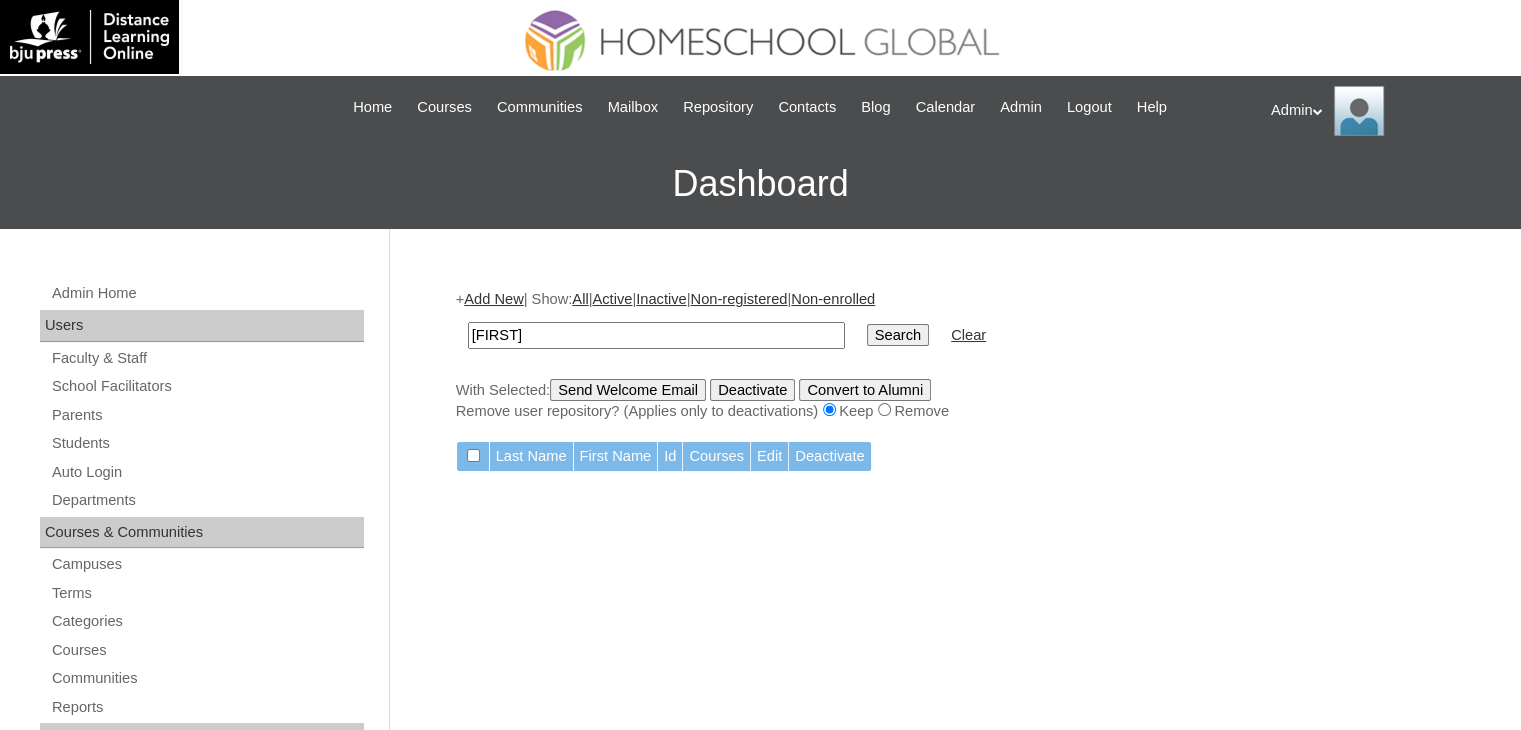 type on "[FIRST]" 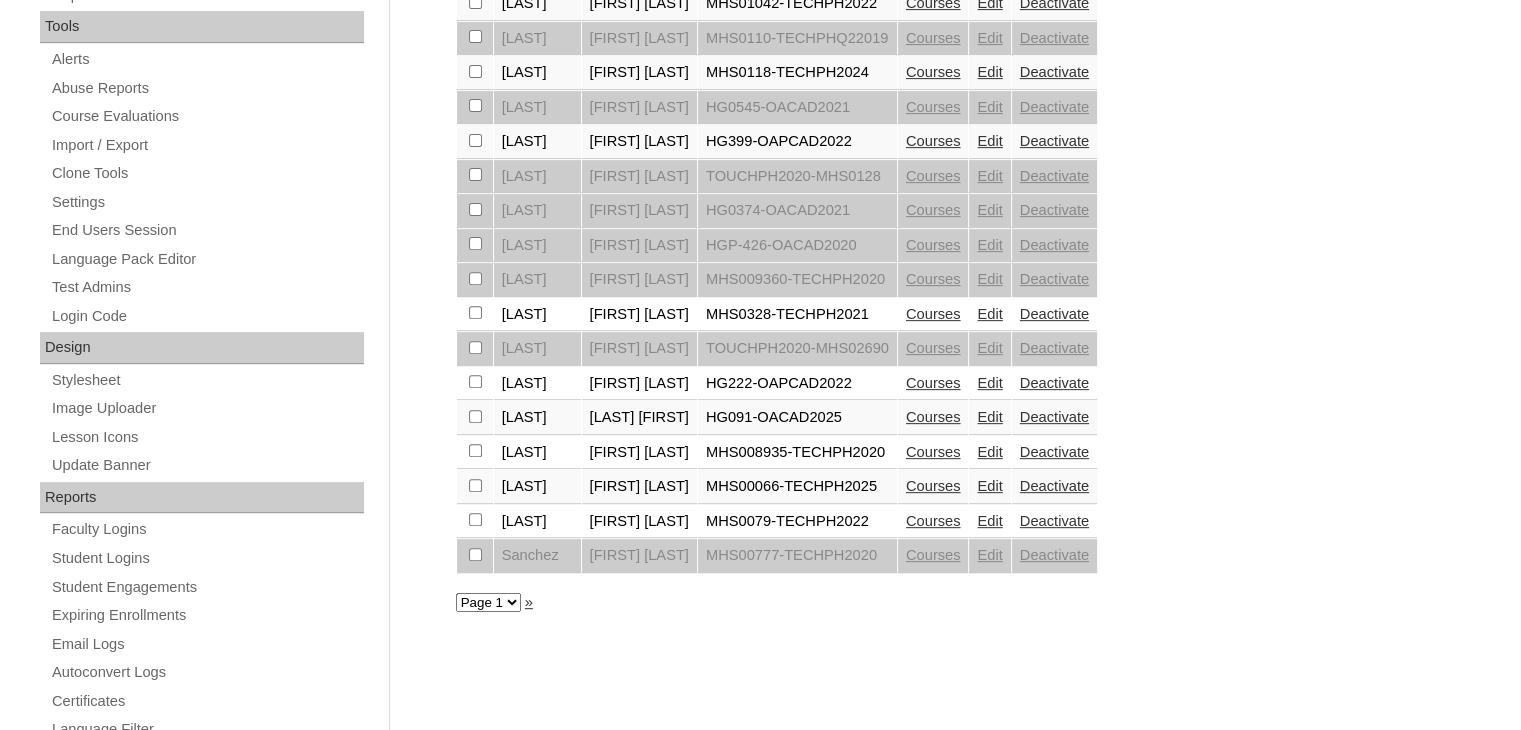 scroll, scrollTop: 712, scrollLeft: 0, axis: vertical 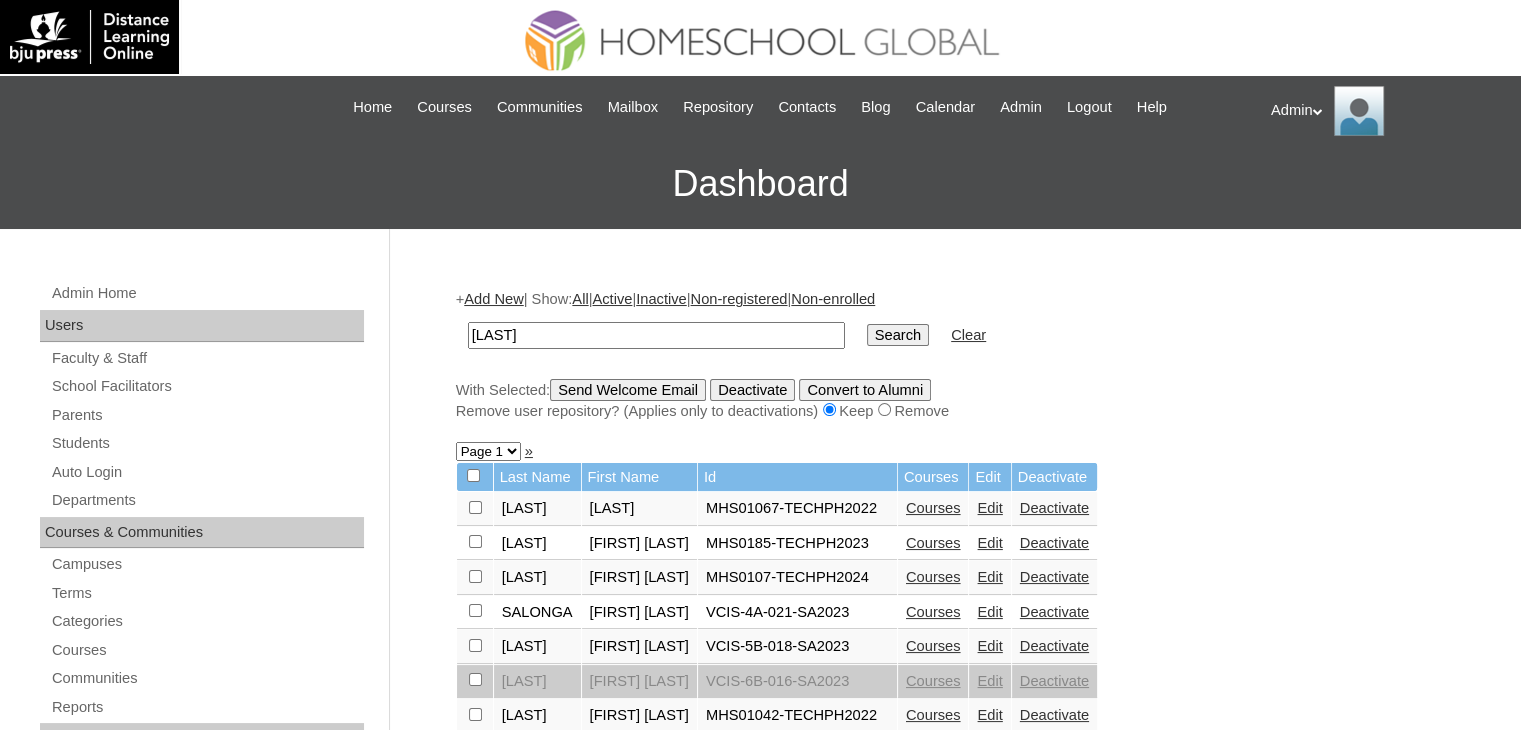 drag, startPoint x: 548, startPoint y: 331, endPoint x: 376, endPoint y: 337, distance: 172.10461 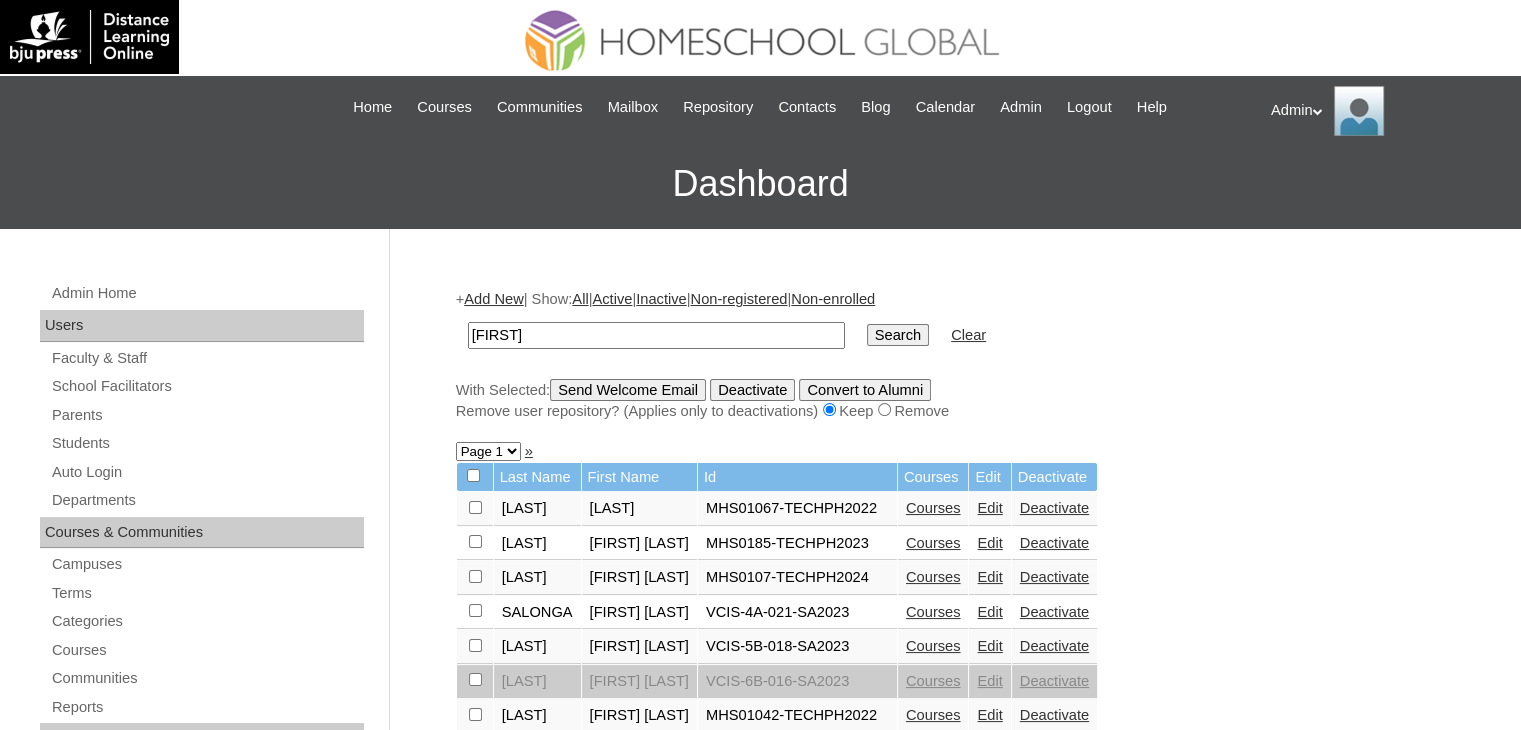 type on "[FIRST]" 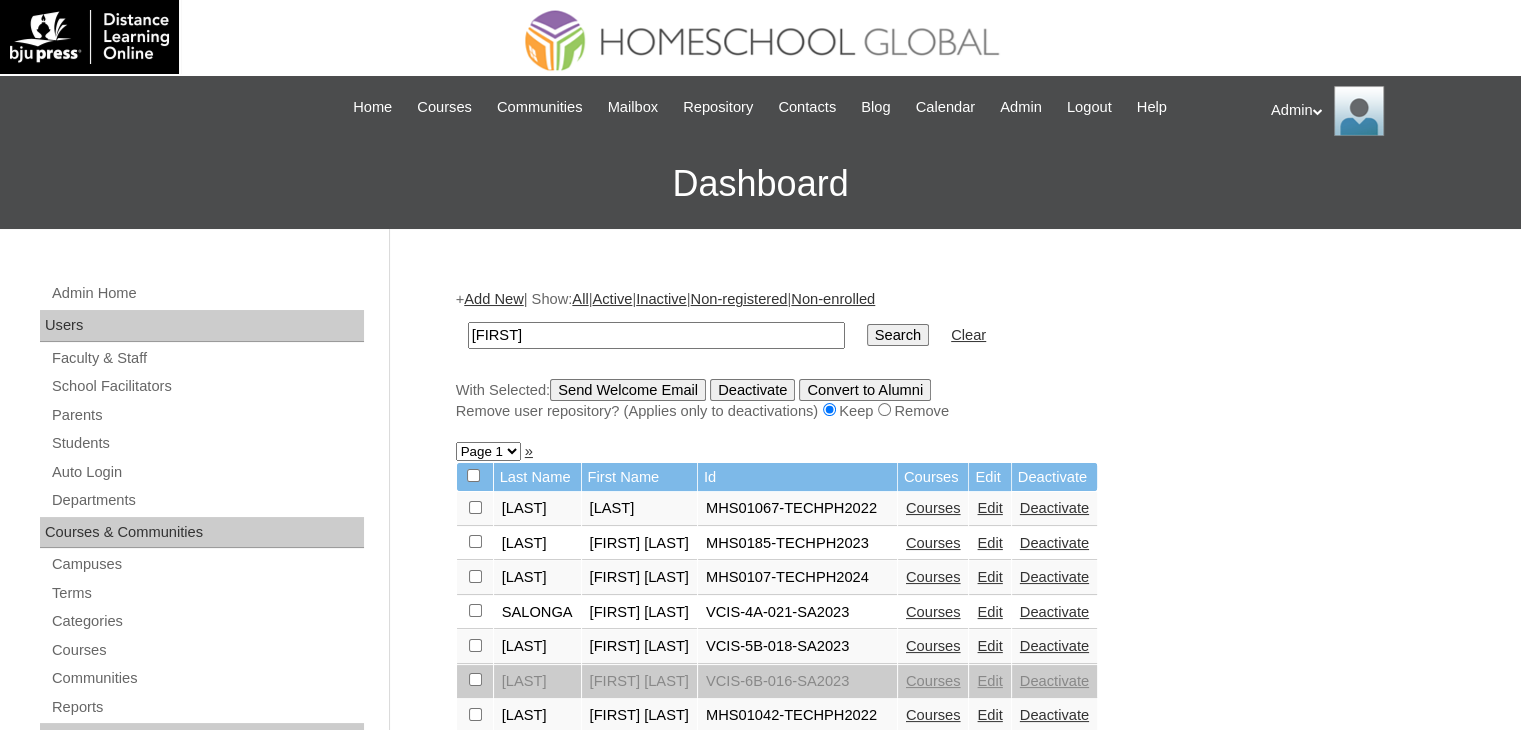 click on "Search" at bounding box center [898, 335] 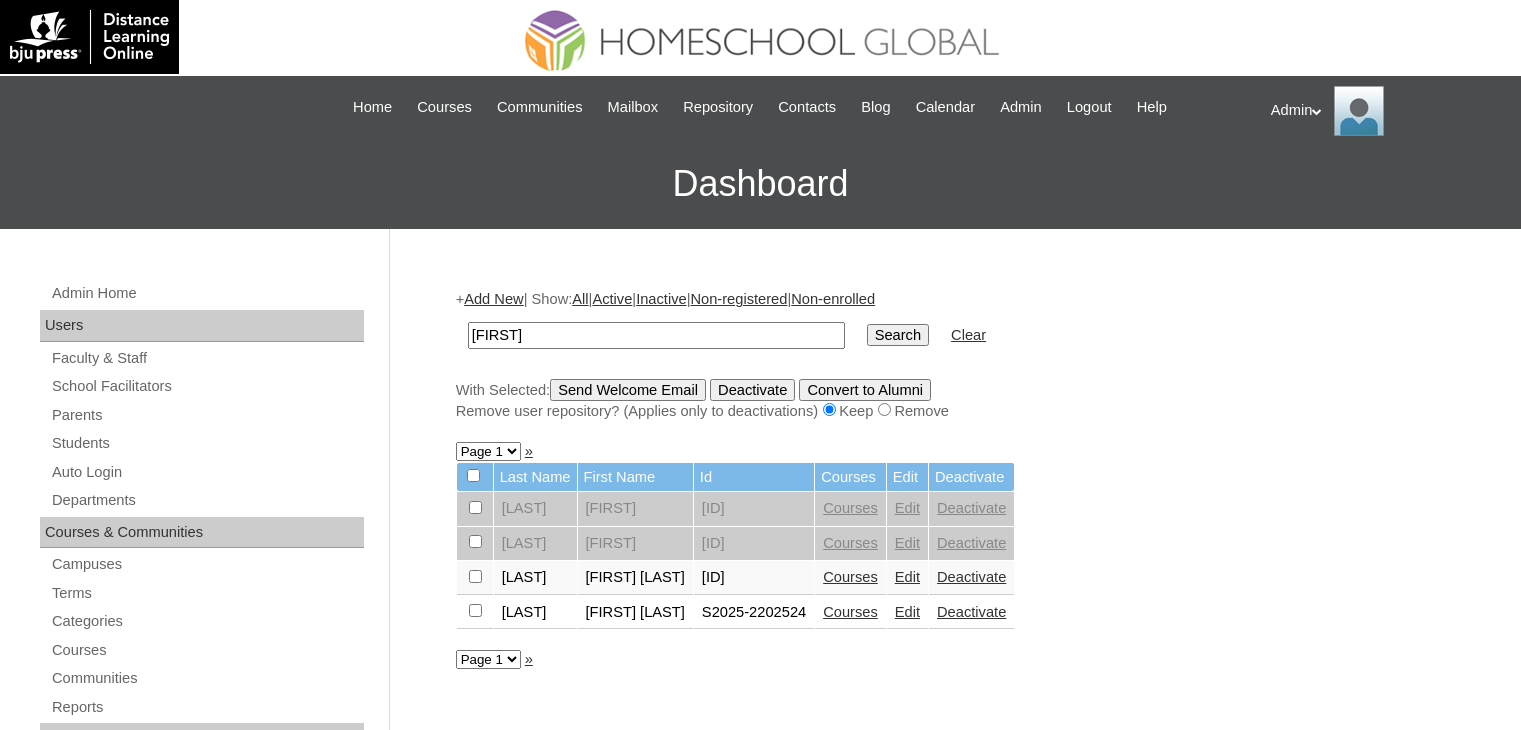scroll, scrollTop: 0, scrollLeft: 0, axis: both 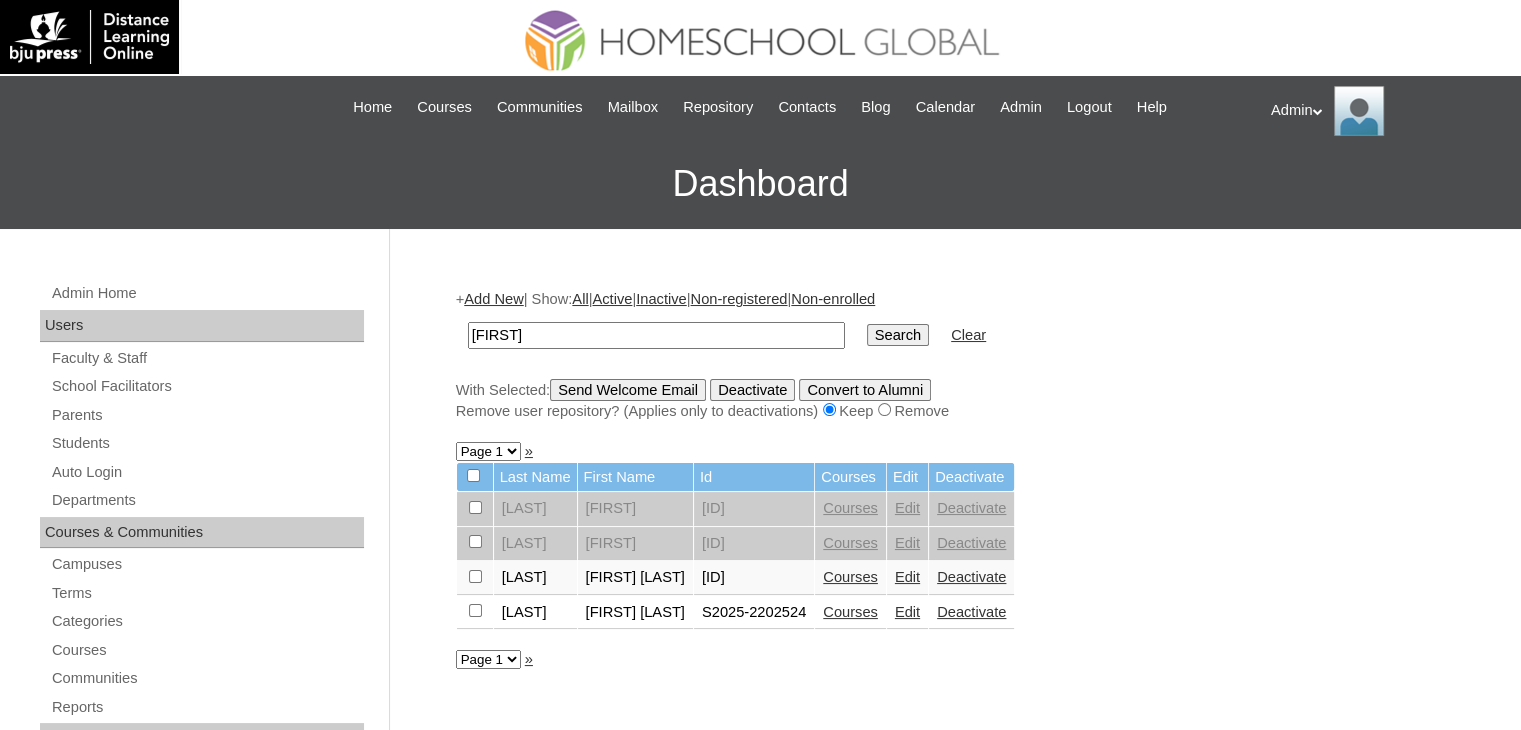 drag, startPoint x: 573, startPoint y: 325, endPoint x: 434, endPoint y: 331, distance: 139.12944 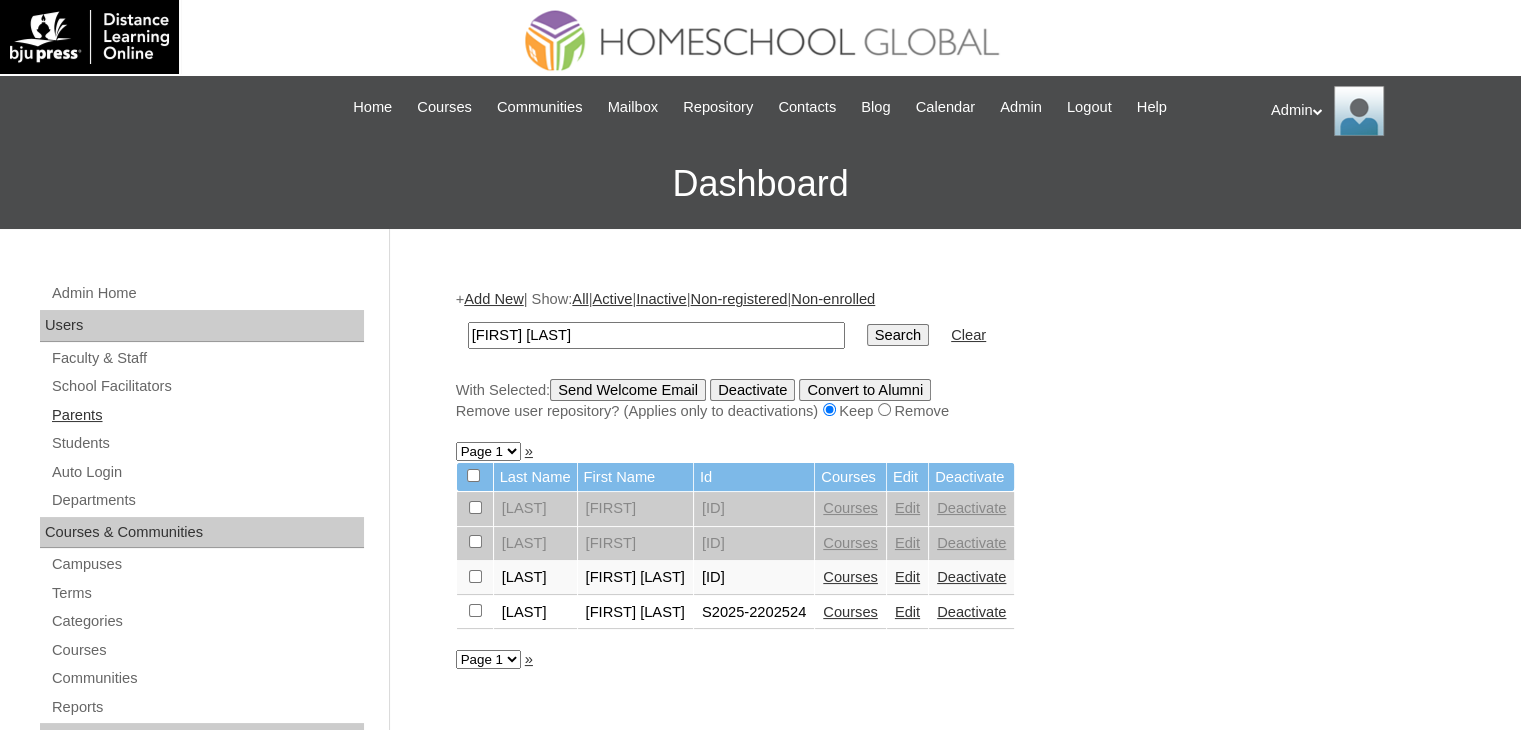 type on "[FIRST] [LAST]" 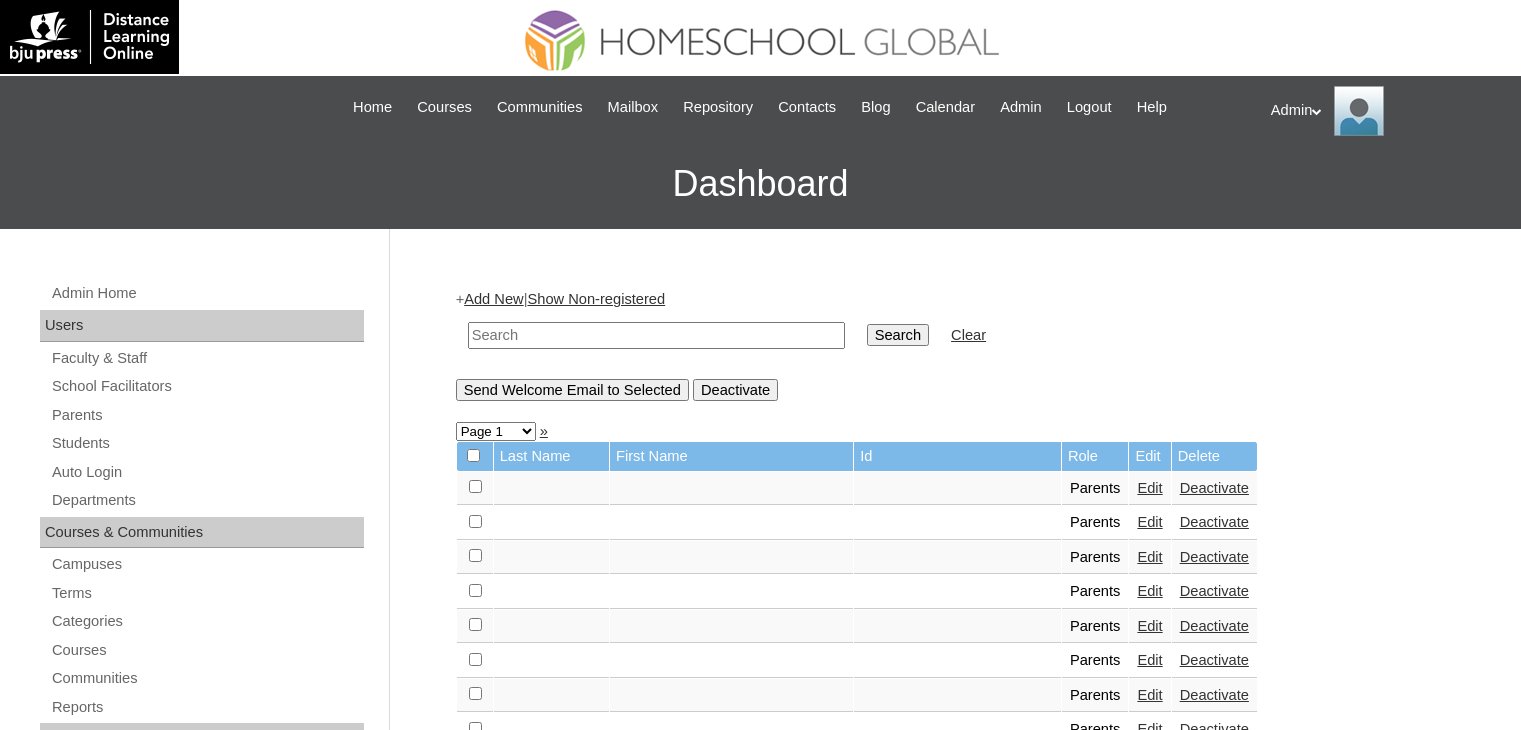 scroll, scrollTop: 0, scrollLeft: 0, axis: both 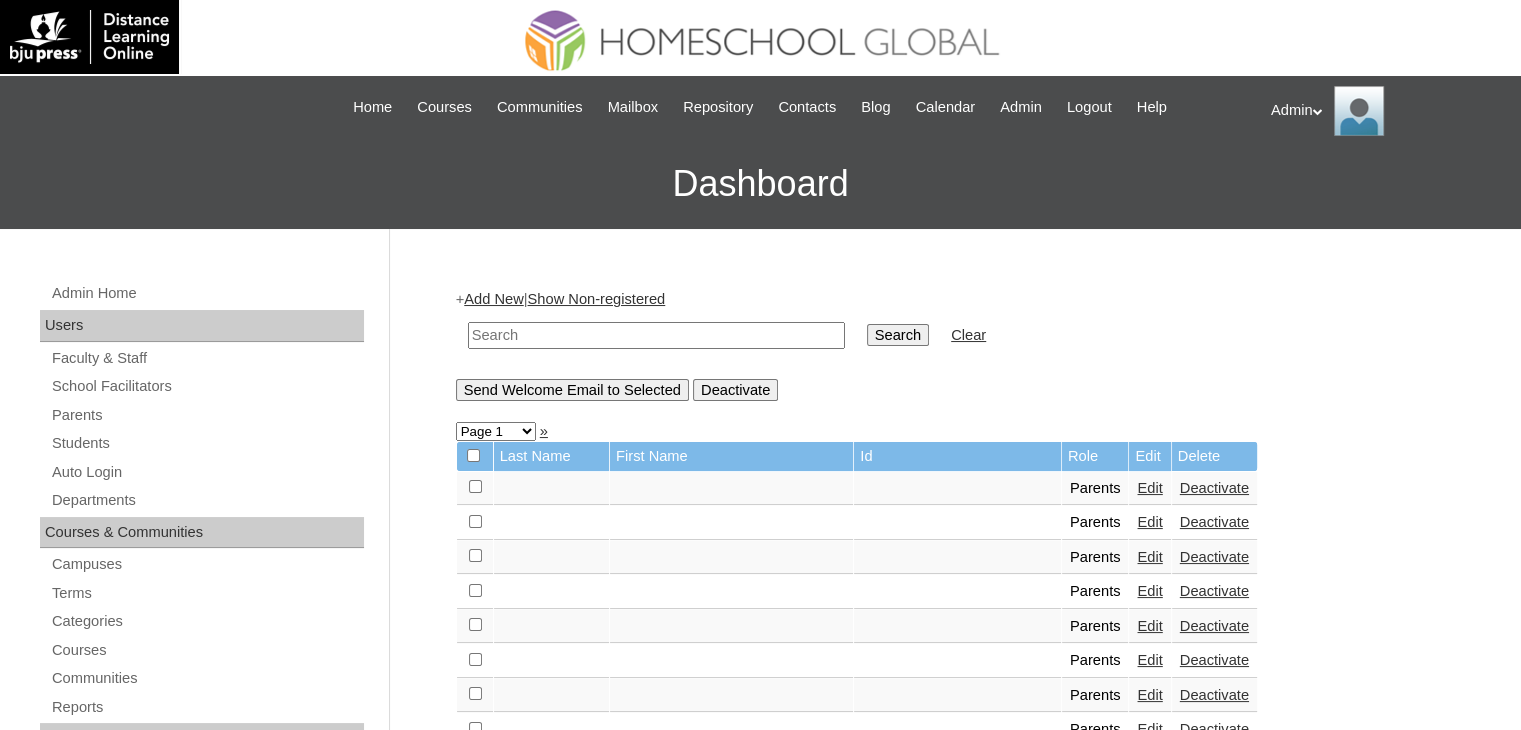 drag, startPoint x: 0, startPoint y: 0, endPoint x: 632, endPoint y: 335, distance: 715.29645 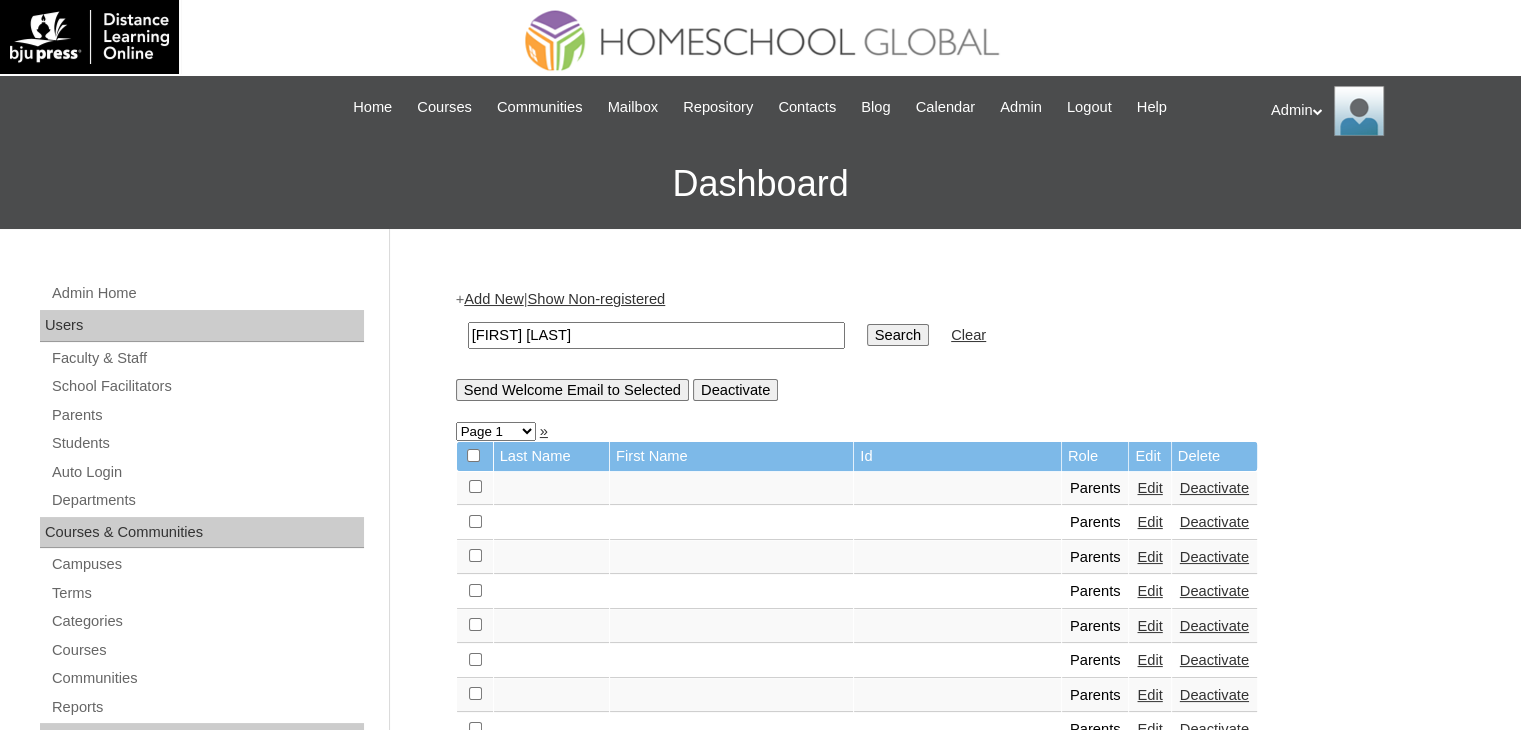 type on "[FIRST] [LAST]" 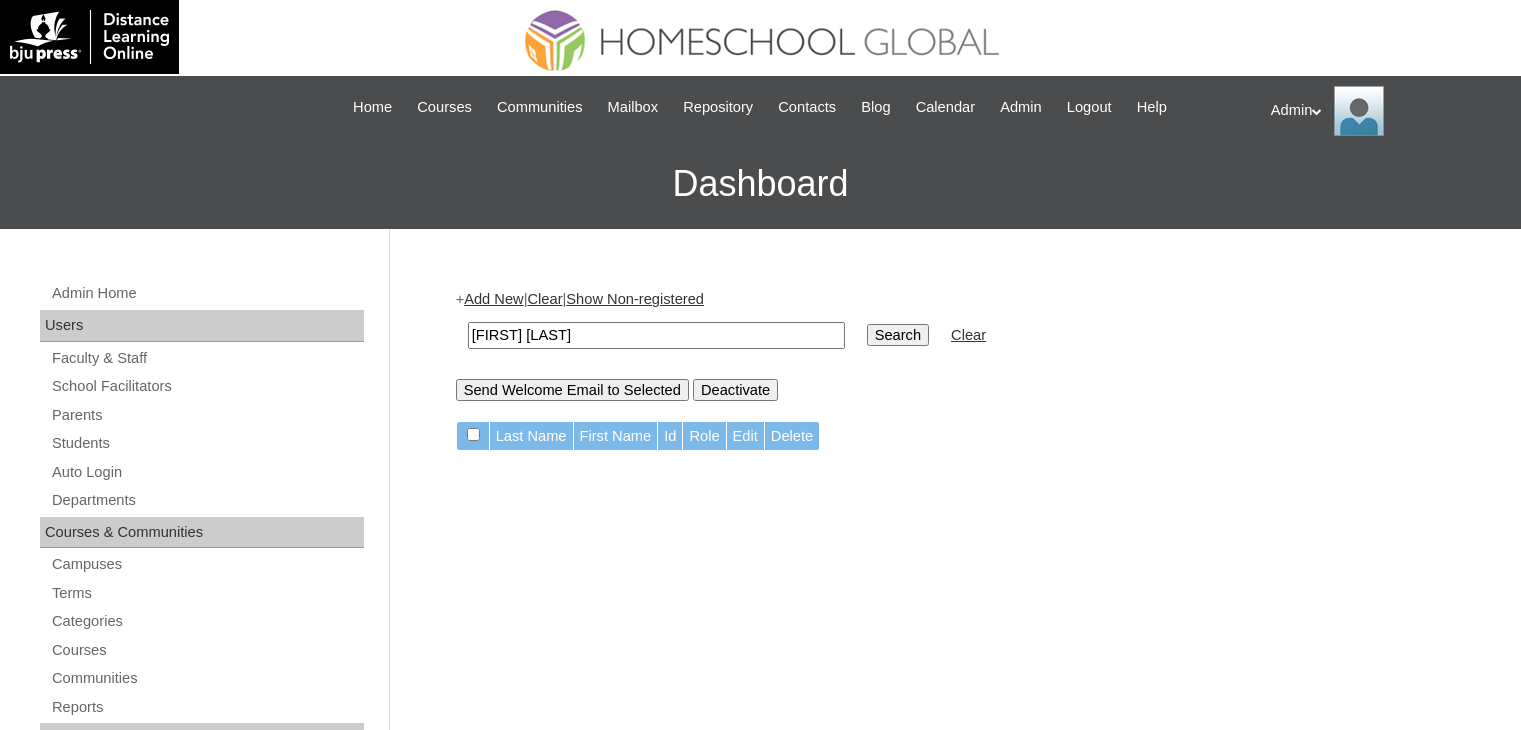 scroll, scrollTop: 0, scrollLeft: 0, axis: both 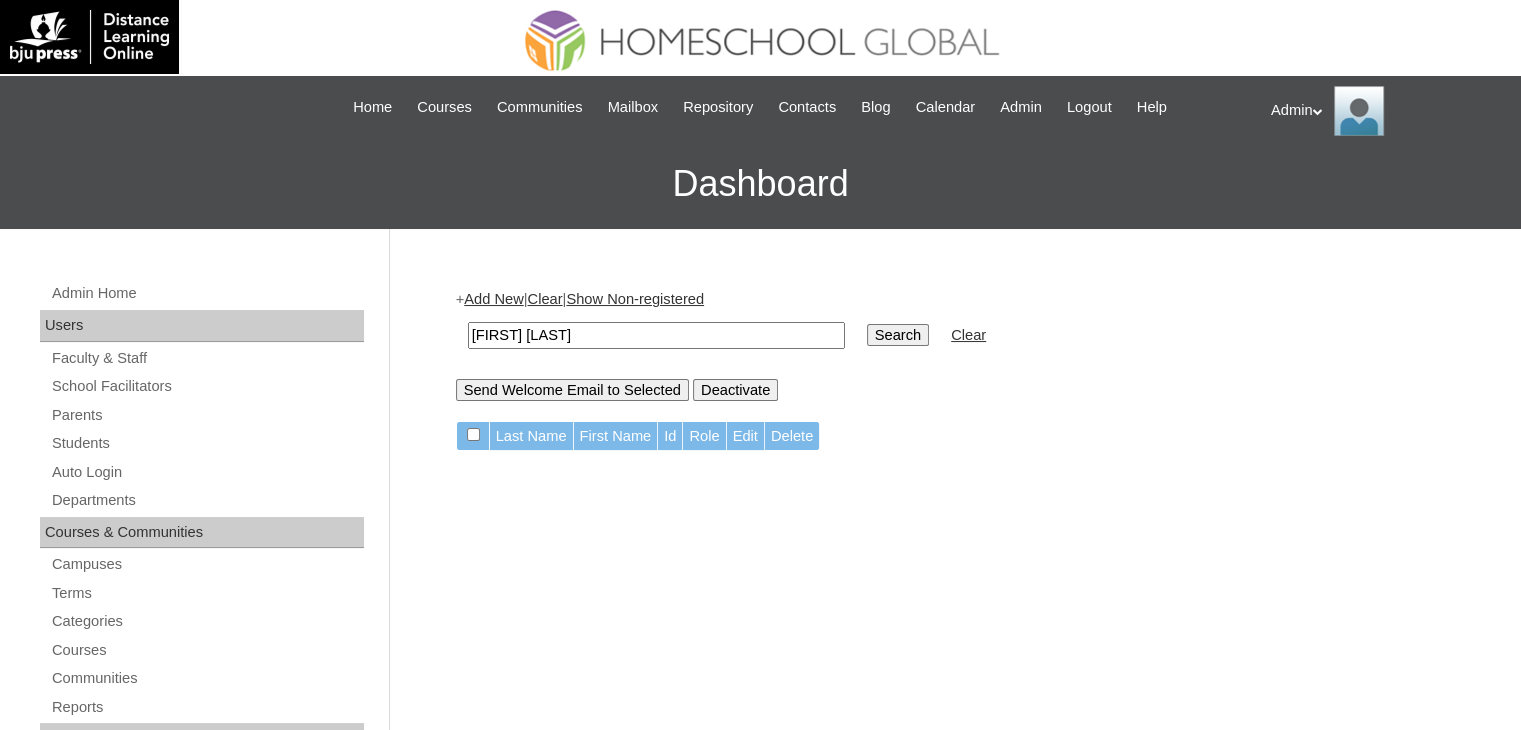 click on "[FIRST] [LAST]" at bounding box center (656, 335) 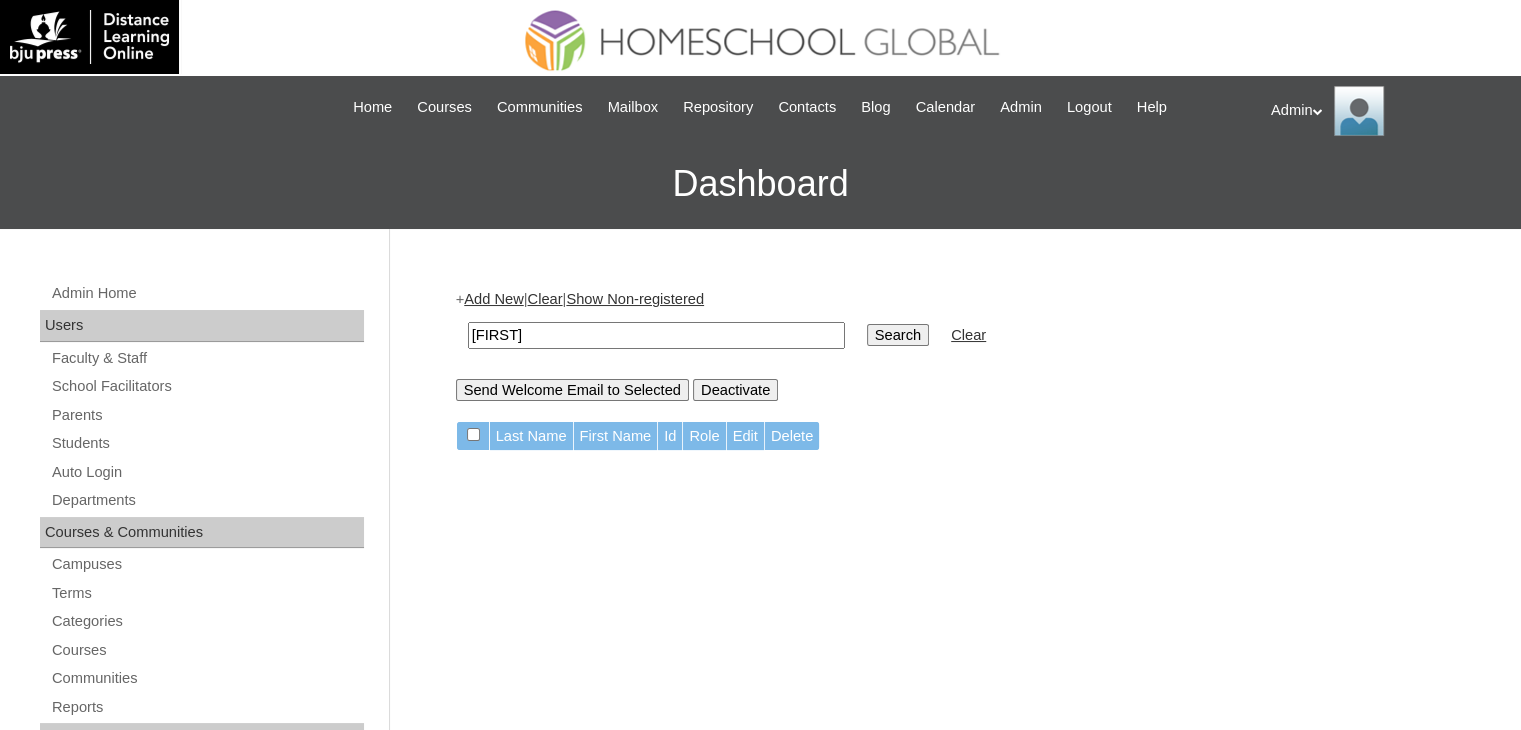 type on "[FIRST]" 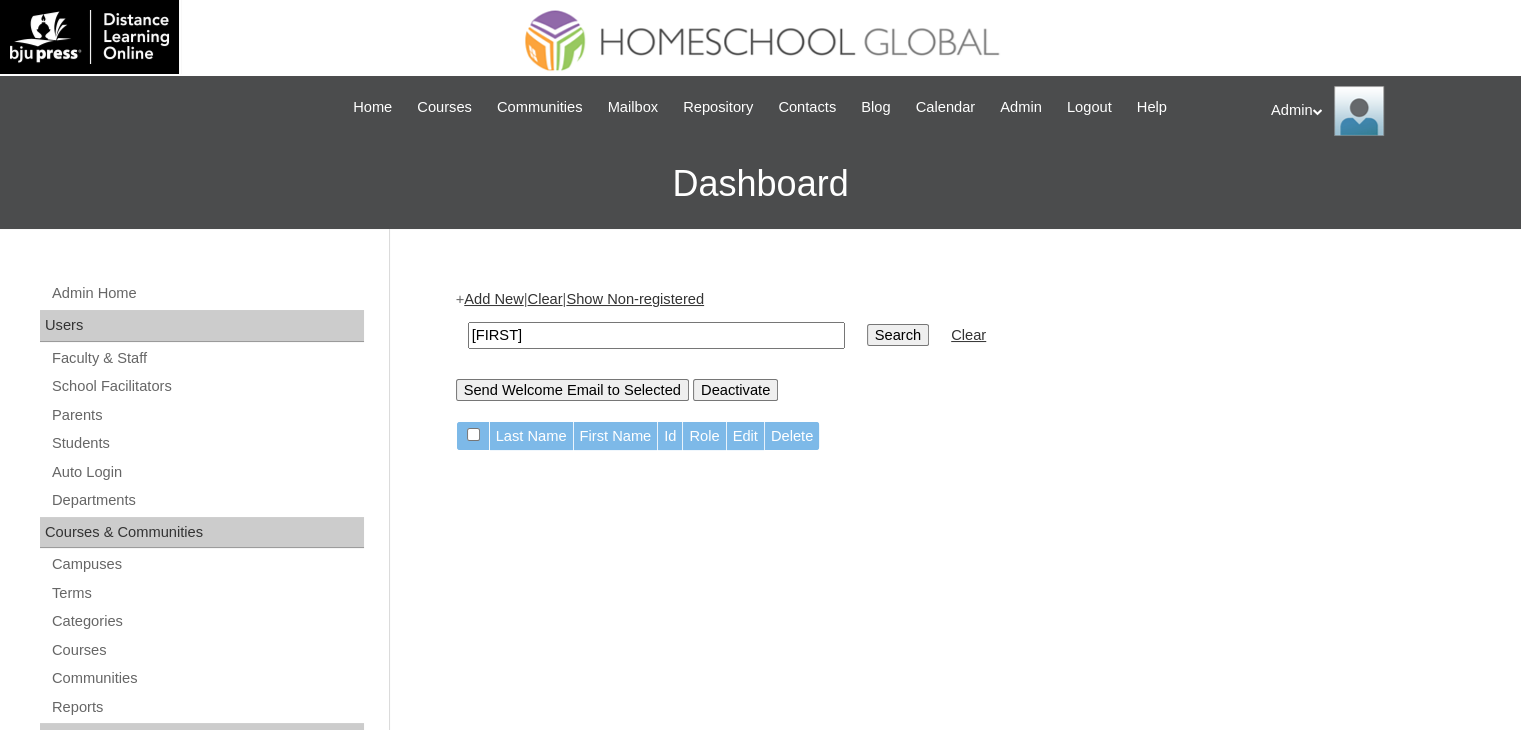 click on "Search" at bounding box center [898, 335] 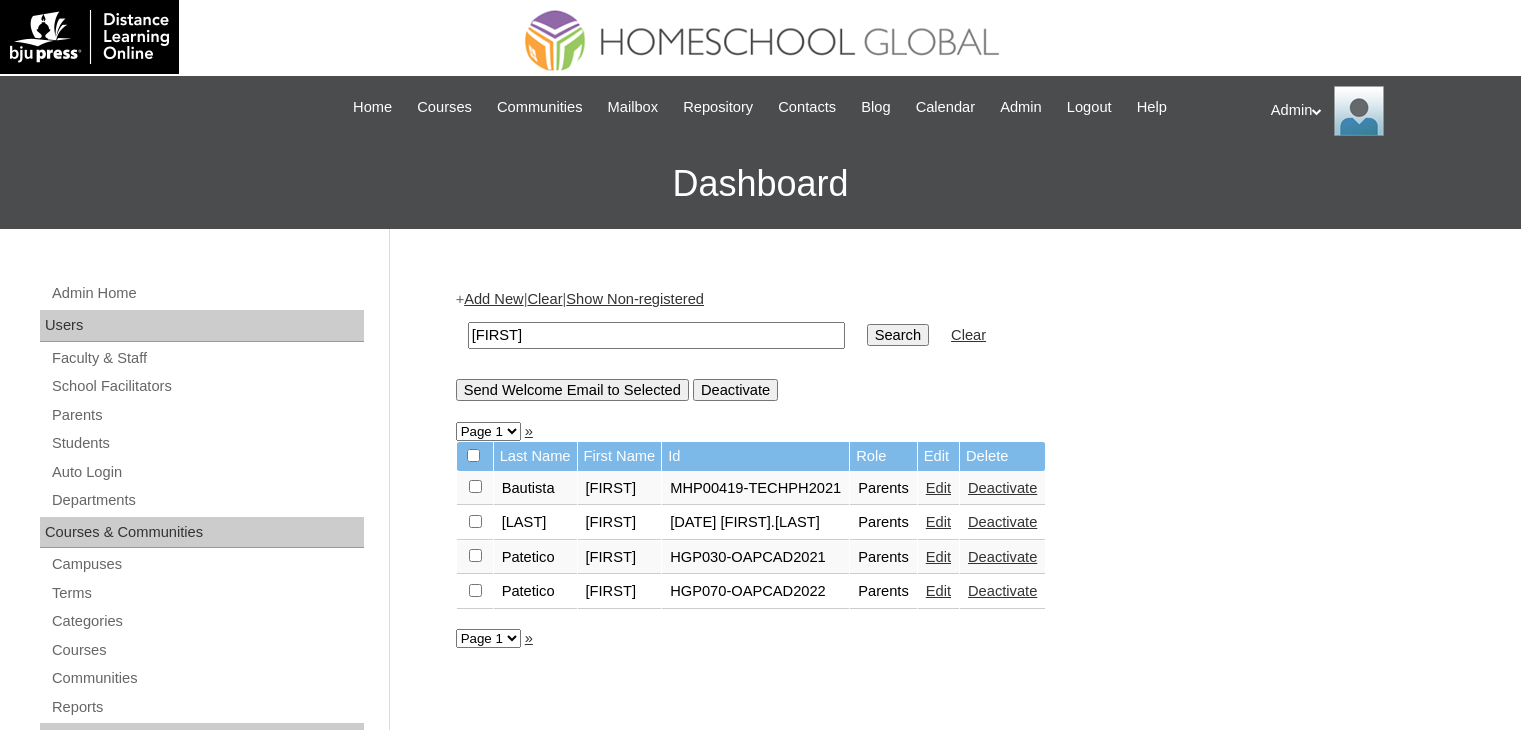 scroll, scrollTop: 0, scrollLeft: 0, axis: both 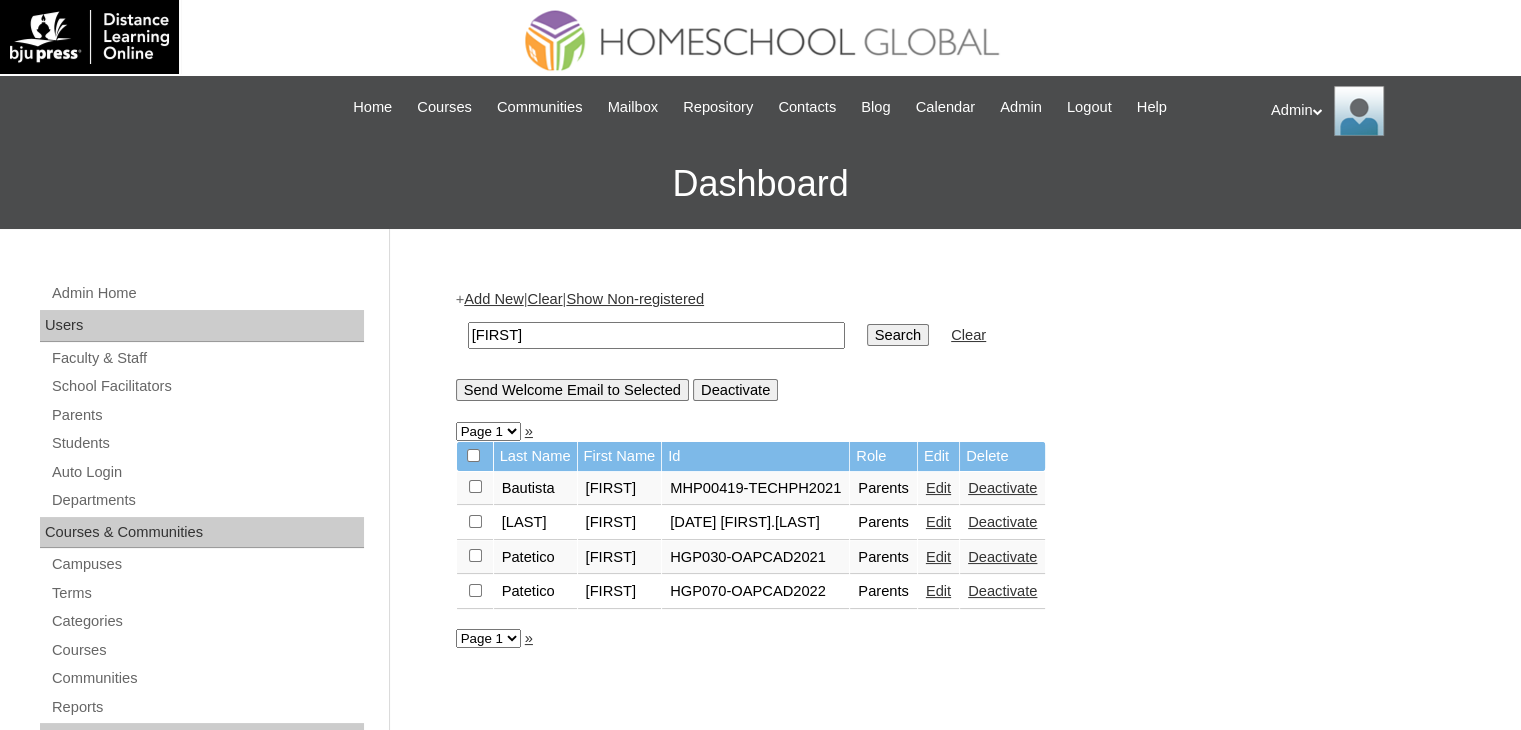 click on "Edit" at bounding box center [938, 522] 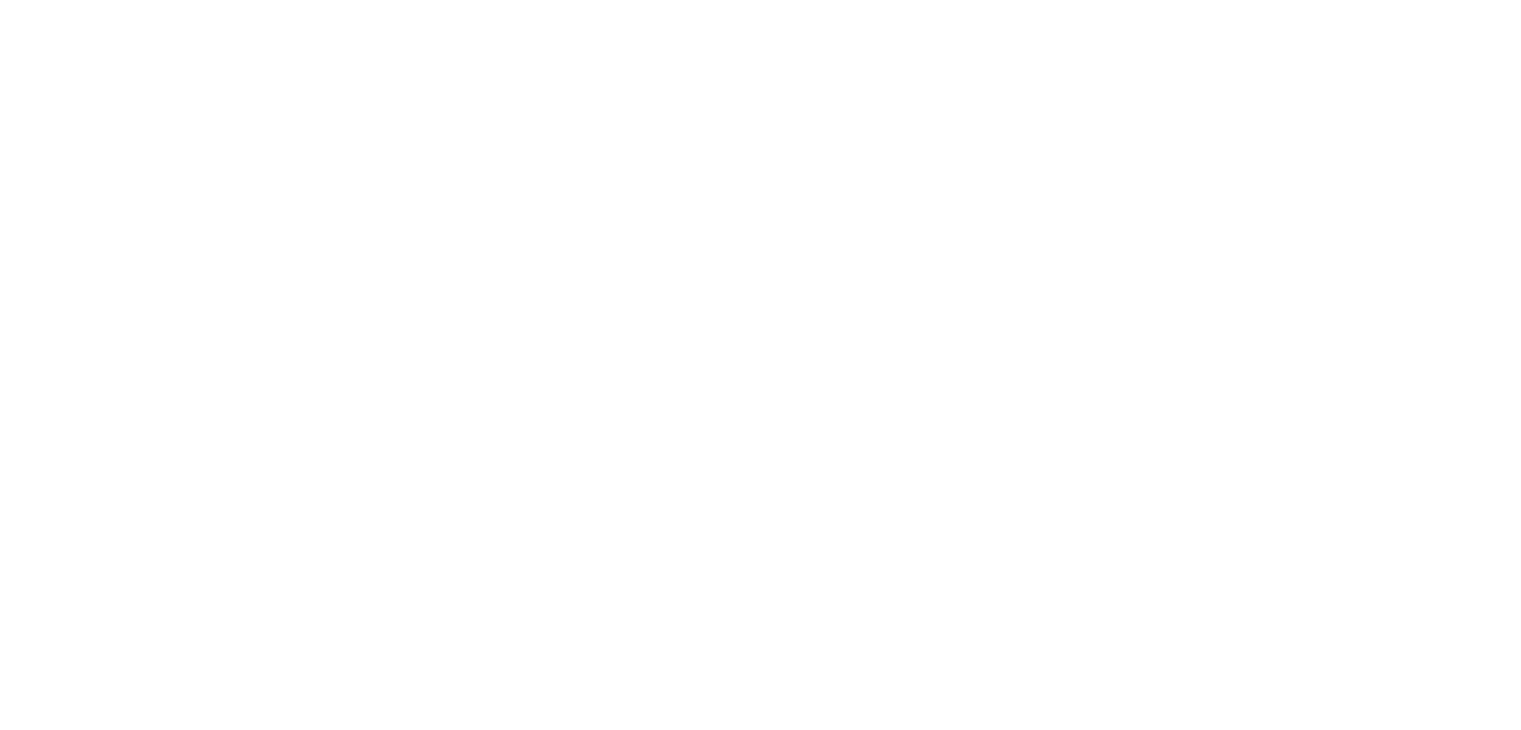 scroll, scrollTop: 0, scrollLeft: 0, axis: both 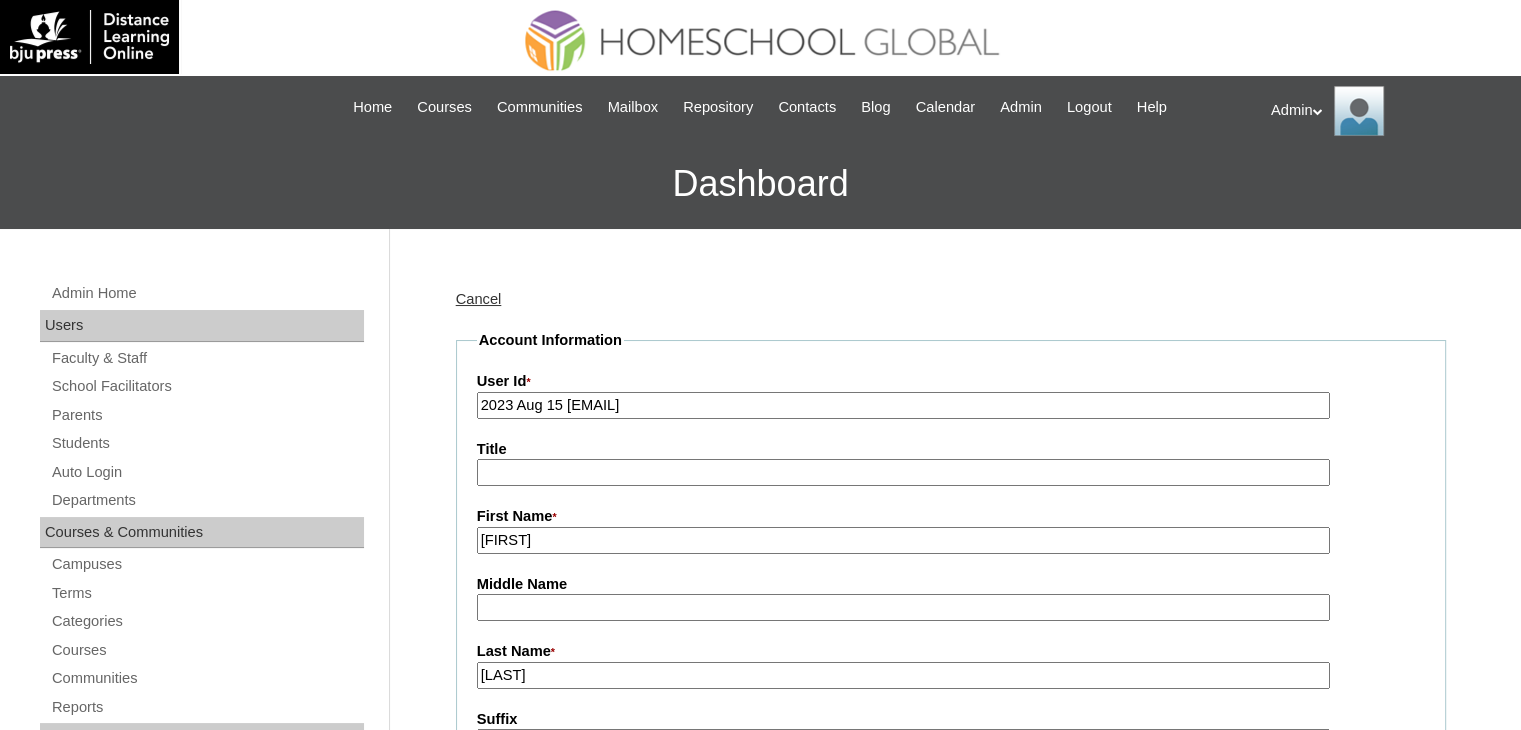 click on "2023 Aug 15 [EMAIL]" at bounding box center (903, 405) 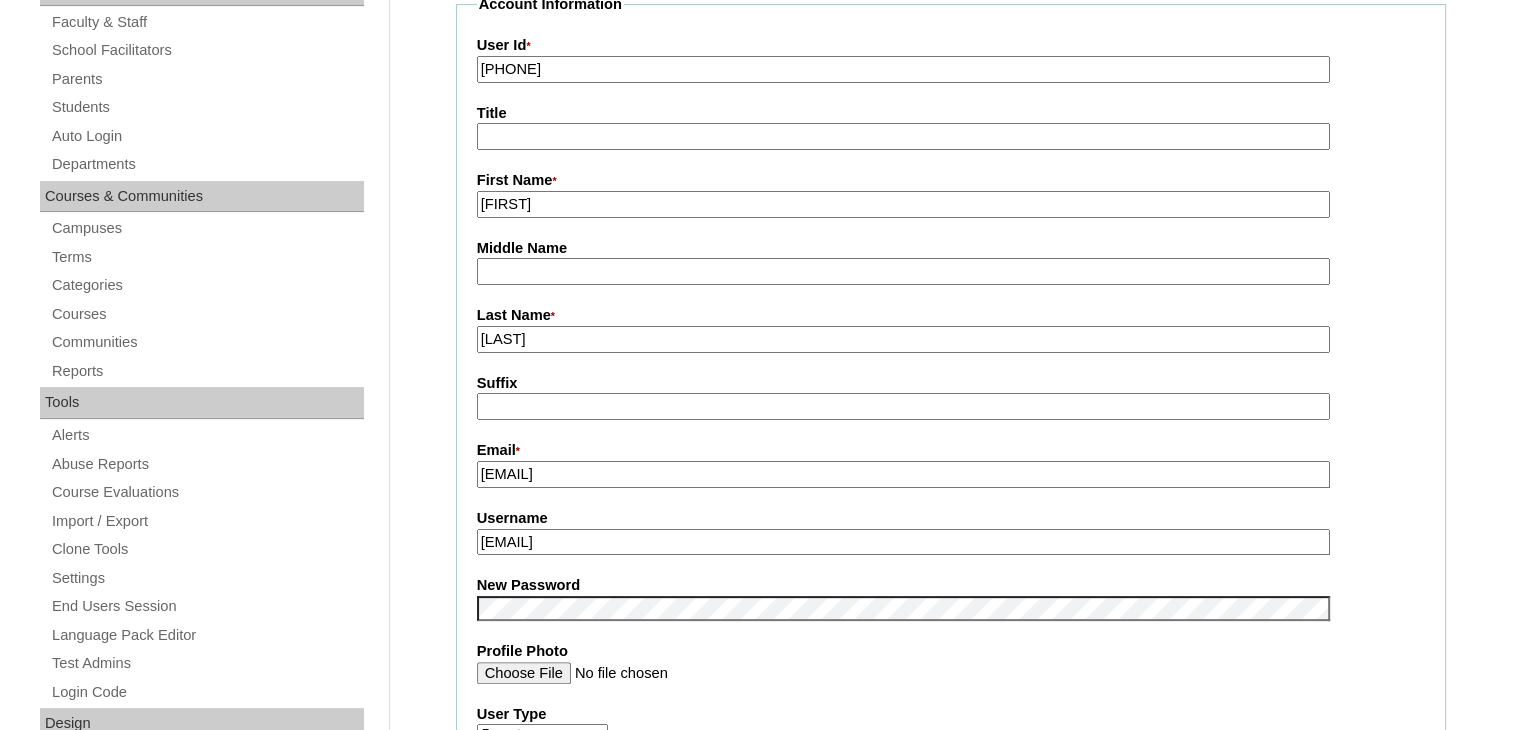scroll, scrollTop: 372, scrollLeft: 0, axis: vertical 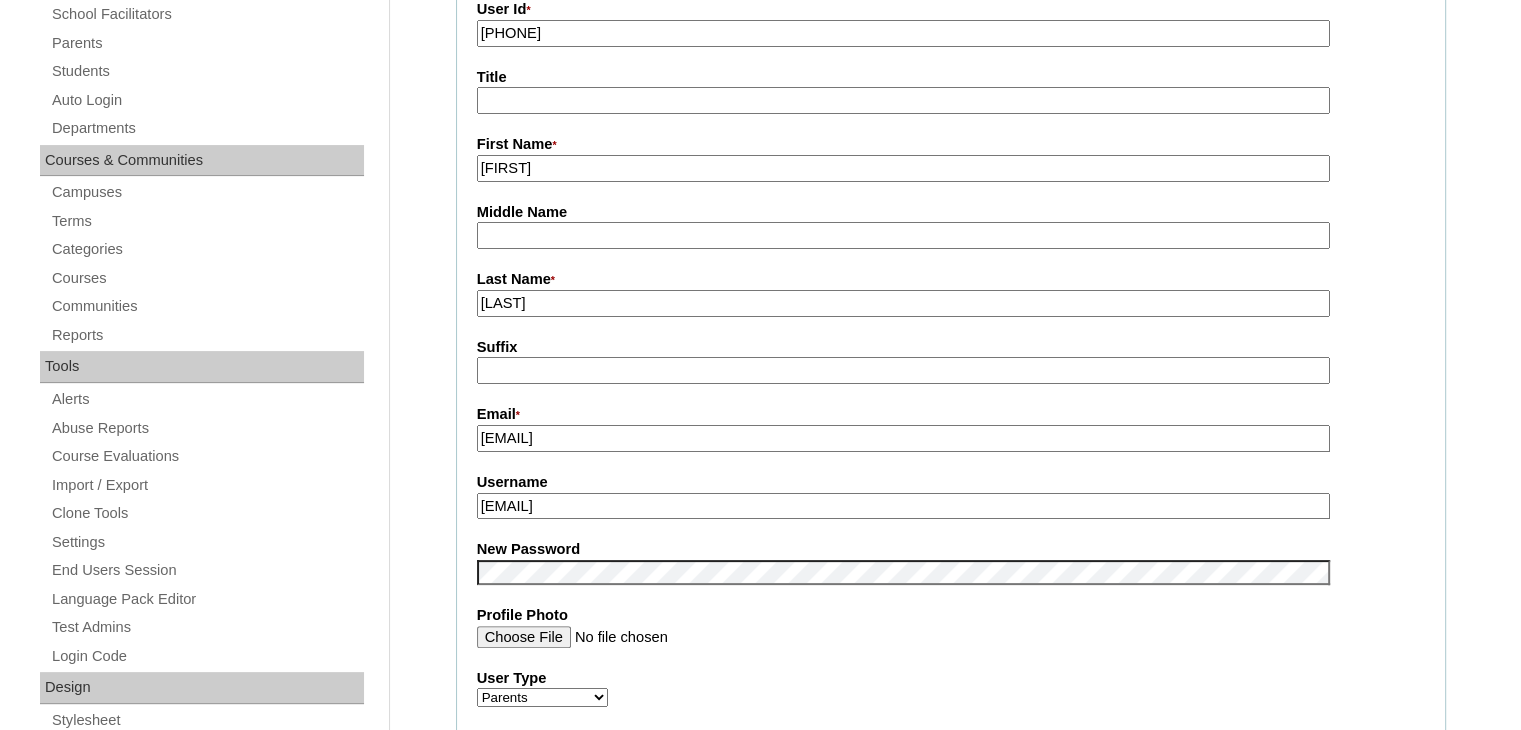 type on "2025-2202524" 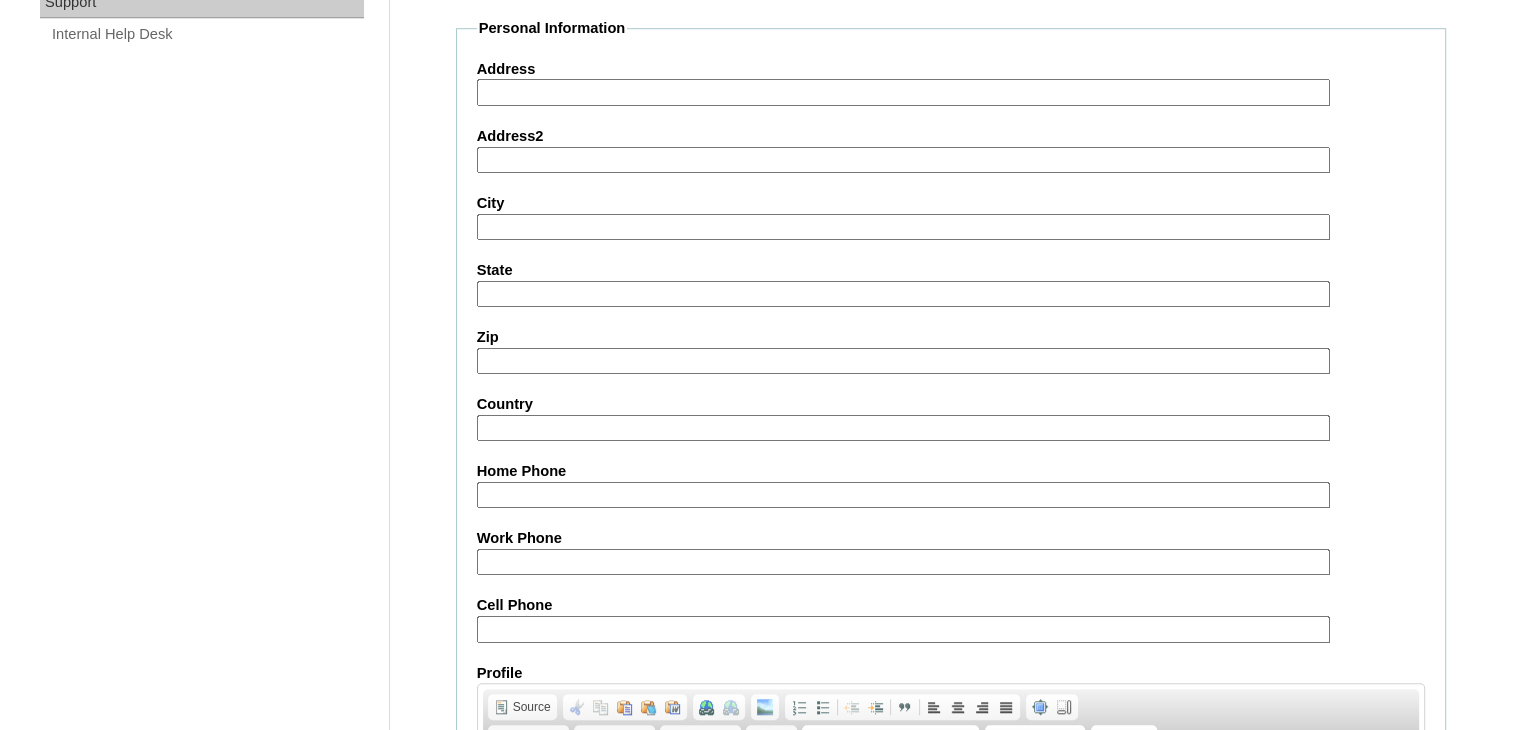 scroll, scrollTop: 1879, scrollLeft: 0, axis: vertical 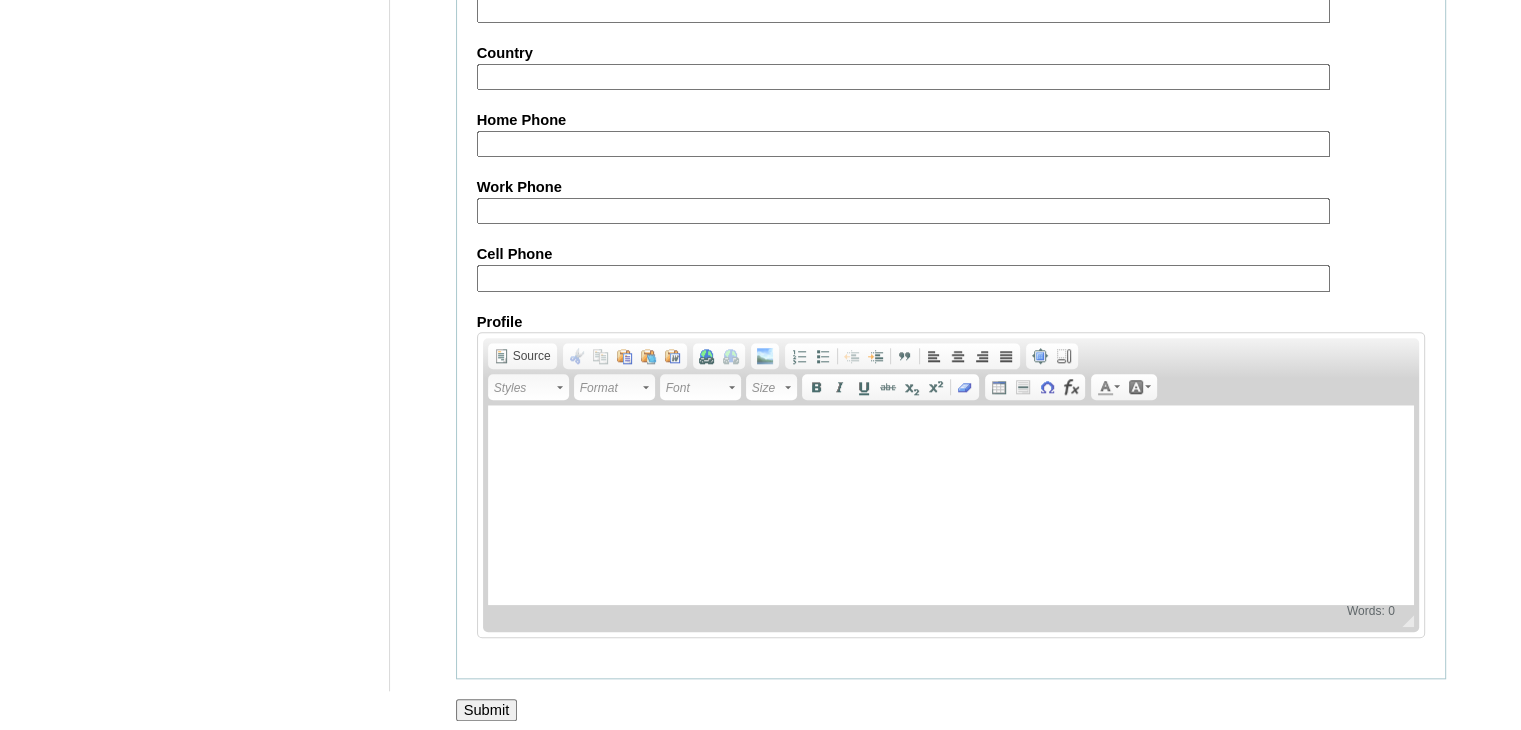 click on "Submit" at bounding box center (487, 710) 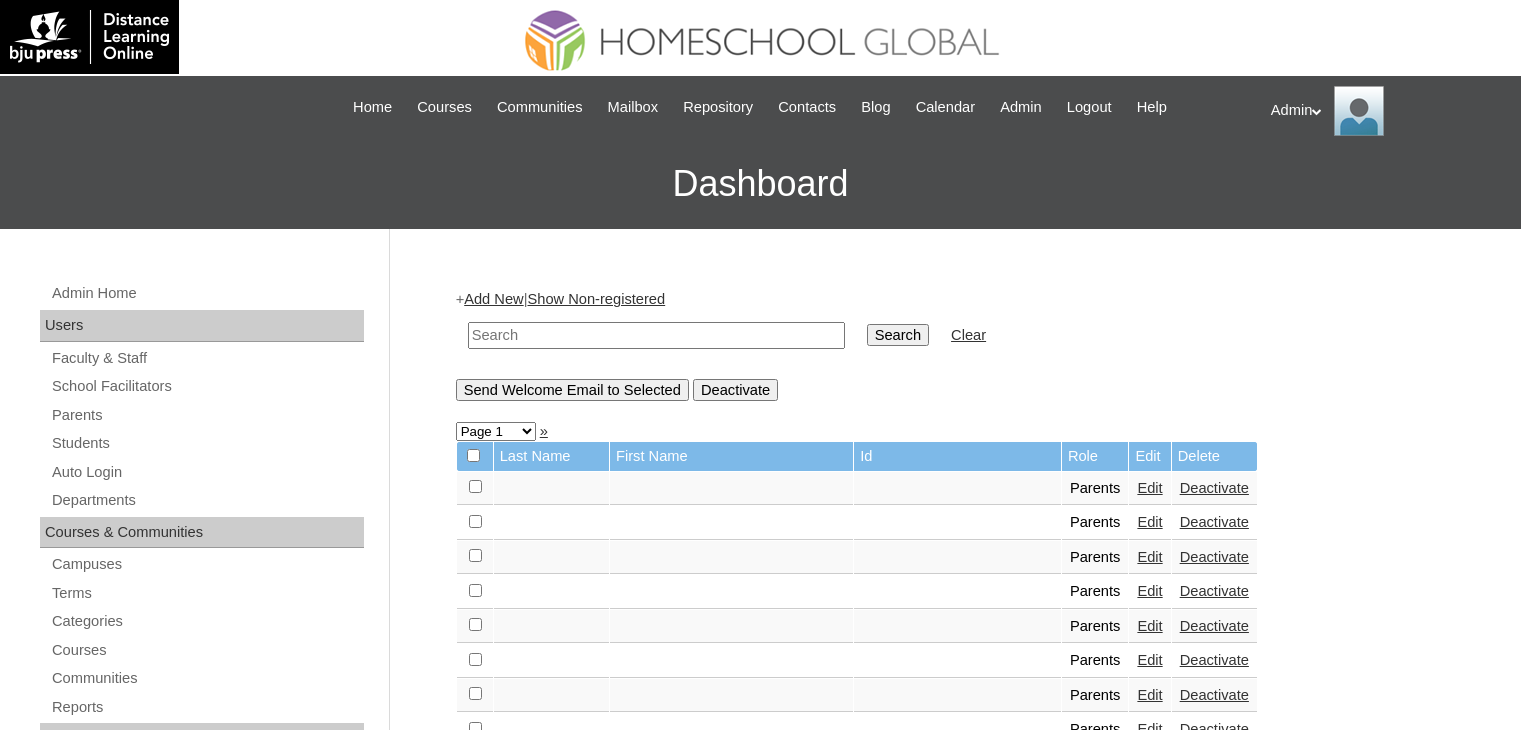 scroll, scrollTop: 0, scrollLeft: 0, axis: both 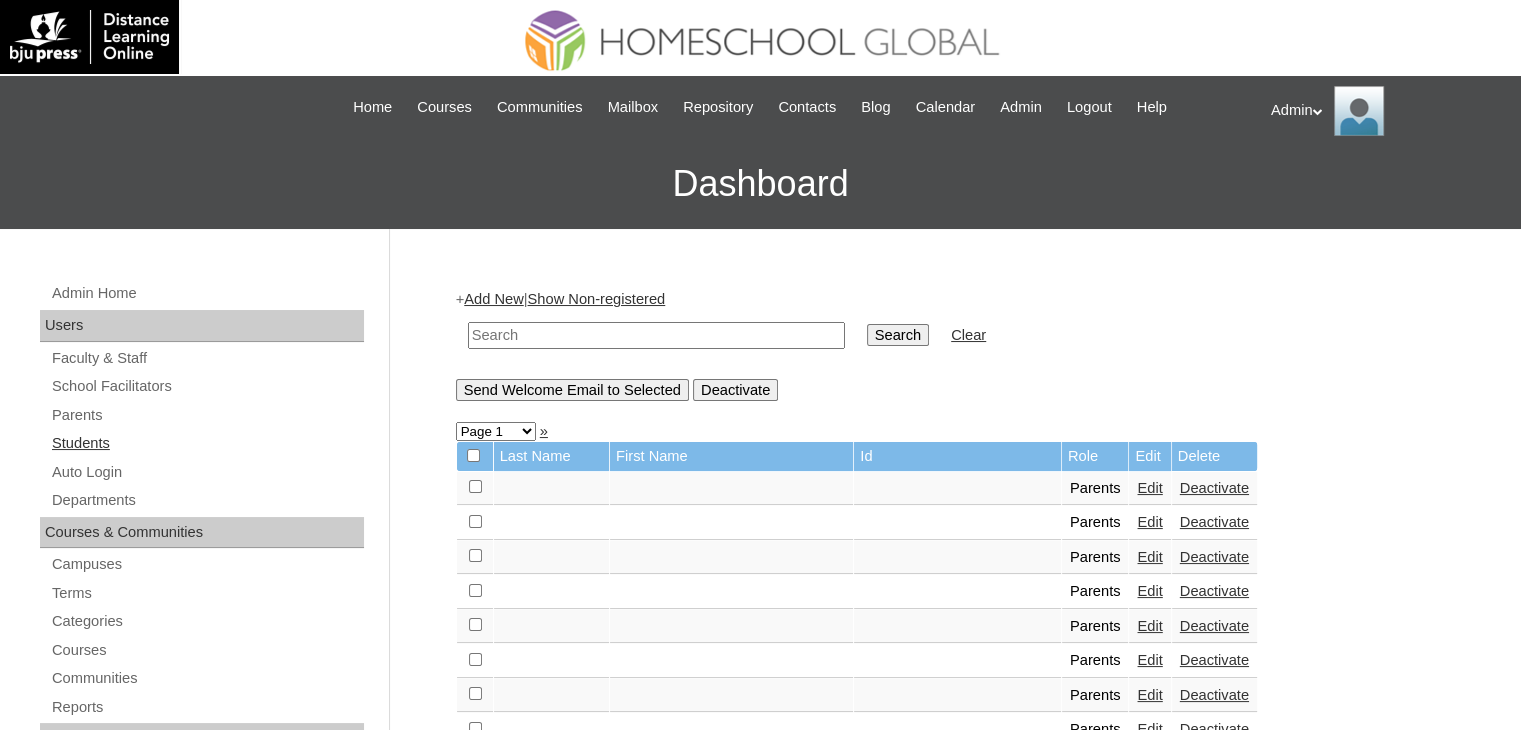 click on "Students" at bounding box center (207, 443) 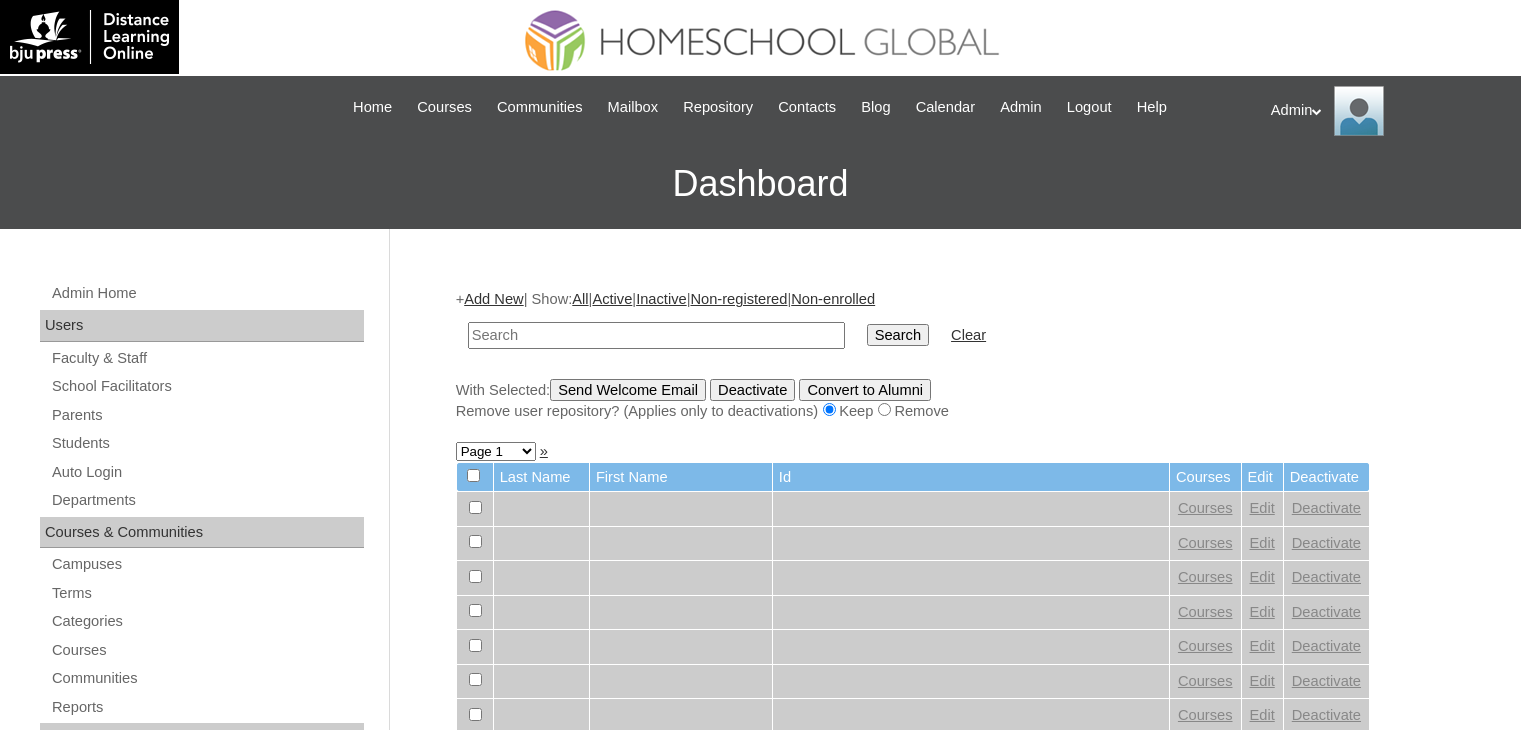 scroll, scrollTop: 0, scrollLeft: 0, axis: both 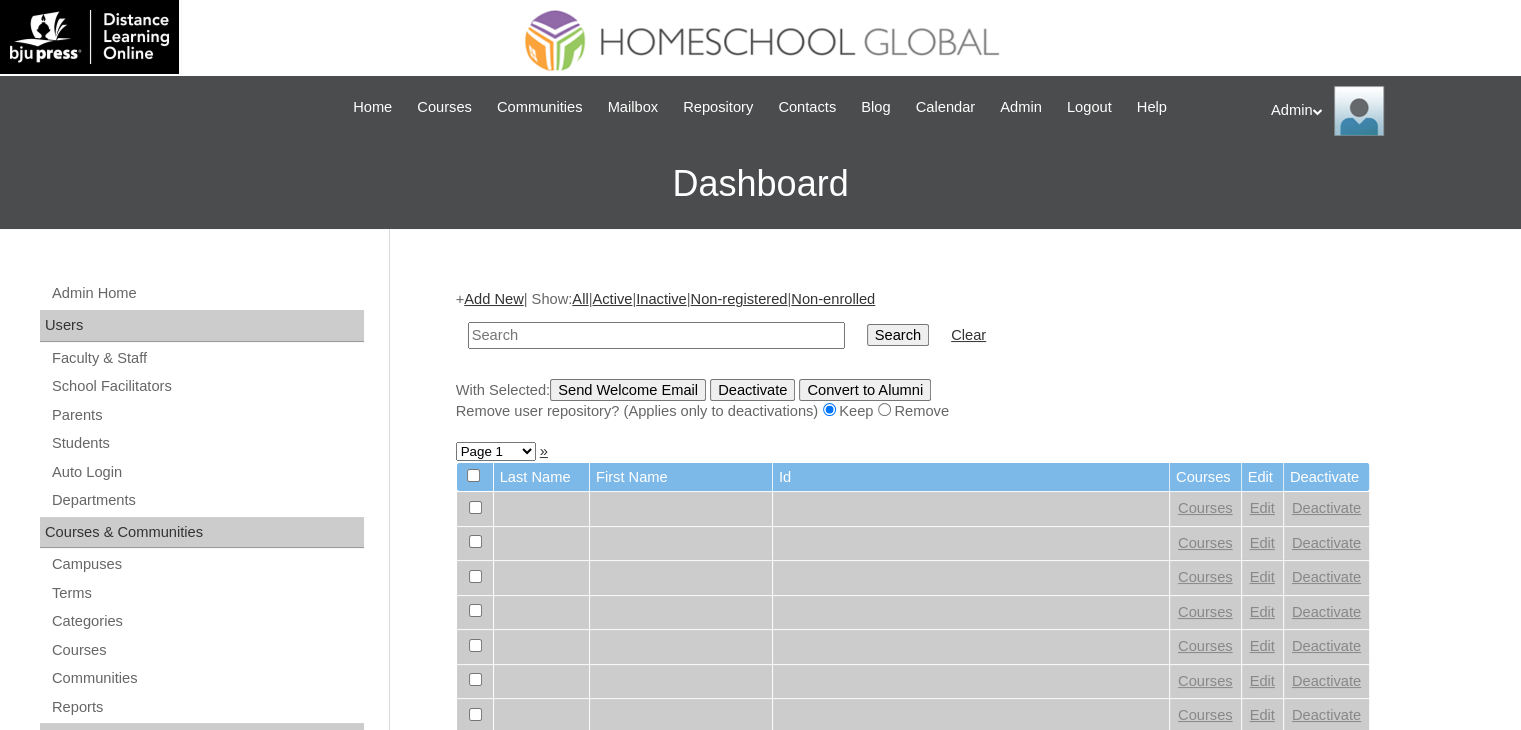 click at bounding box center (656, 335) 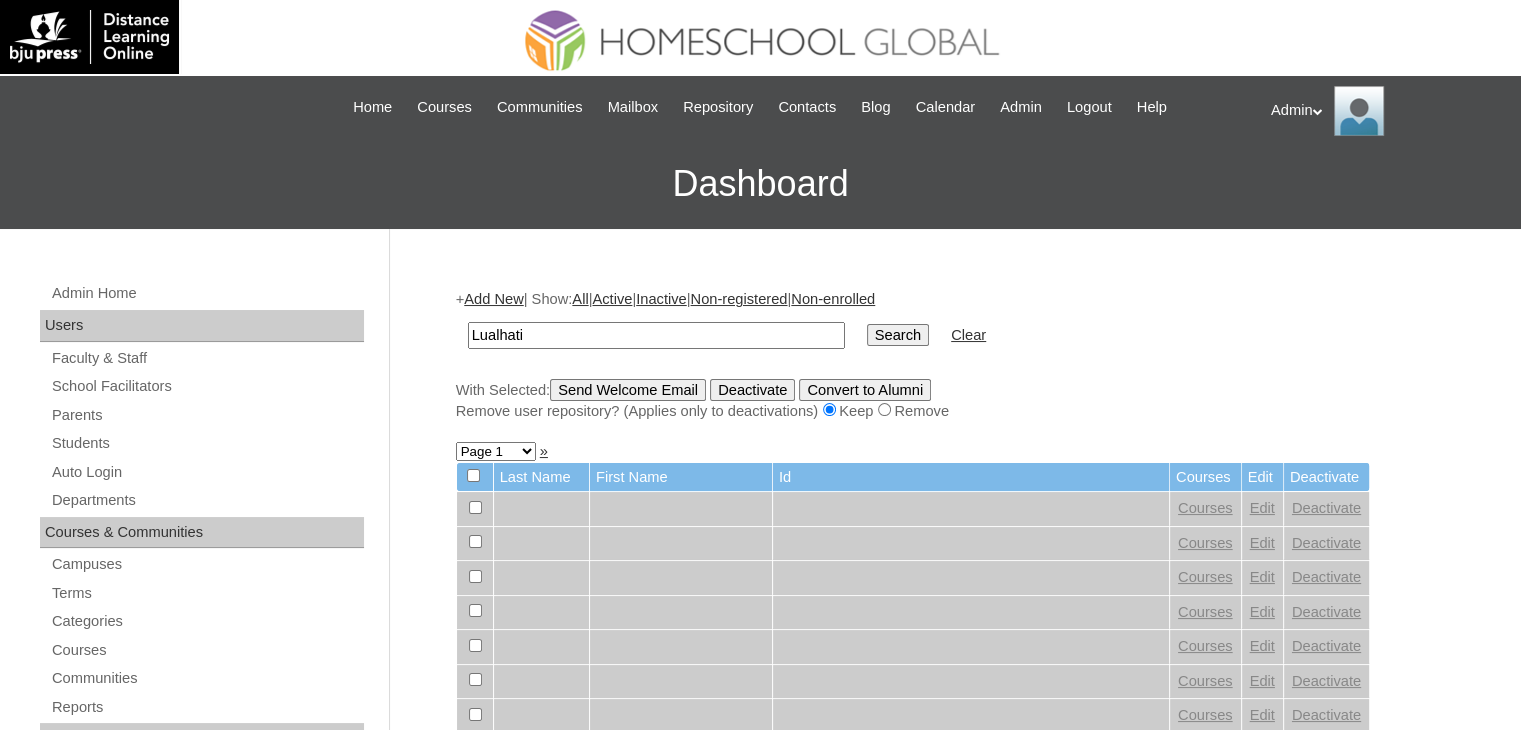 type on "Lualhati" 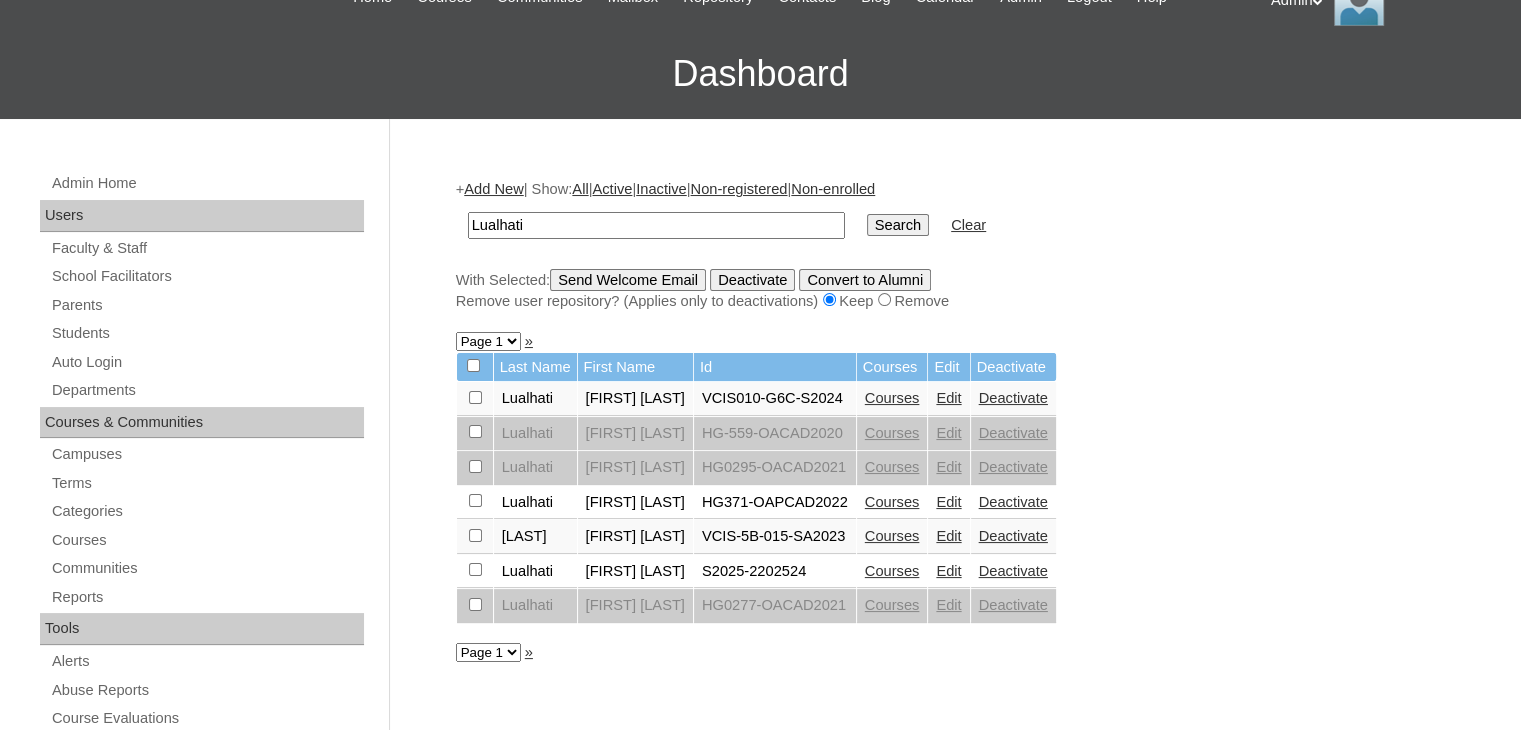 scroll, scrollTop: 132, scrollLeft: 0, axis: vertical 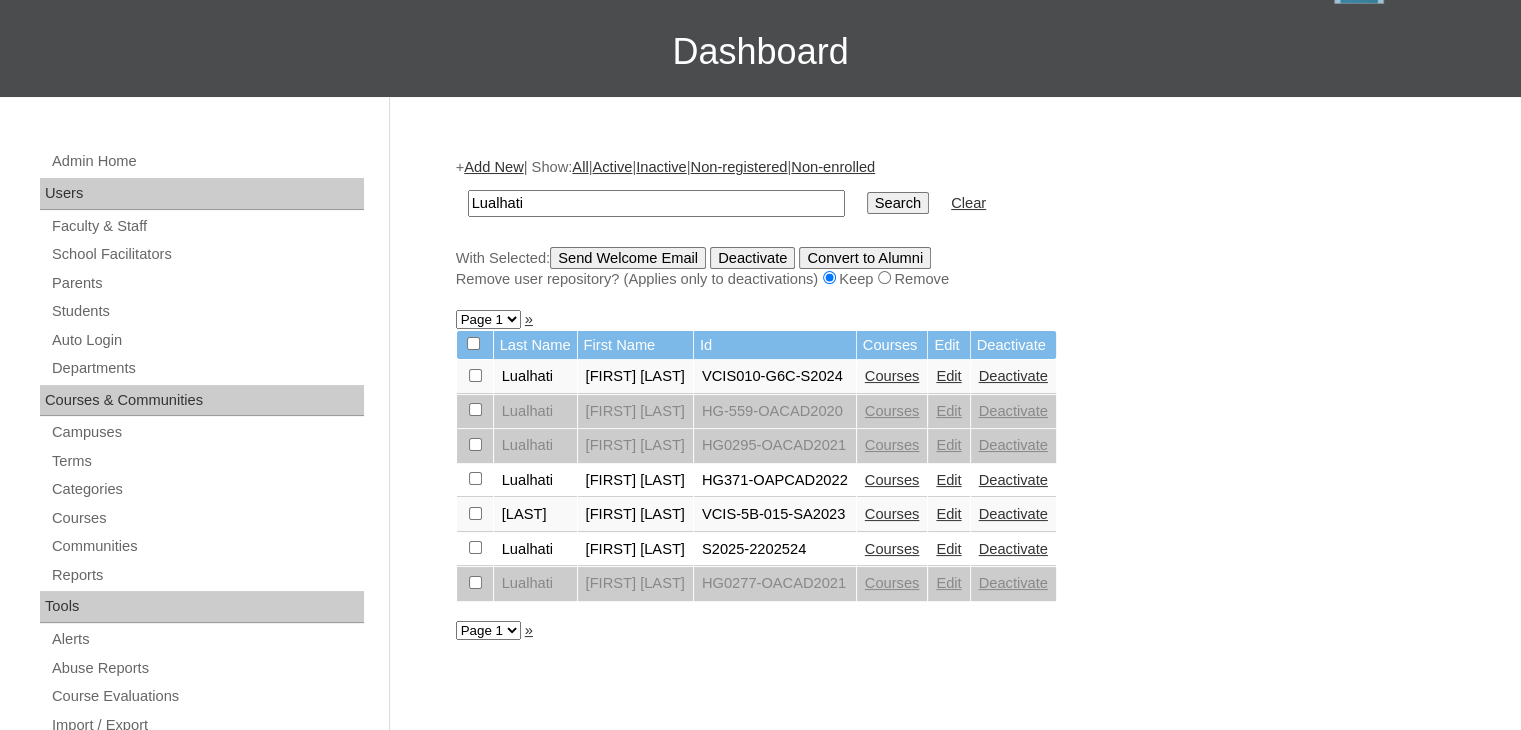 click on "Edit" at bounding box center (948, 549) 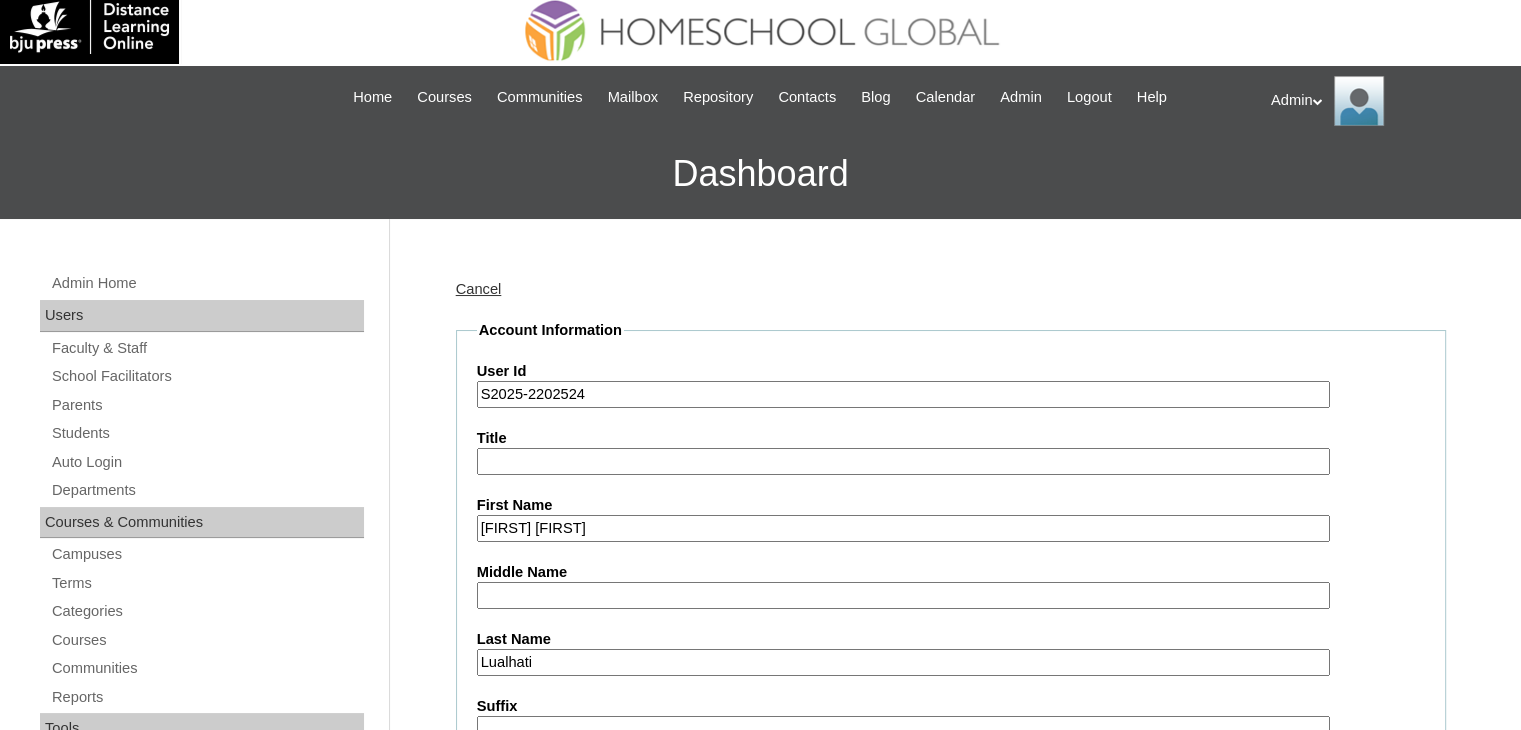 scroll, scrollTop: 320, scrollLeft: 0, axis: vertical 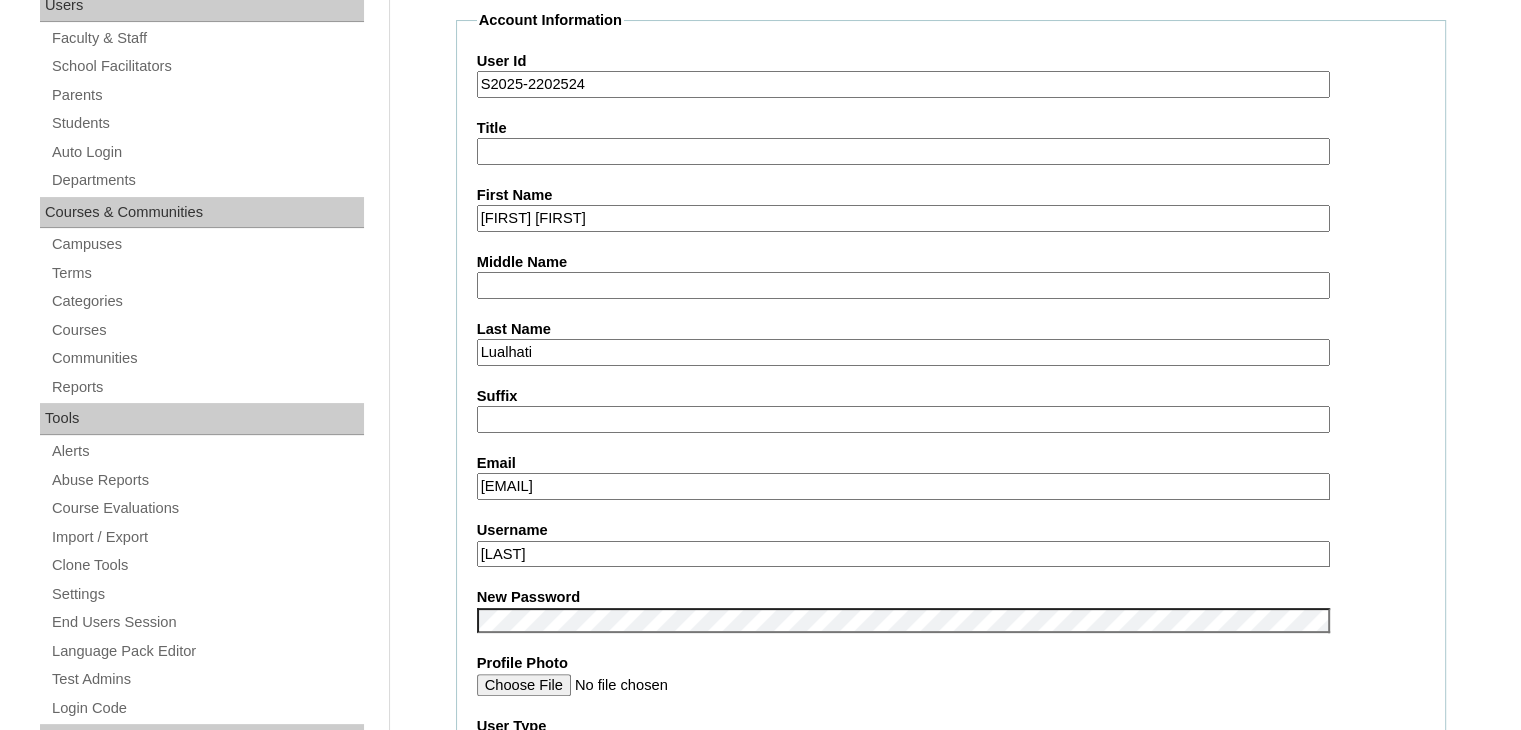 drag, startPoint x: 664, startPoint y: 549, endPoint x: 416, endPoint y: 548, distance: 248.00201 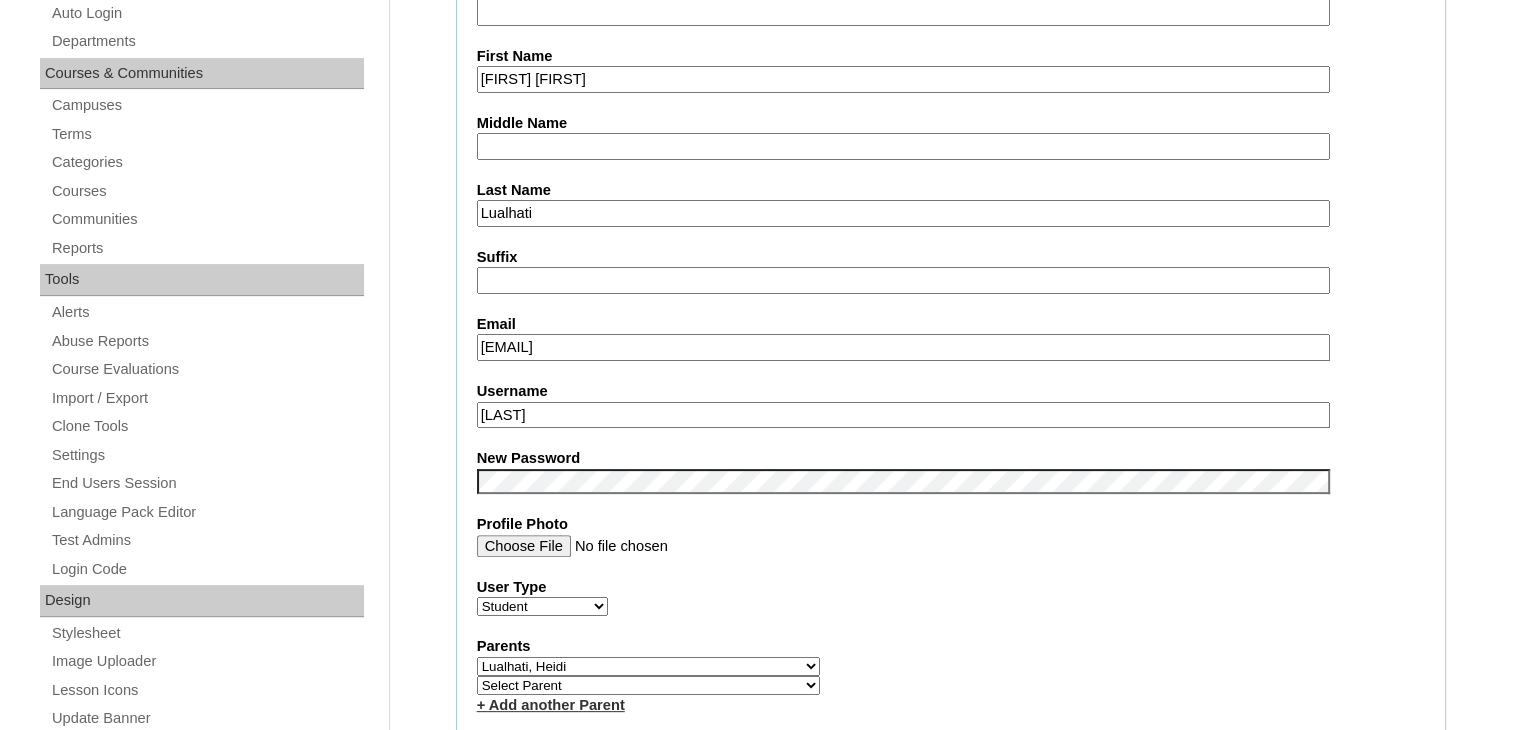scroll, scrollTop: 474, scrollLeft: 0, axis: vertical 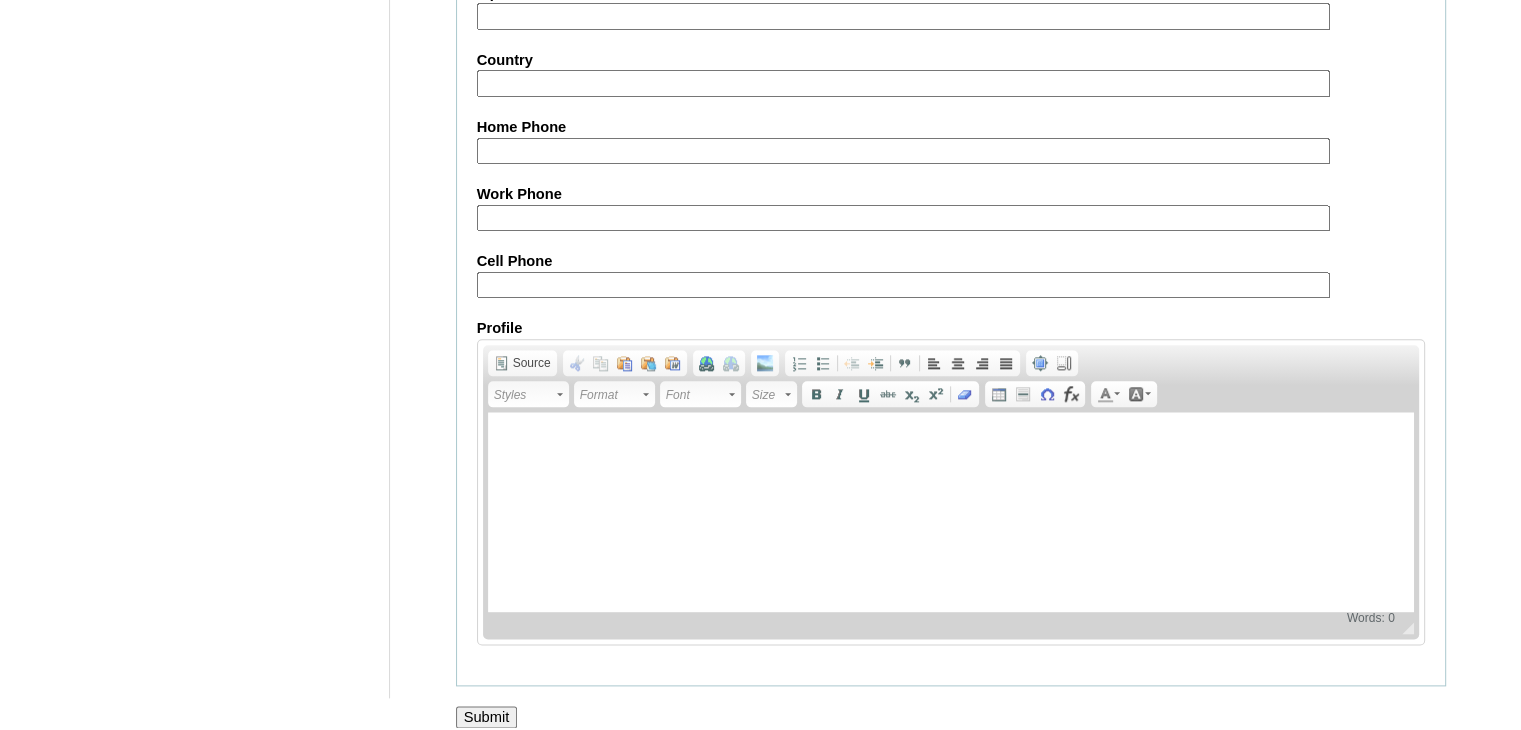 click on "Submit" at bounding box center [487, 717] 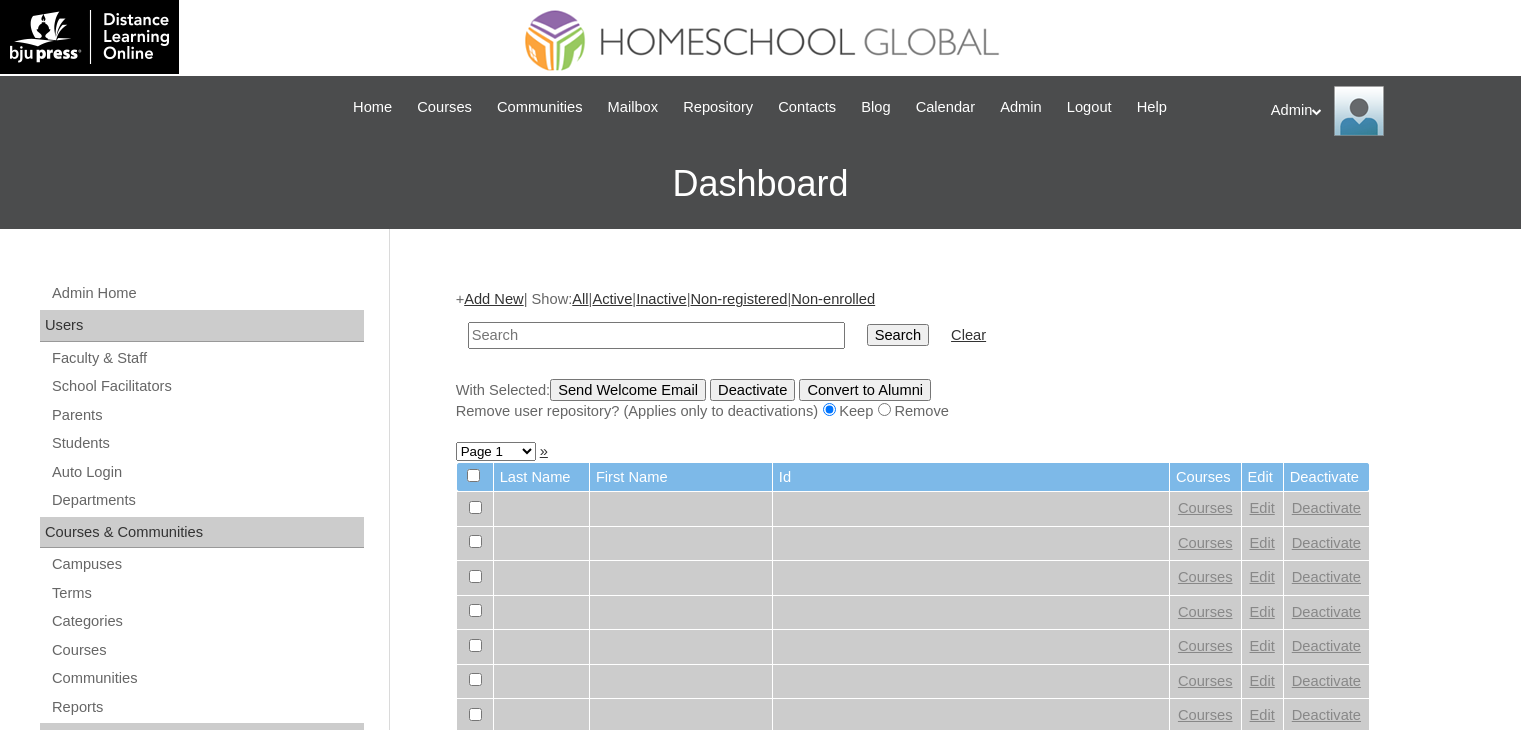 scroll, scrollTop: 0, scrollLeft: 0, axis: both 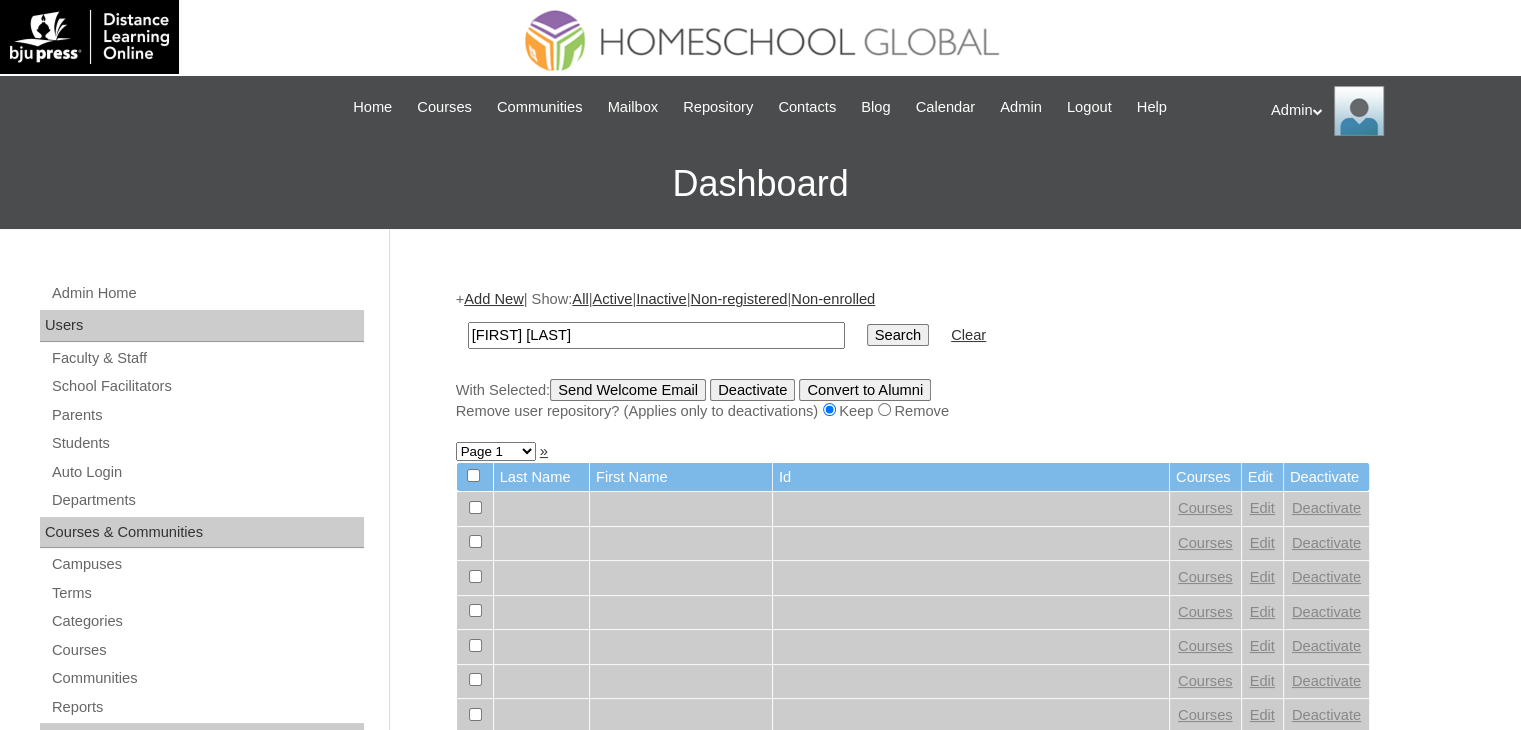 type on "[FIRST] [LAST]" 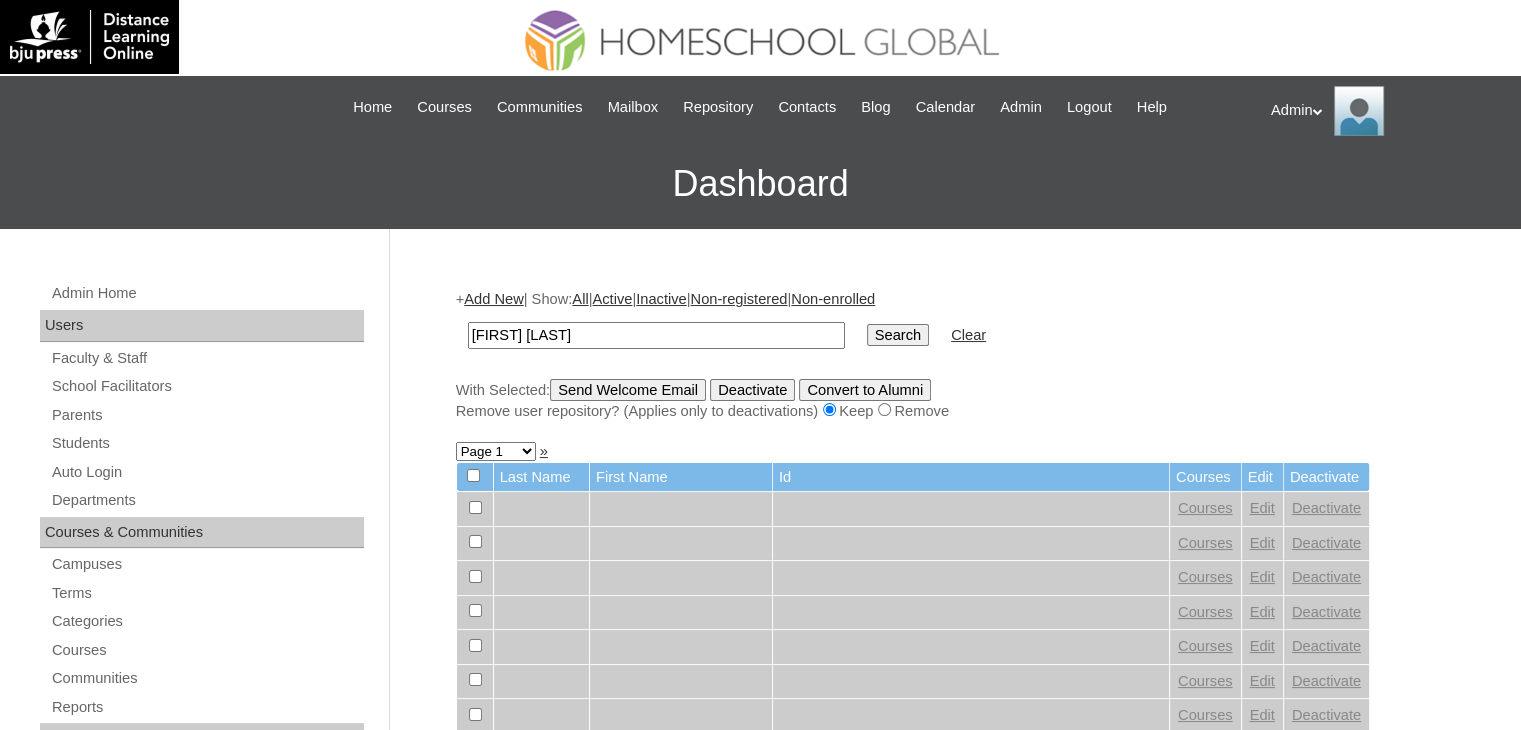 click on "Search" at bounding box center [898, 335] 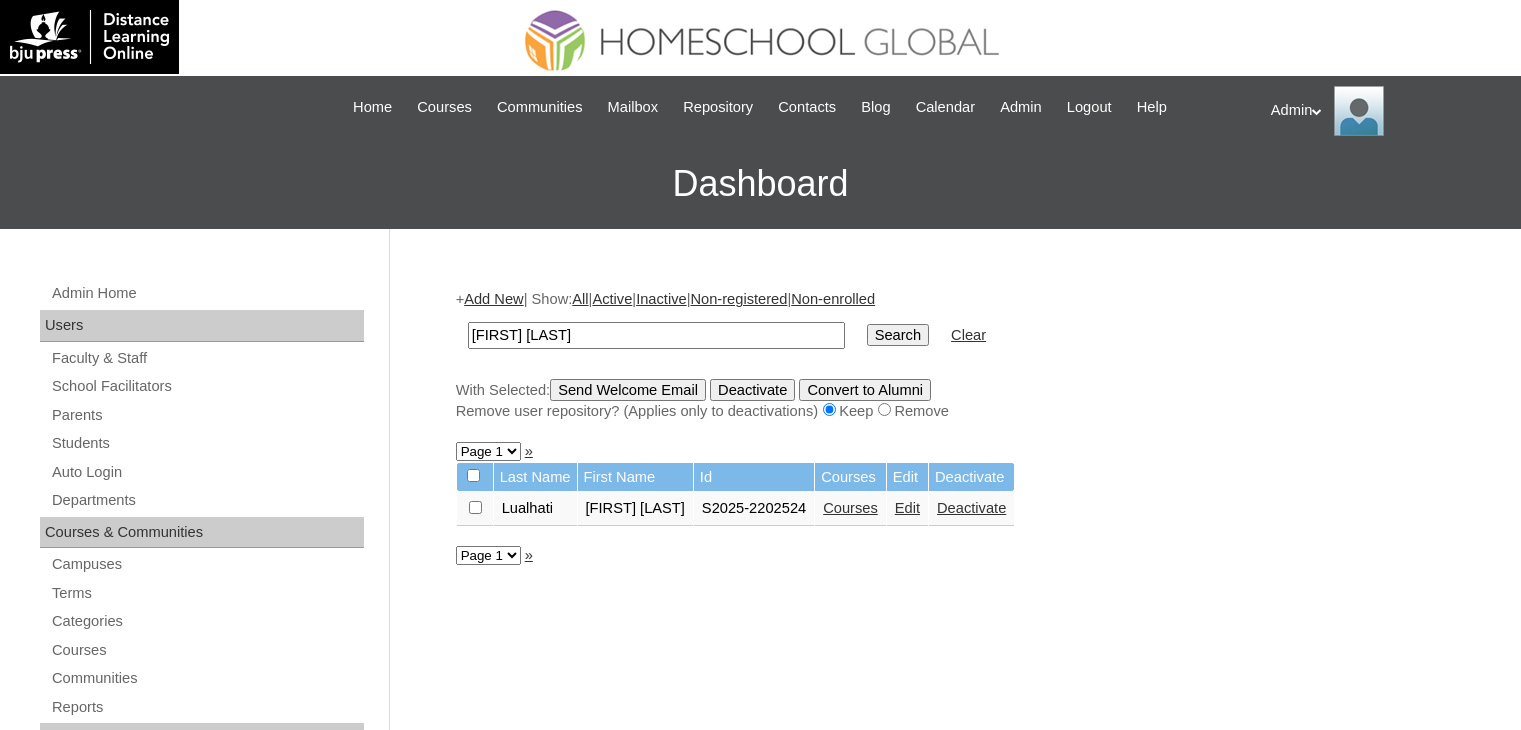 scroll, scrollTop: 0, scrollLeft: 0, axis: both 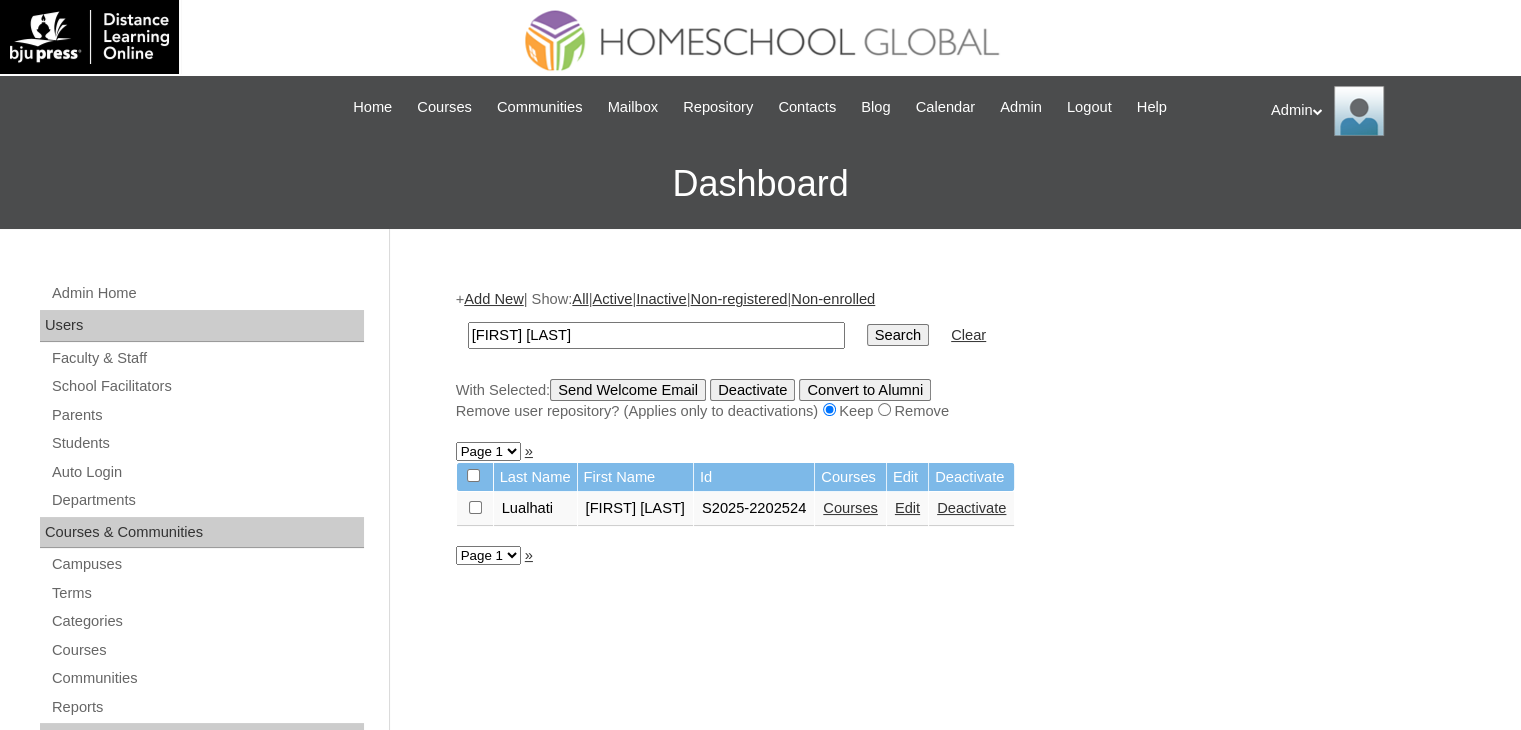 click on "Courses" at bounding box center (850, 508) 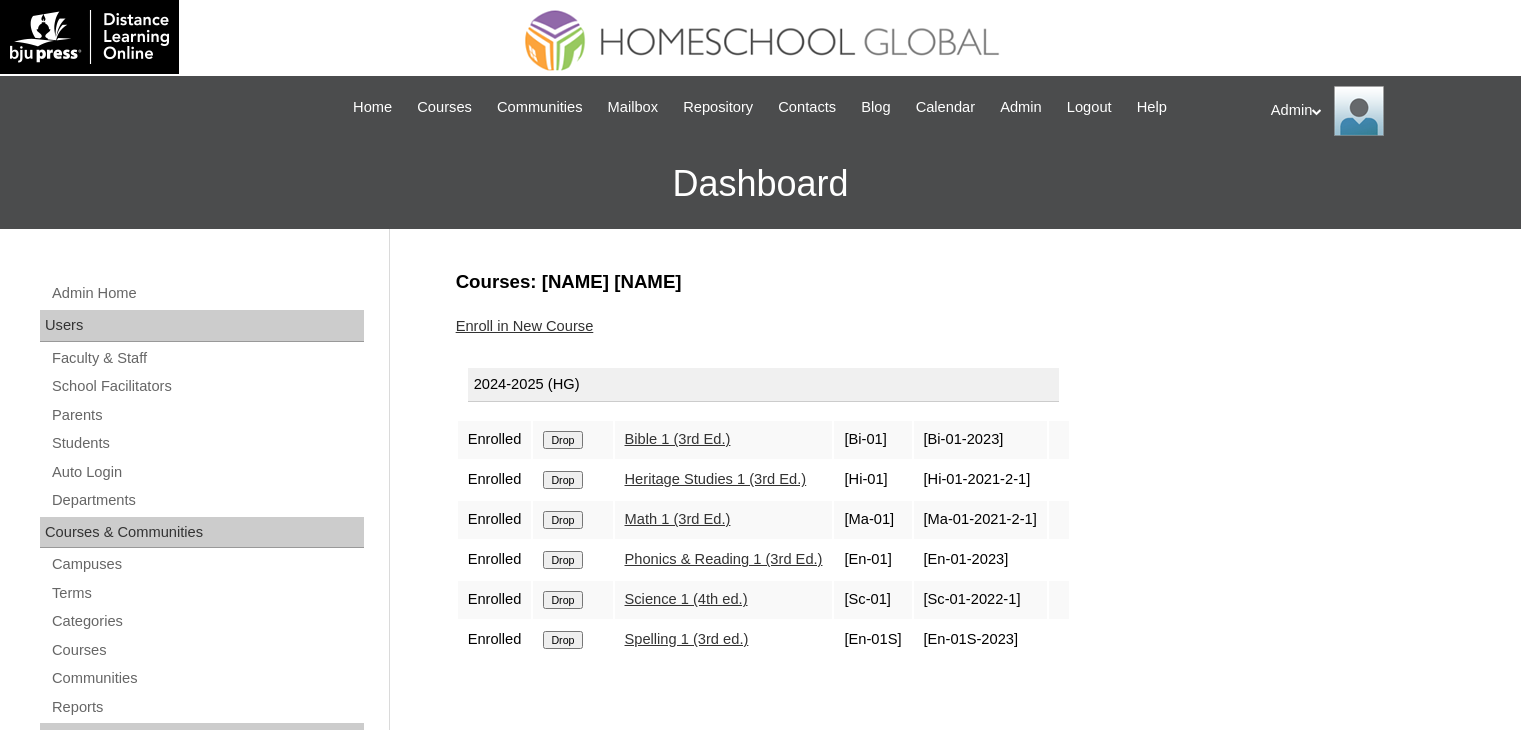 scroll, scrollTop: 0, scrollLeft: 0, axis: both 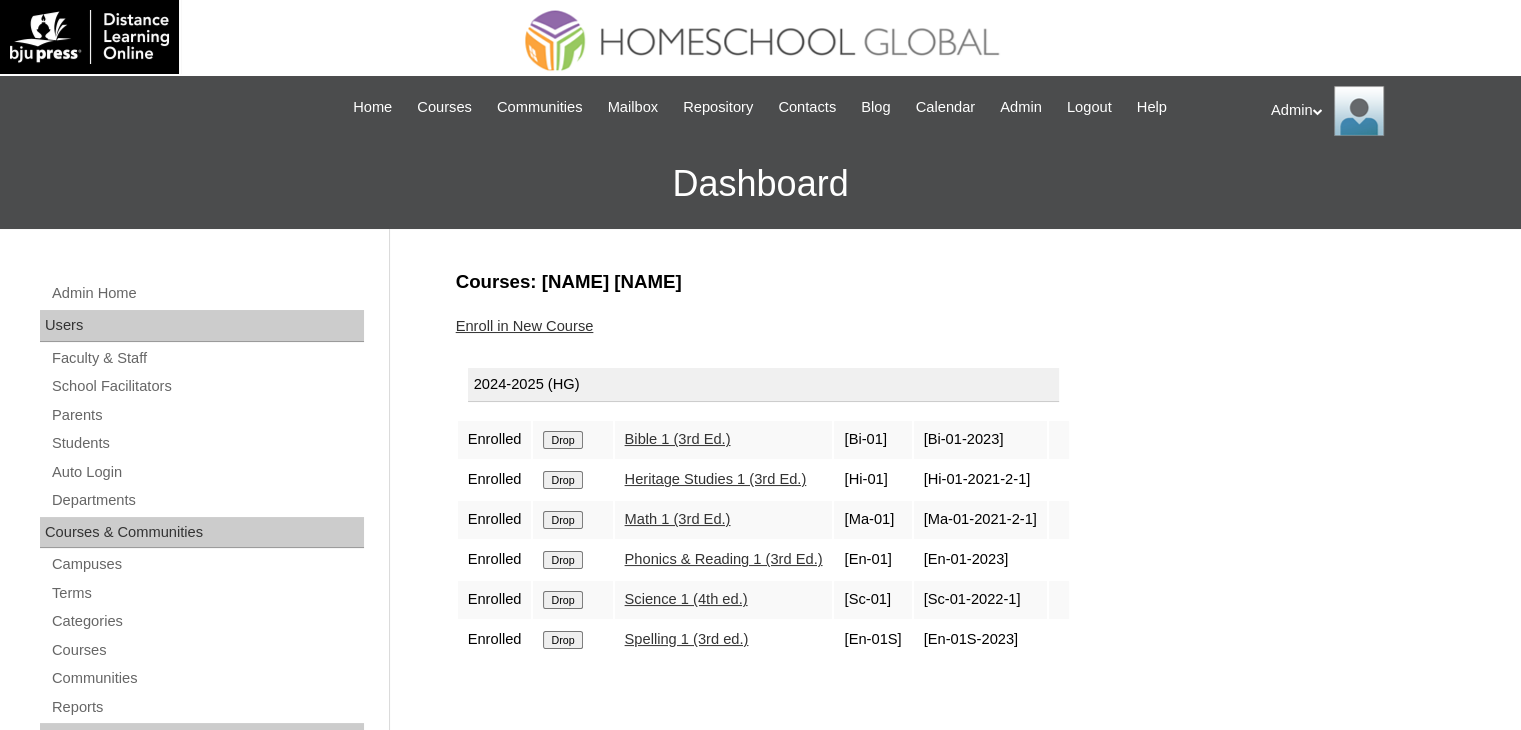 click on "Drop" at bounding box center (562, 440) 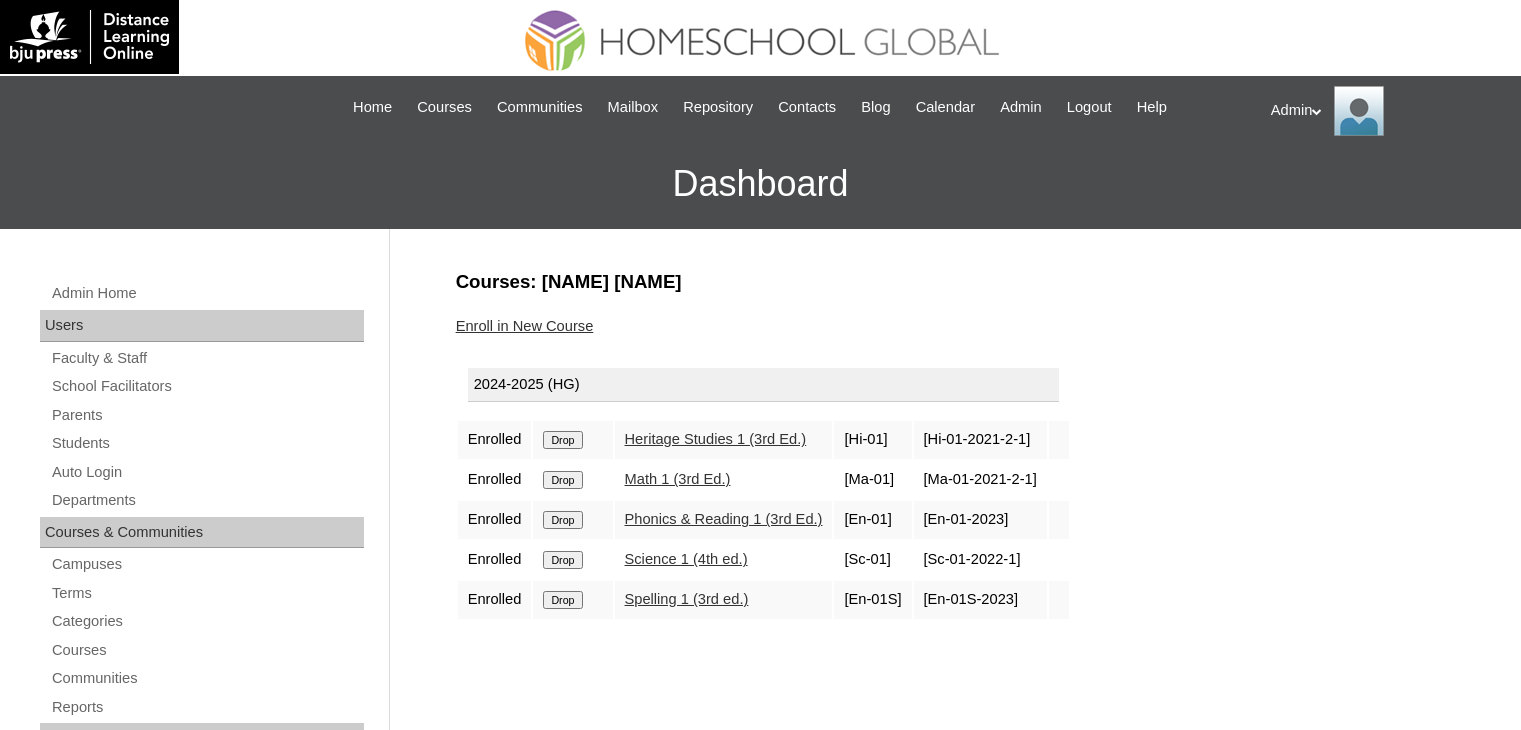 scroll, scrollTop: 0, scrollLeft: 0, axis: both 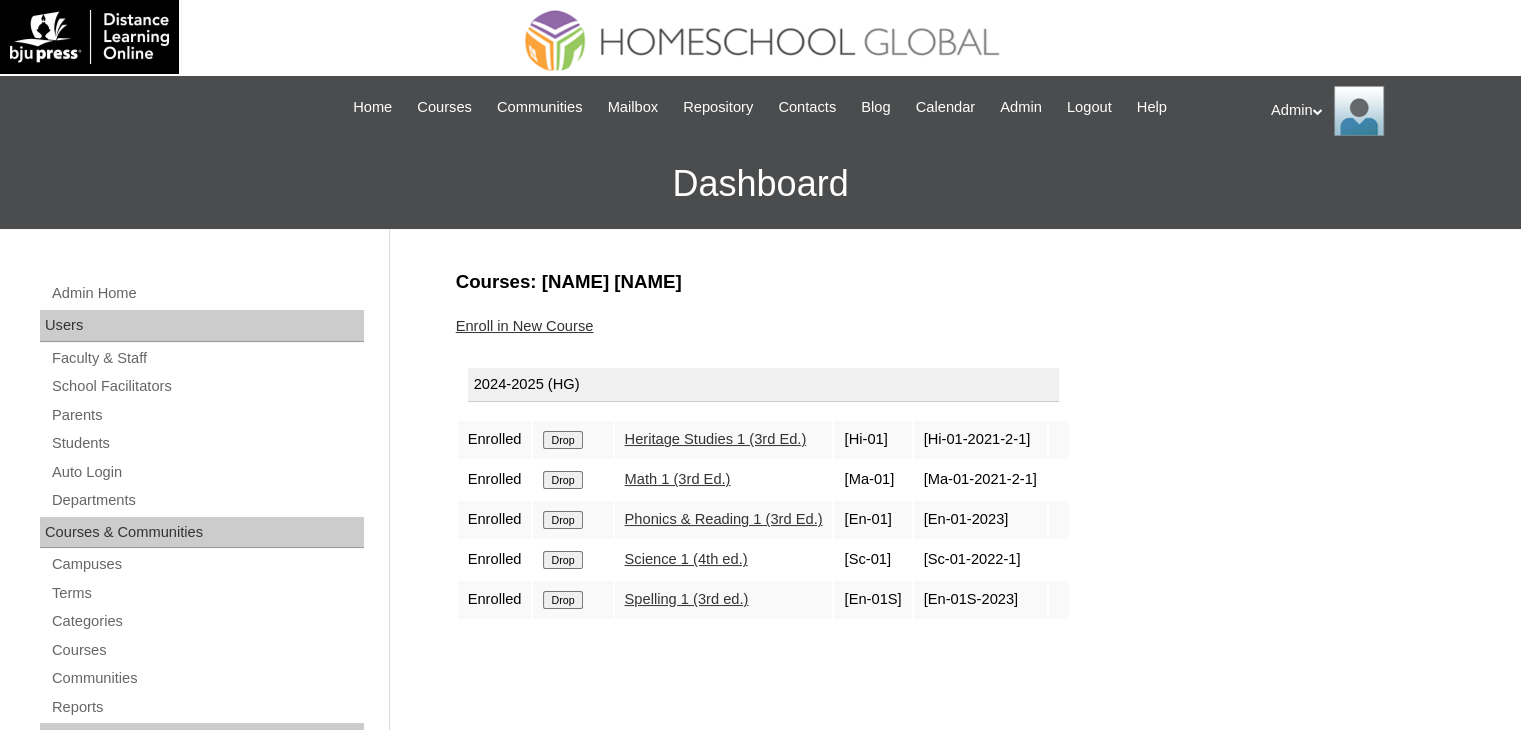 click on "Drop" at bounding box center [562, 440] 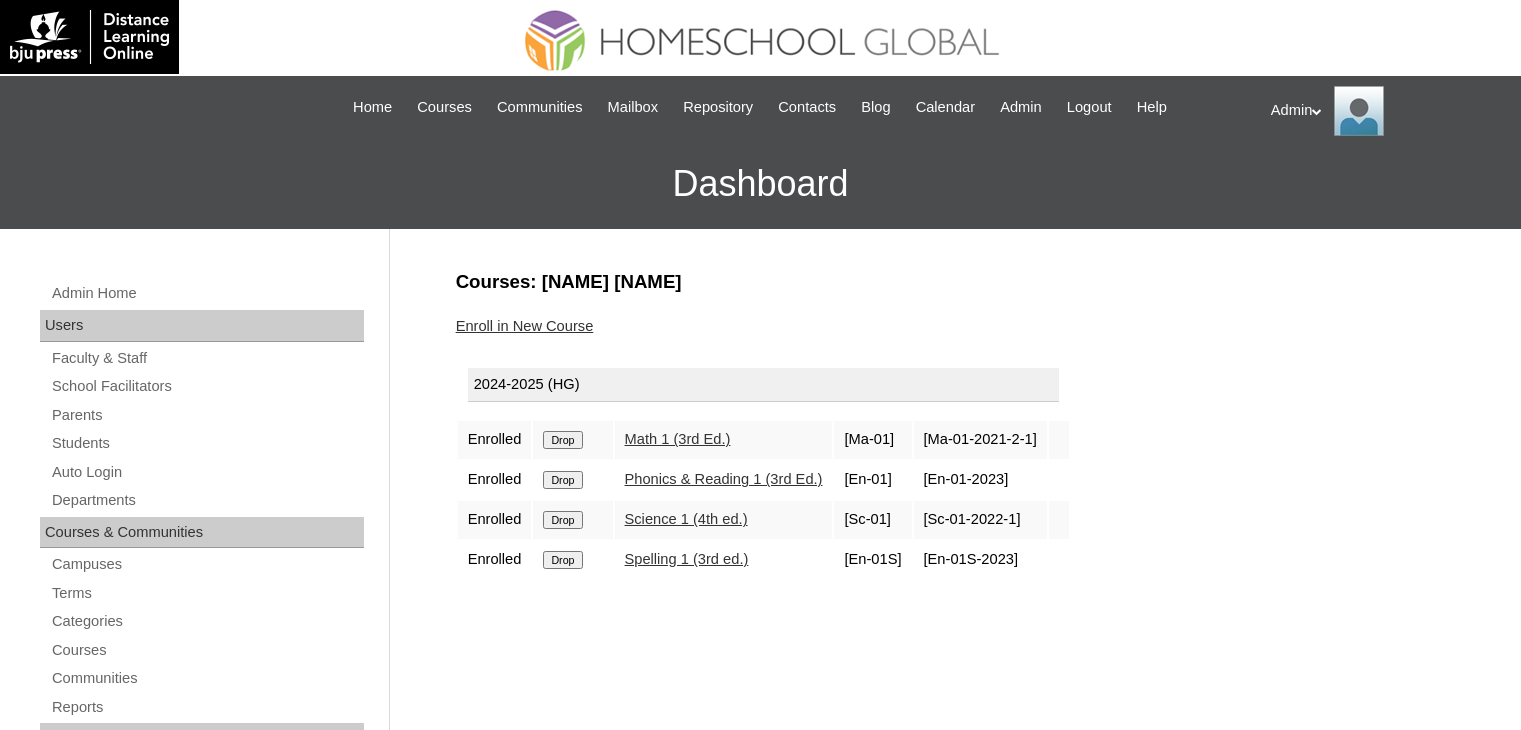 scroll, scrollTop: 0, scrollLeft: 0, axis: both 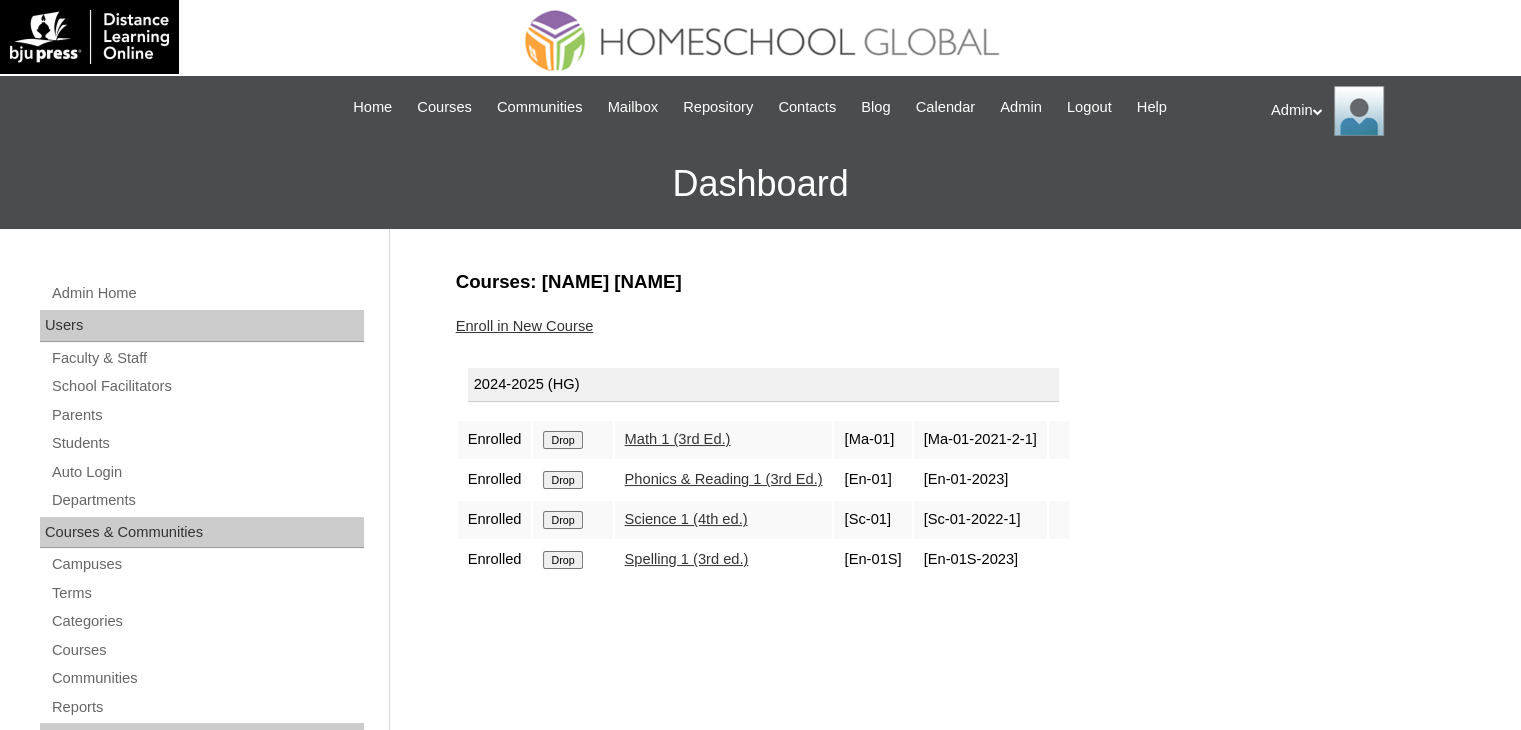 click on "Drop" at bounding box center [562, 440] 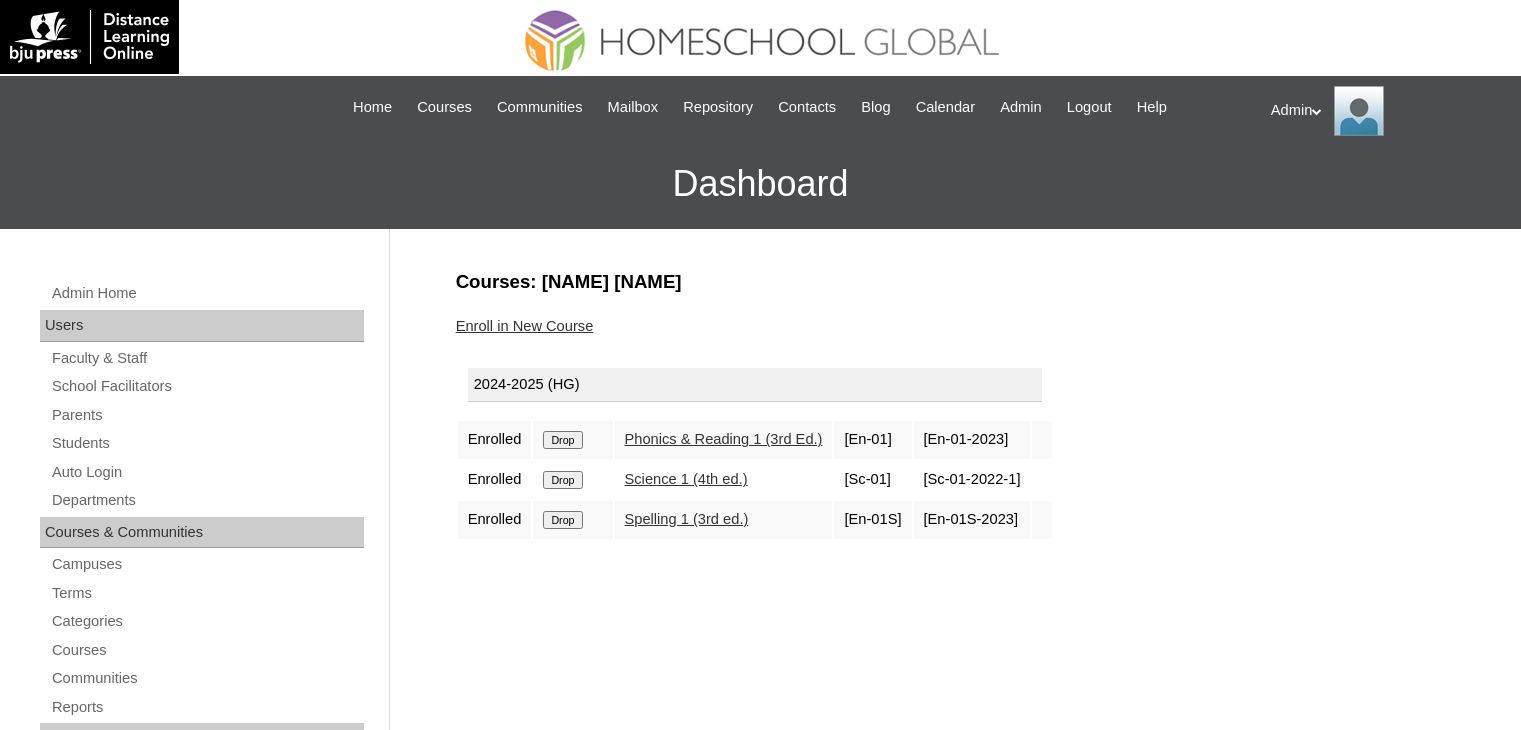 scroll, scrollTop: 0, scrollLeft: 0, axis: both 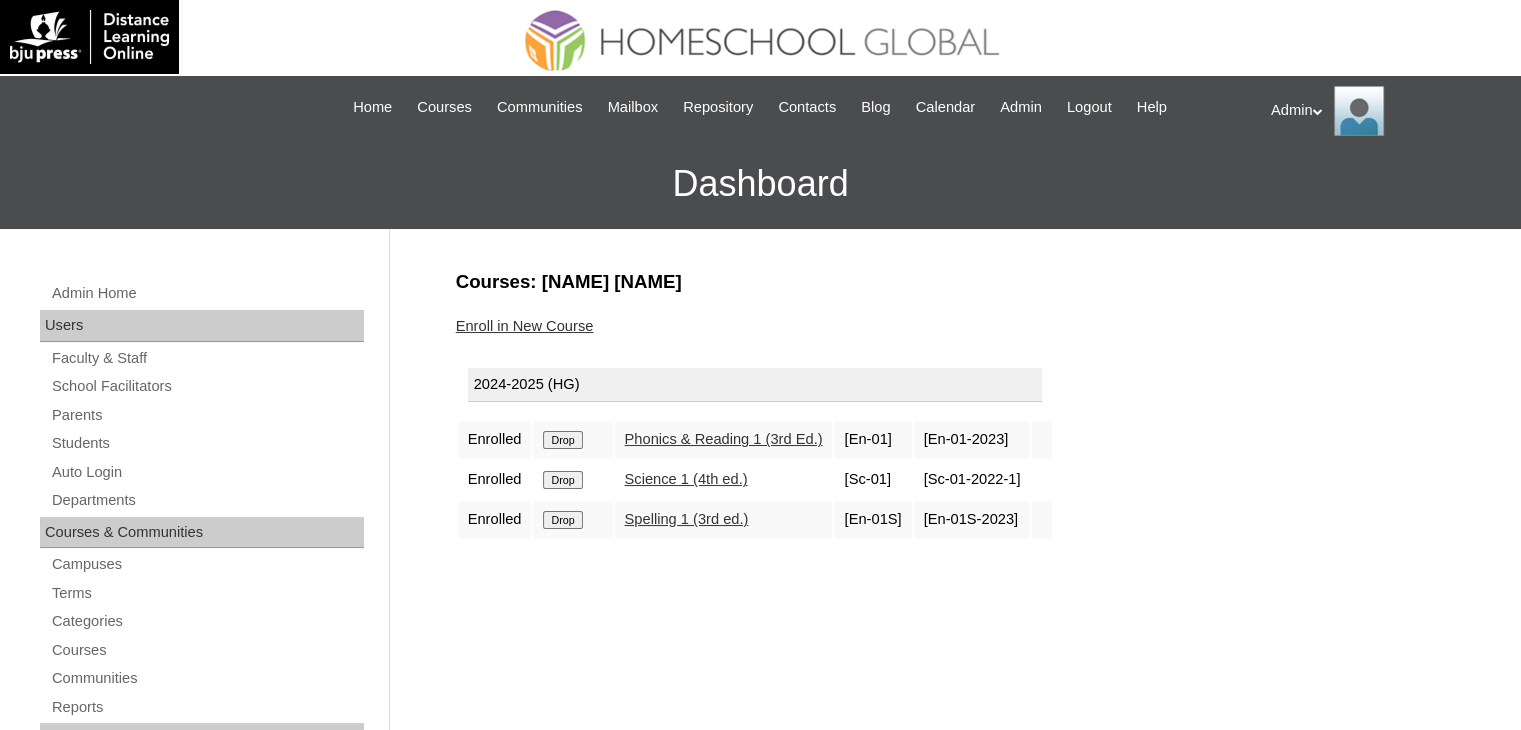 click on "Drop" at bounding box center [562, 440] 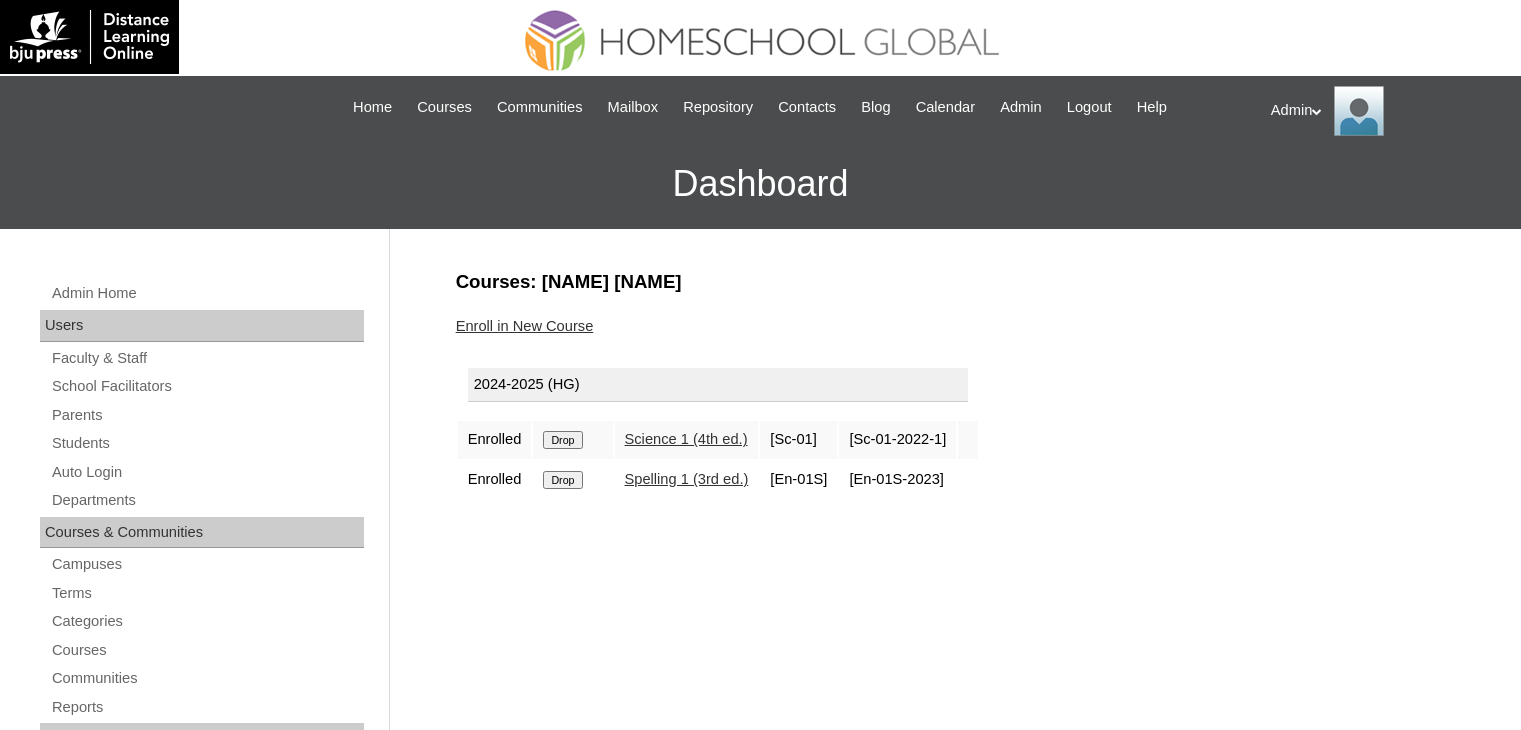 scroll, scrollTop: 0, scrollLeft: 0, axis: both 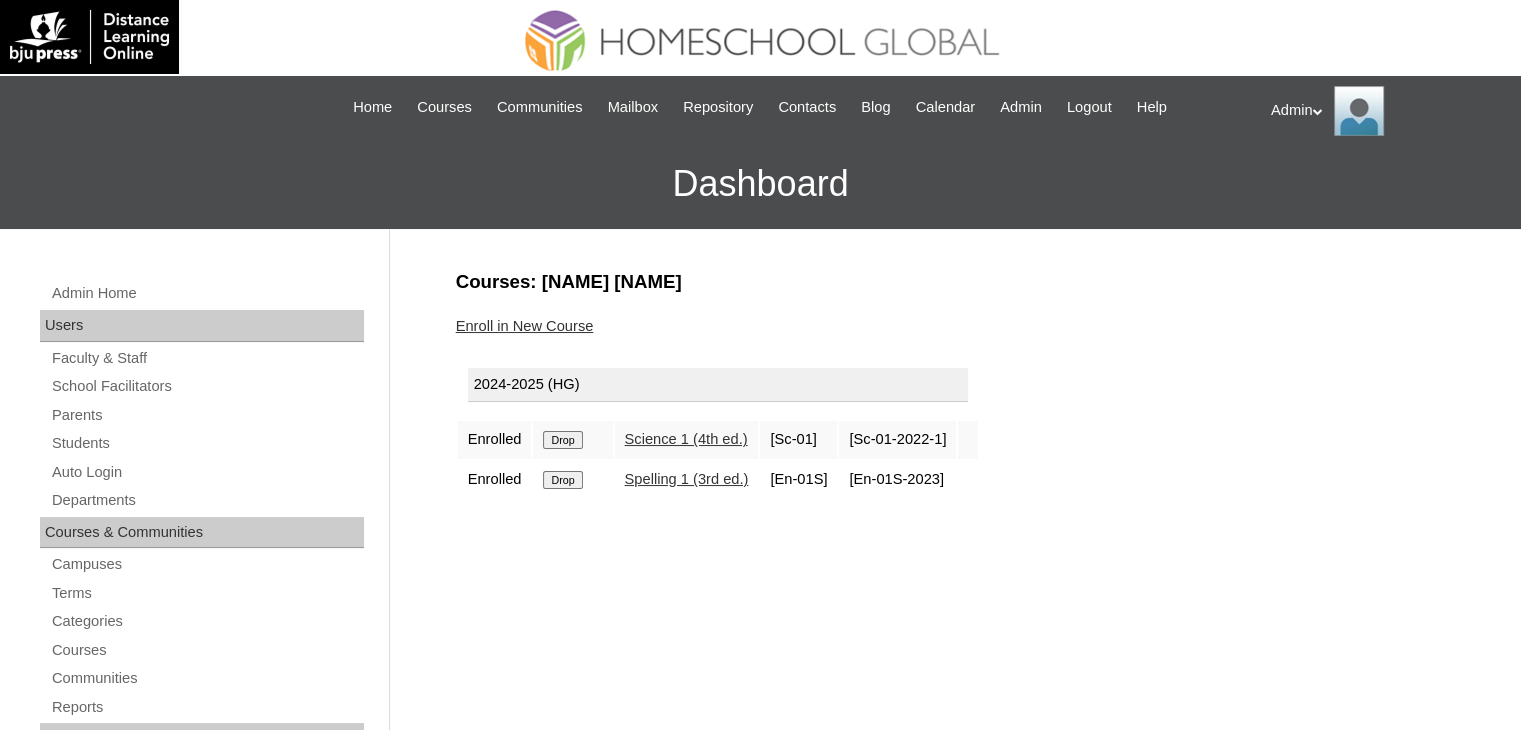 click on "Drop" at bounding box center (562, 440) 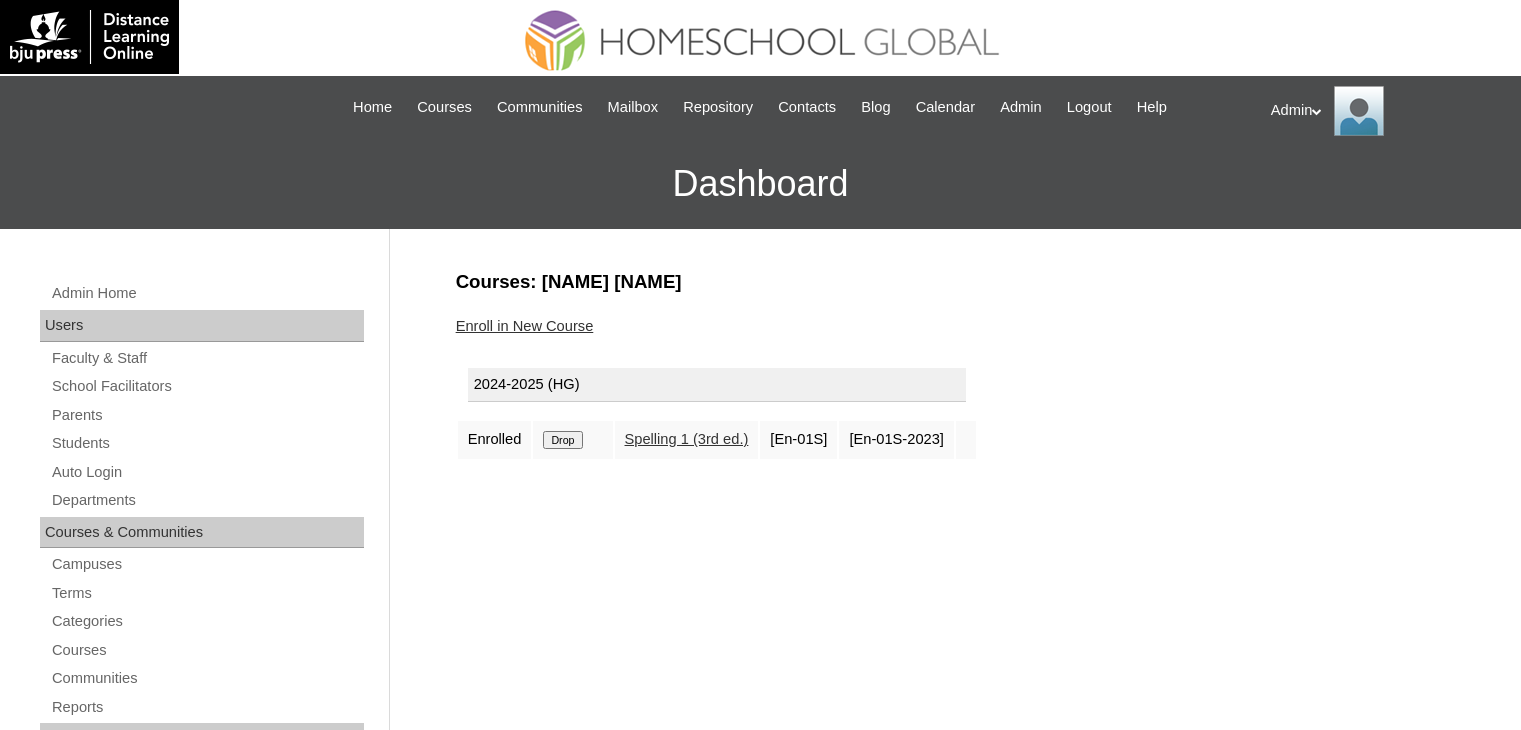 scroll, scrollTop: 0, scrollLeft: 0, axis: both 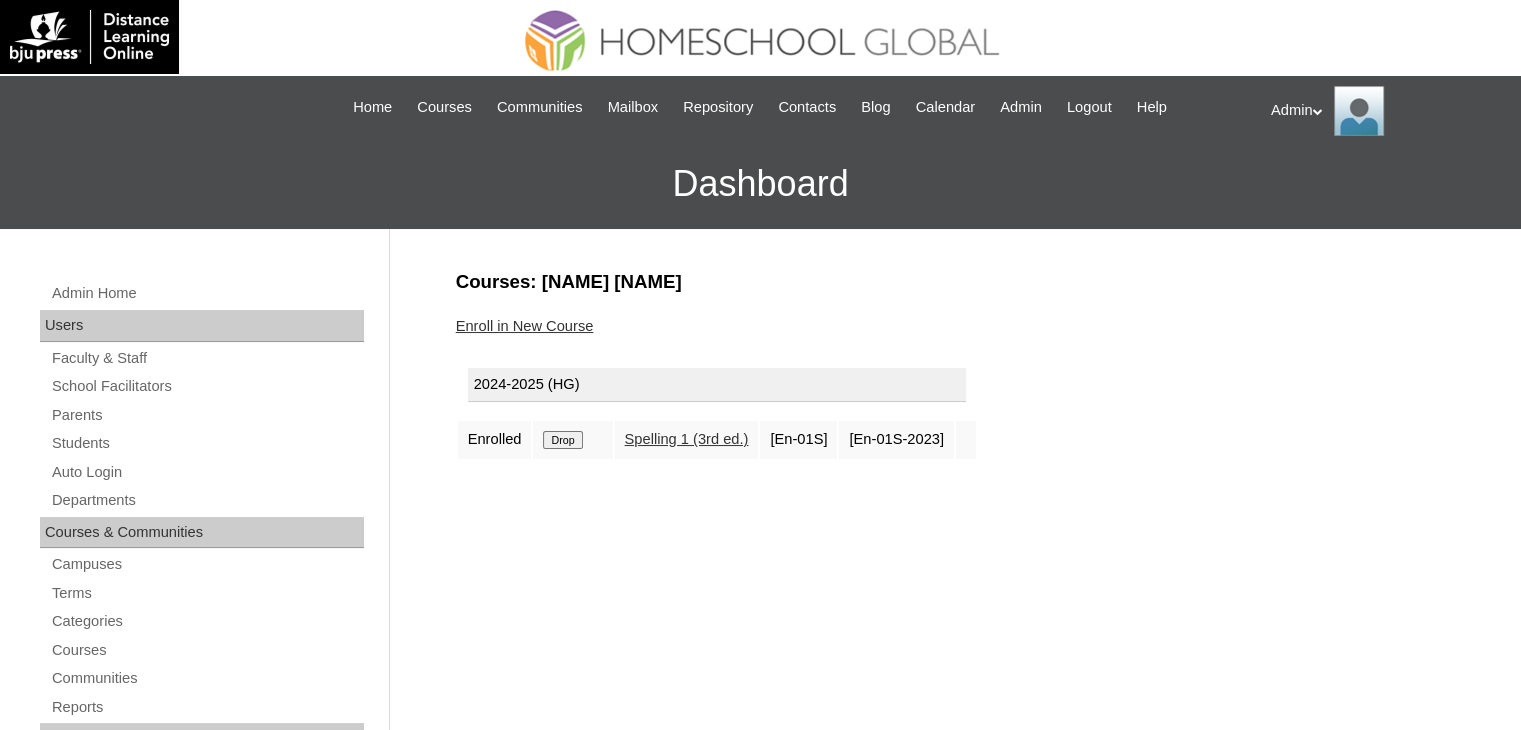 click on "Drop" at bounding box center [562, 440] 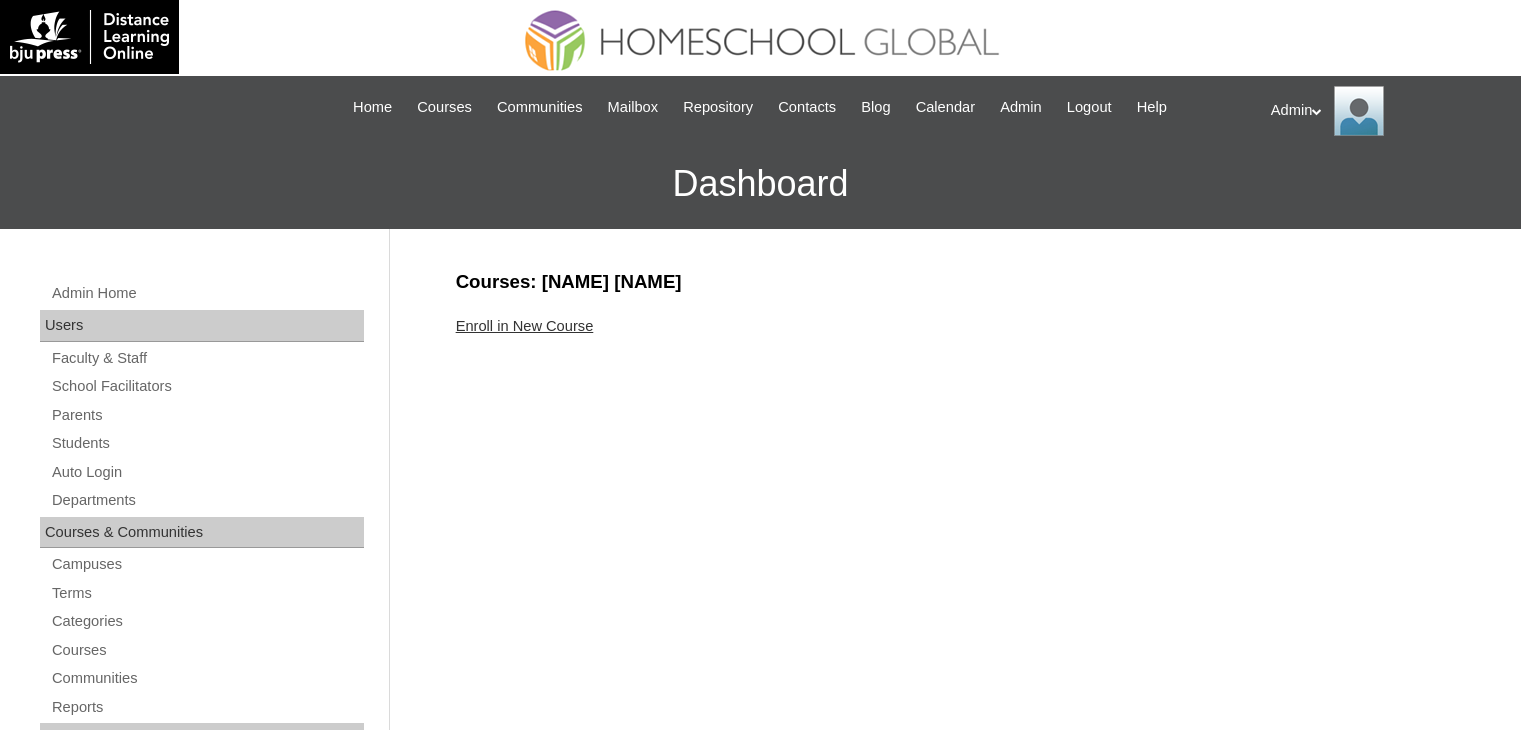 scroll, scrollTop: 0, scrollLeft: 0, axis: both 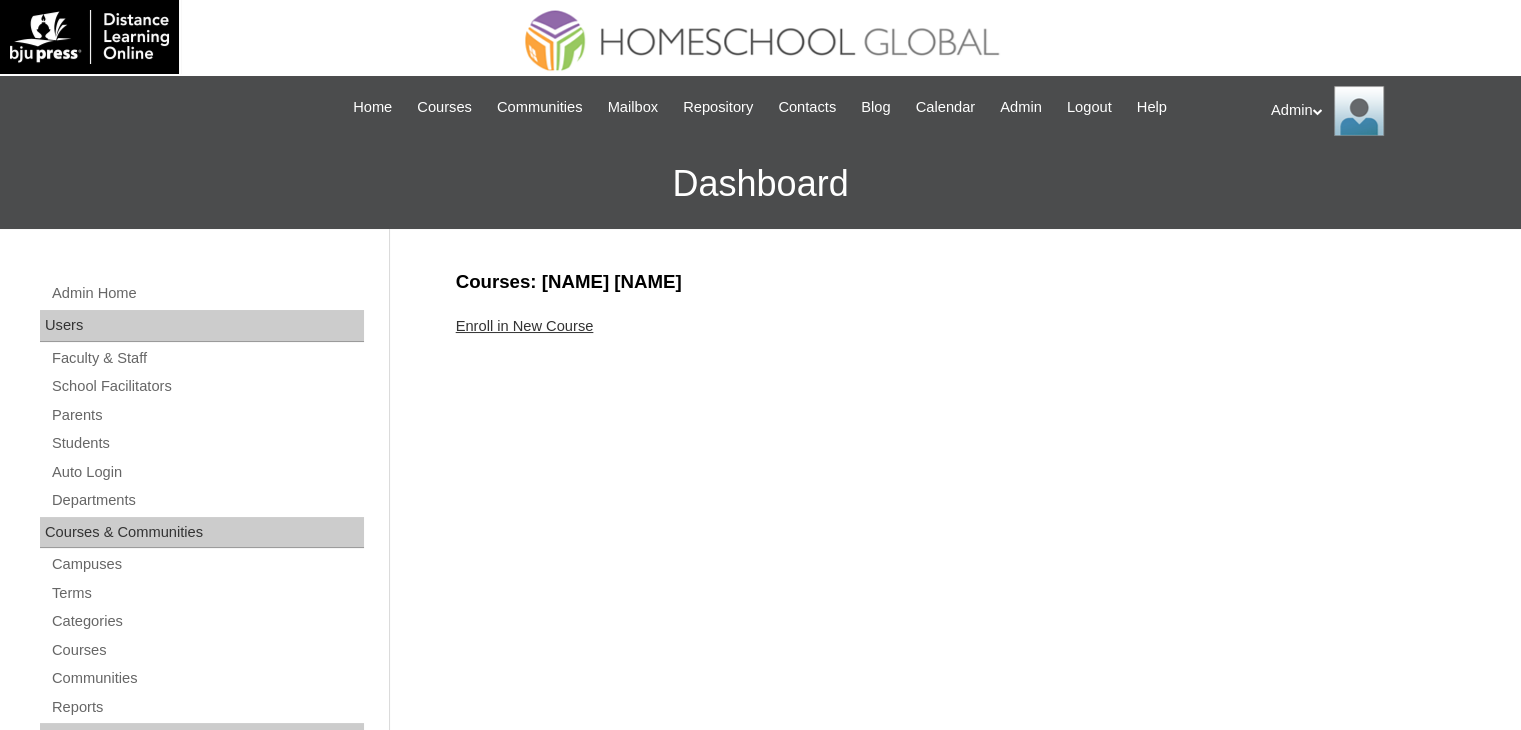 click on "Enroll in New Course" at bounding box center [525, 326] 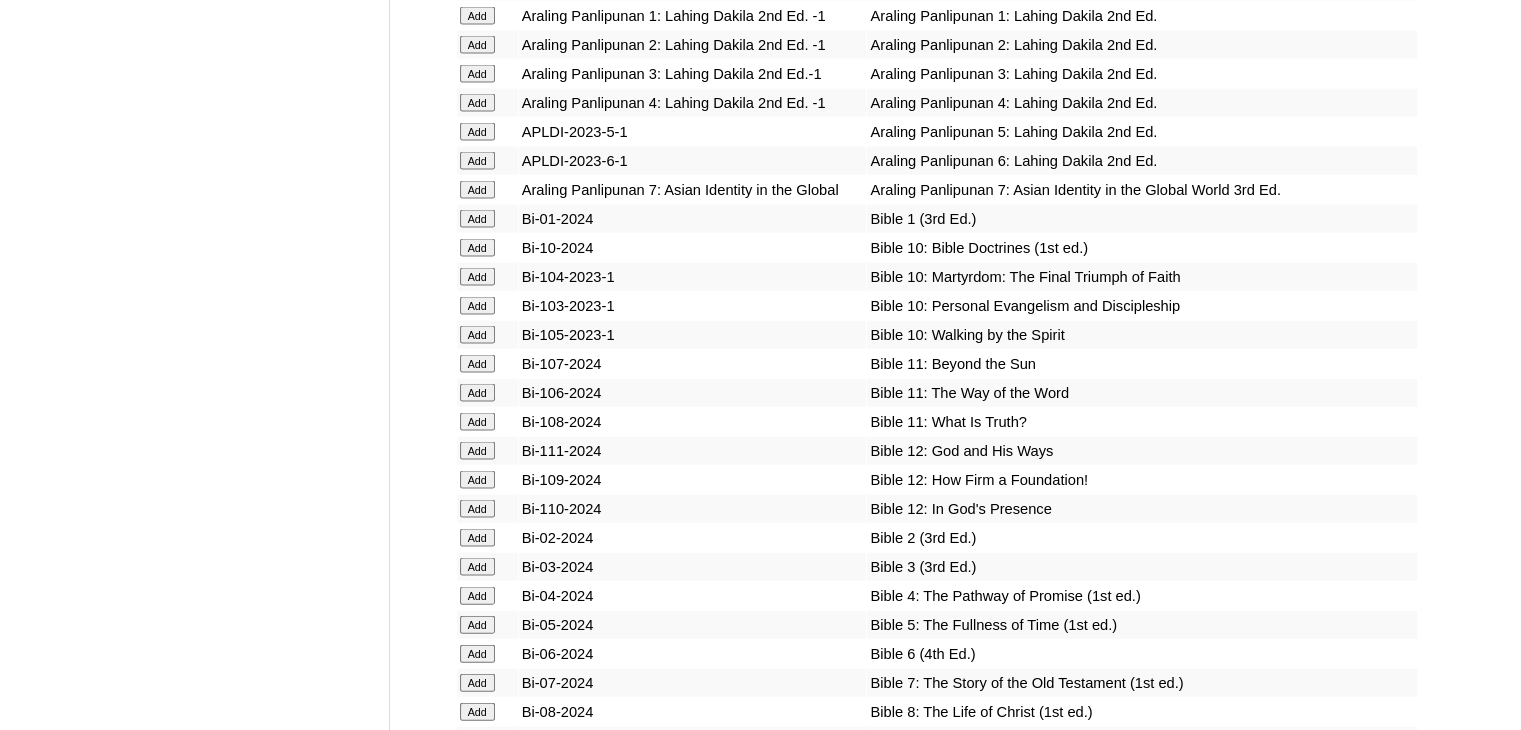scroll, scrollTop: 12524, scrollLeft: 0, axis: vertical 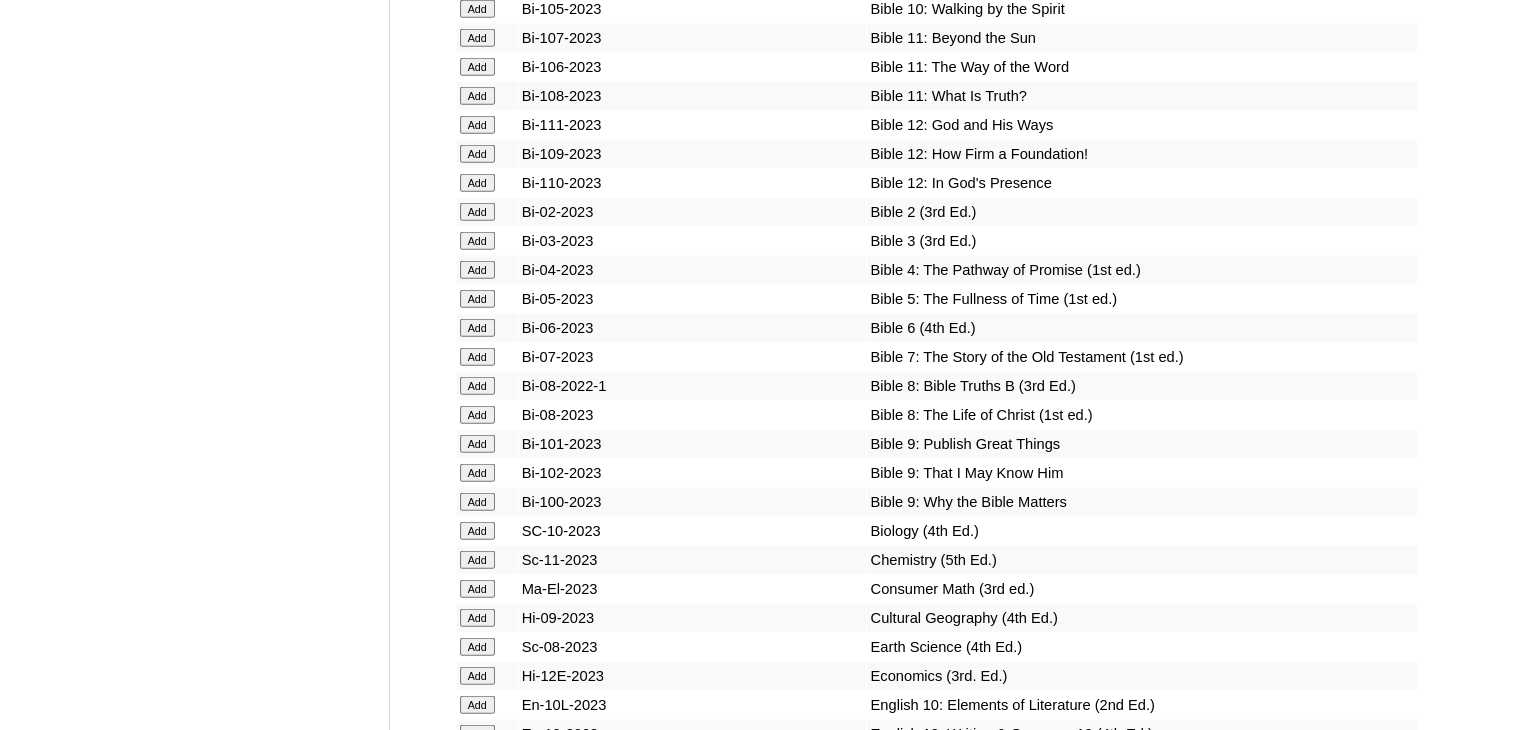 click on "Add" at bounding box center (477, -12148) 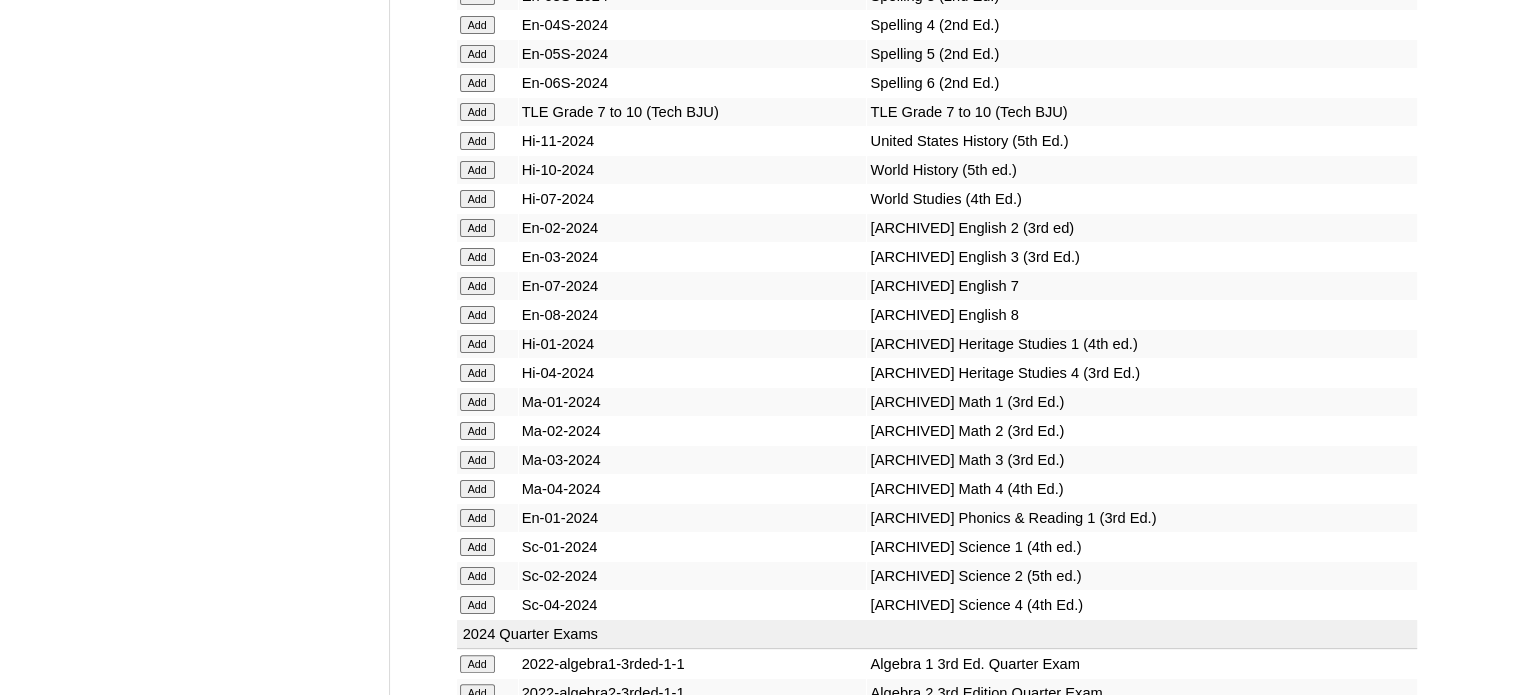 scroll, scrollTop: 9148, scrollLeft: 0, axis: vertical 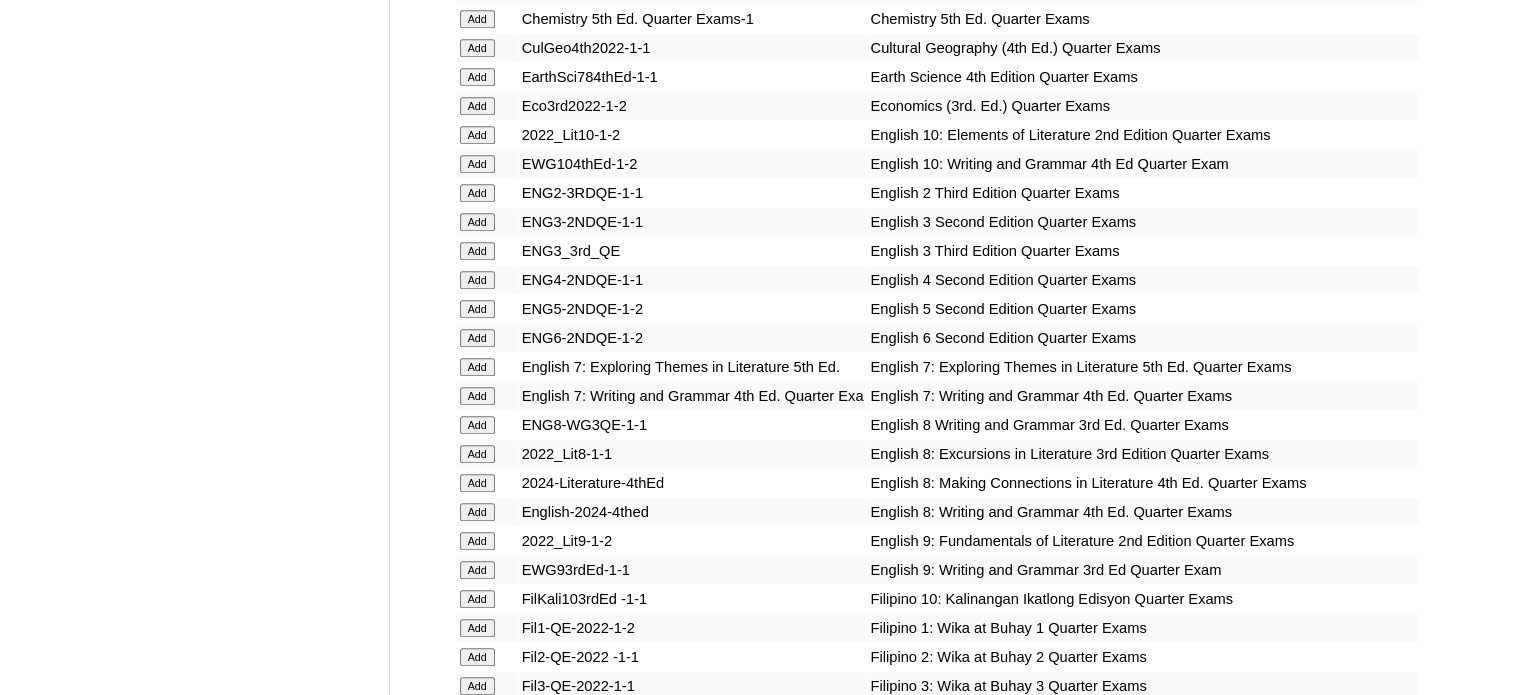 click on "Add" at bounding box center [477, -8772] 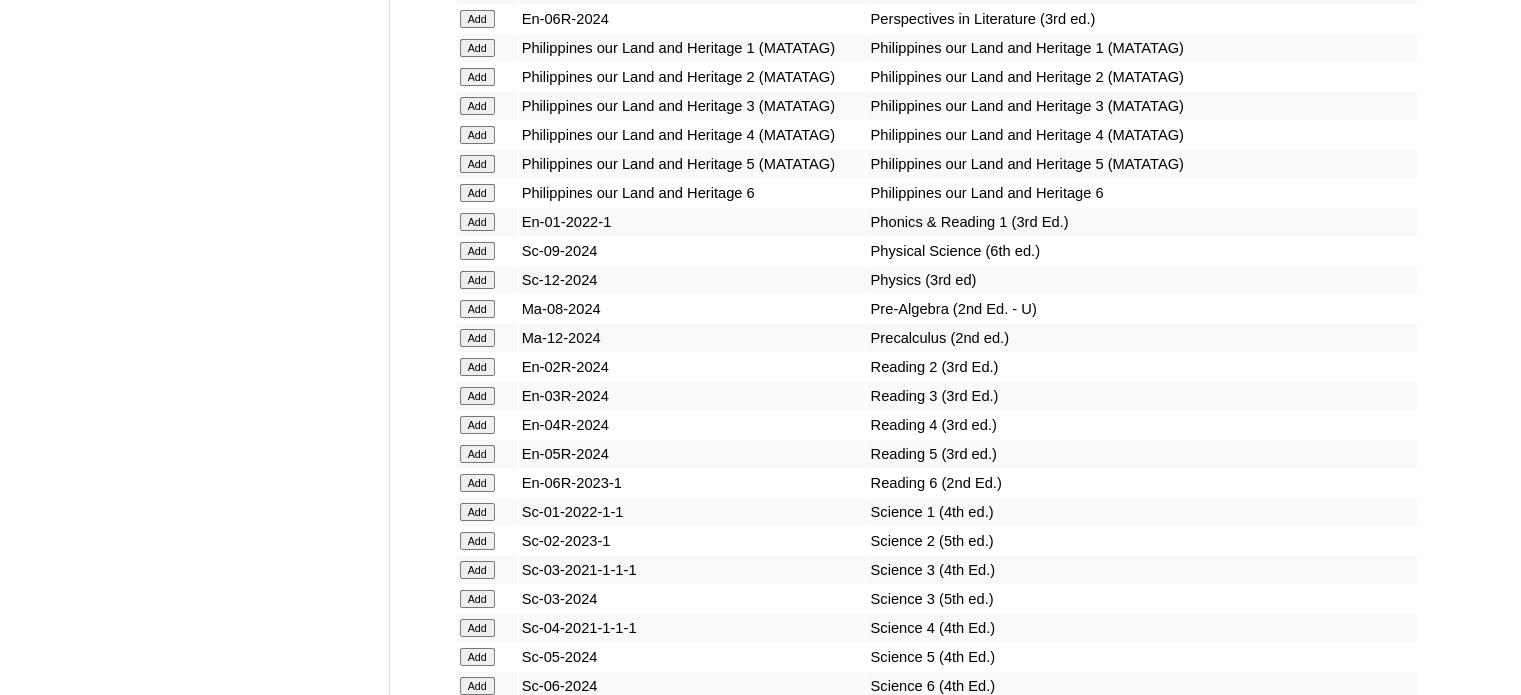 scroll, scrollTop: 14788, scrollLeft: 0, axis: vertical 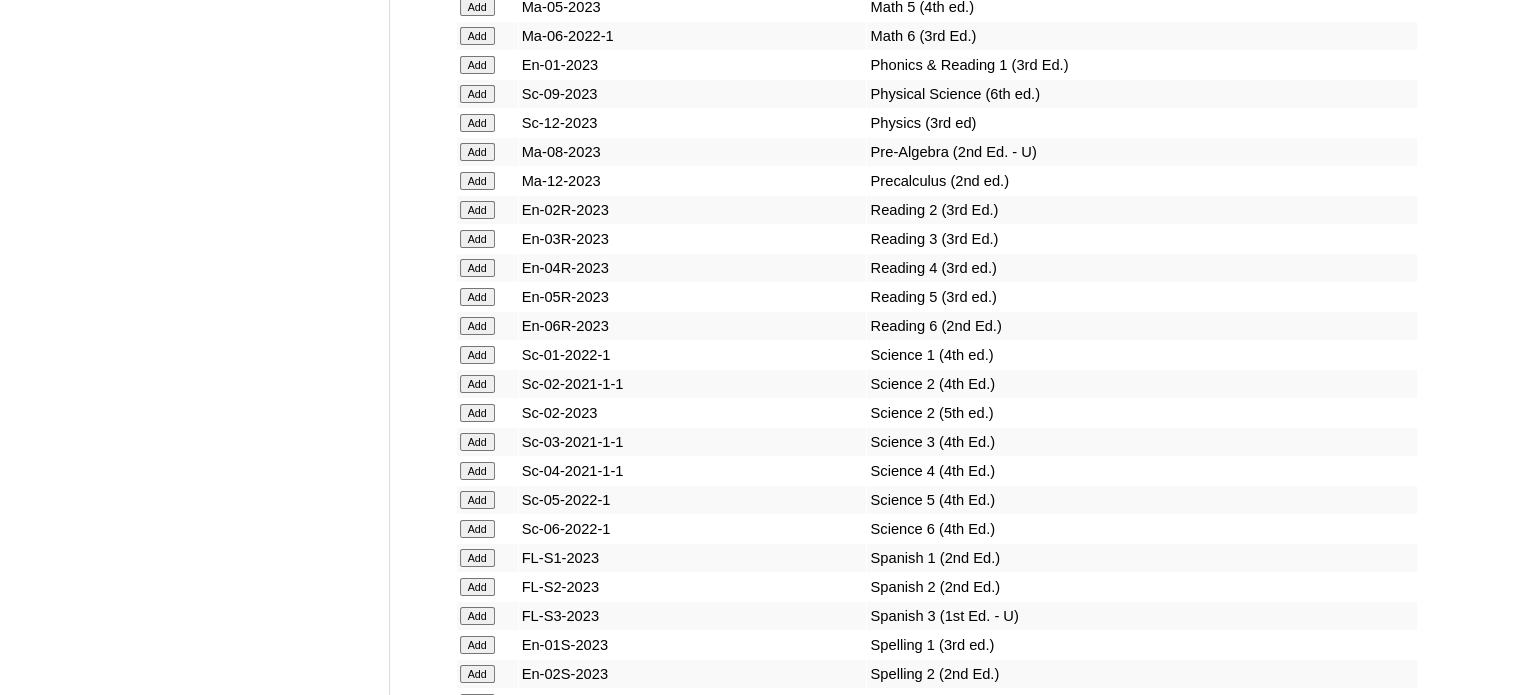 click on "Add" at bounding box center (477, -14412) 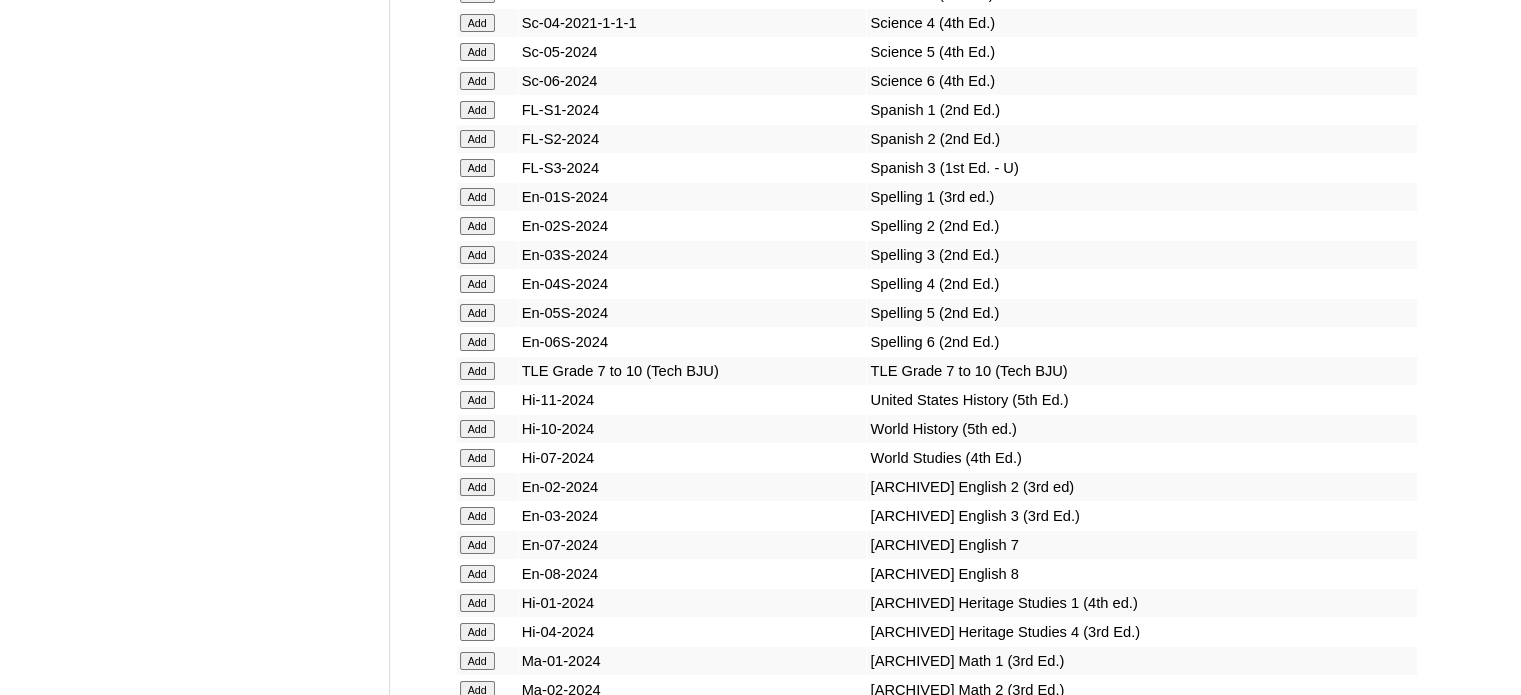 scroll, scrollTop: 10726, scrollLeft: 0, axis: vertical 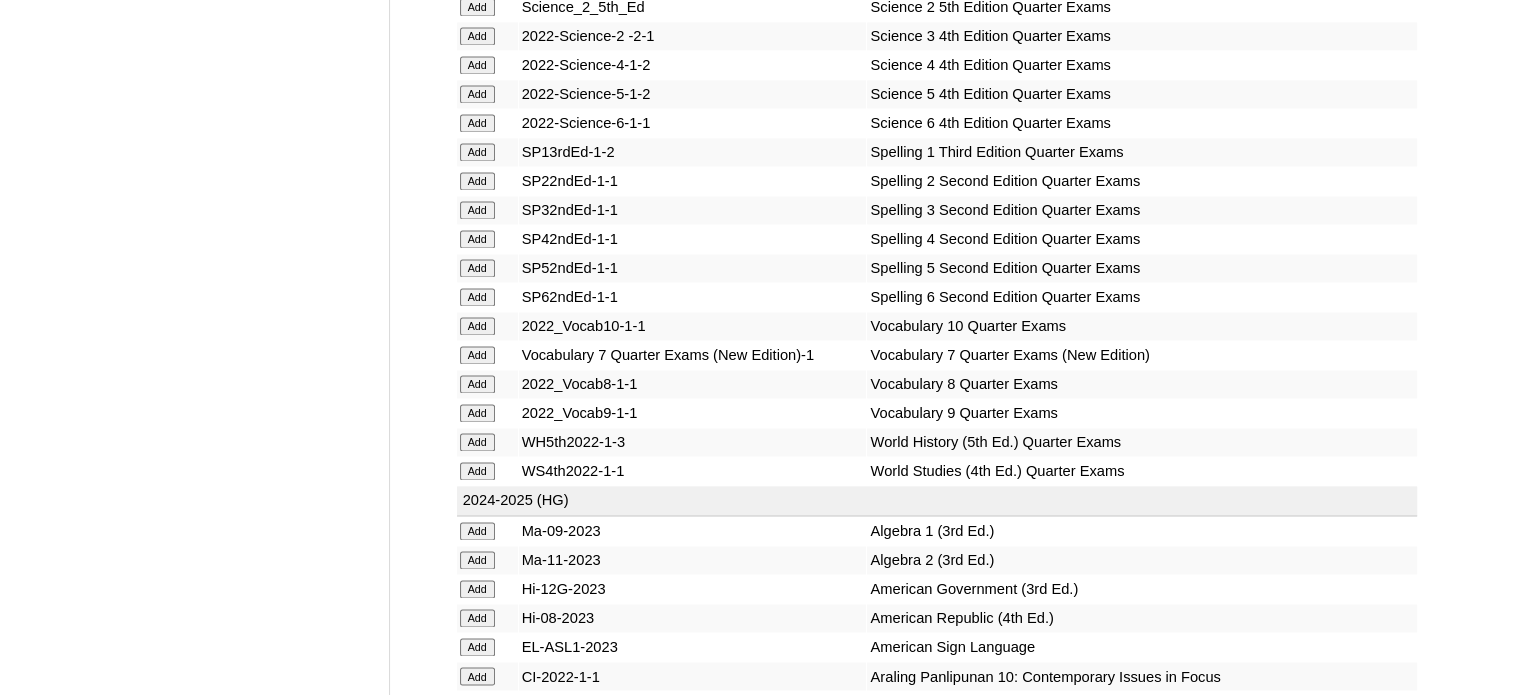 click on "Add" at bounding box center (477, -10350) 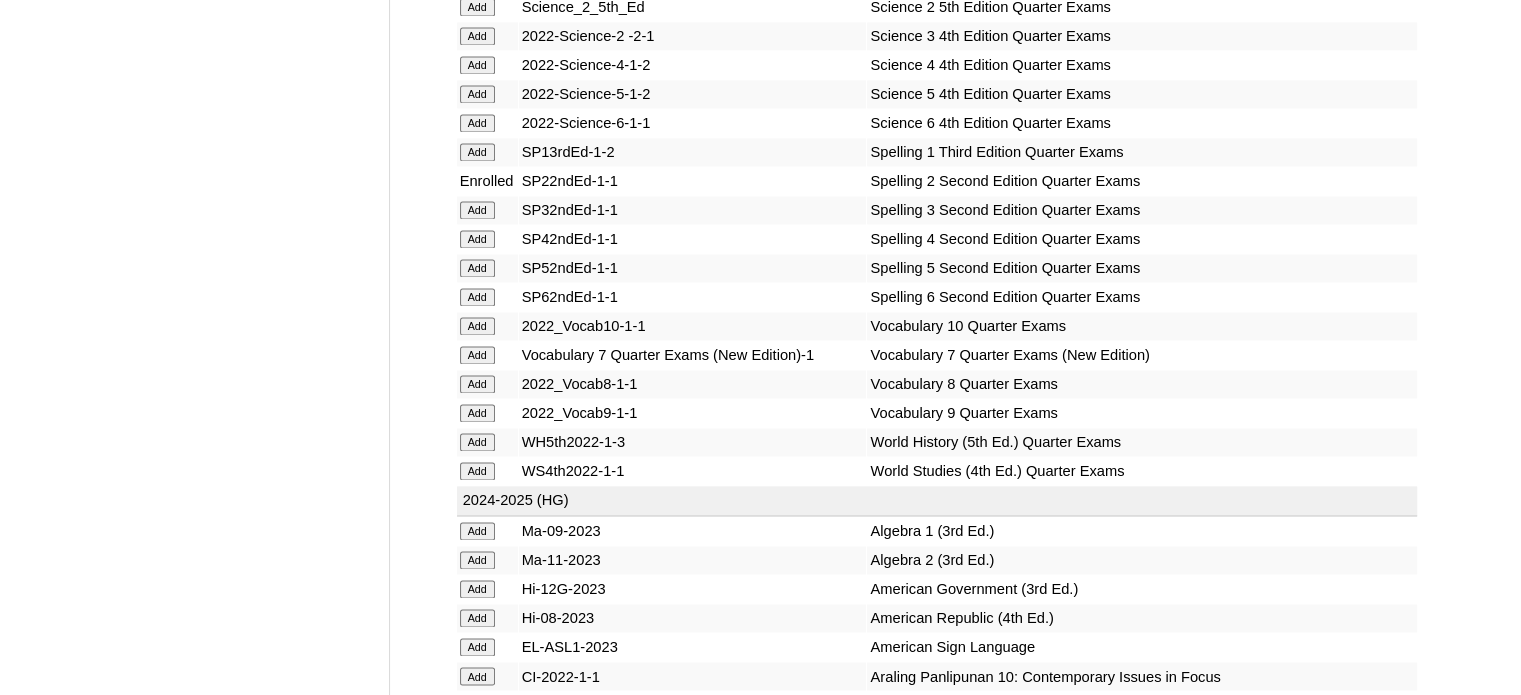 scroll, scrollTop: 15248, scrollLeft: 0, axis: vertical 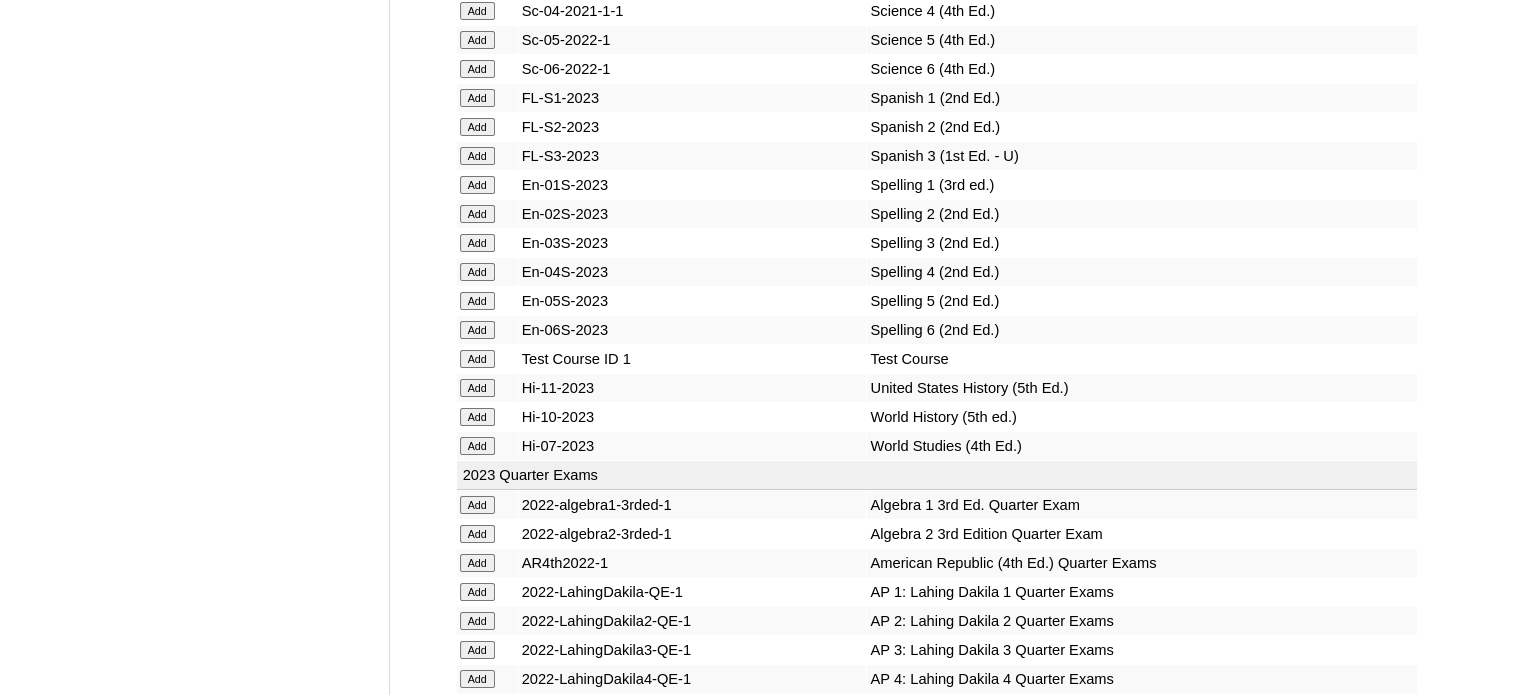 click on "Add" at bounding box center [477, -14872] 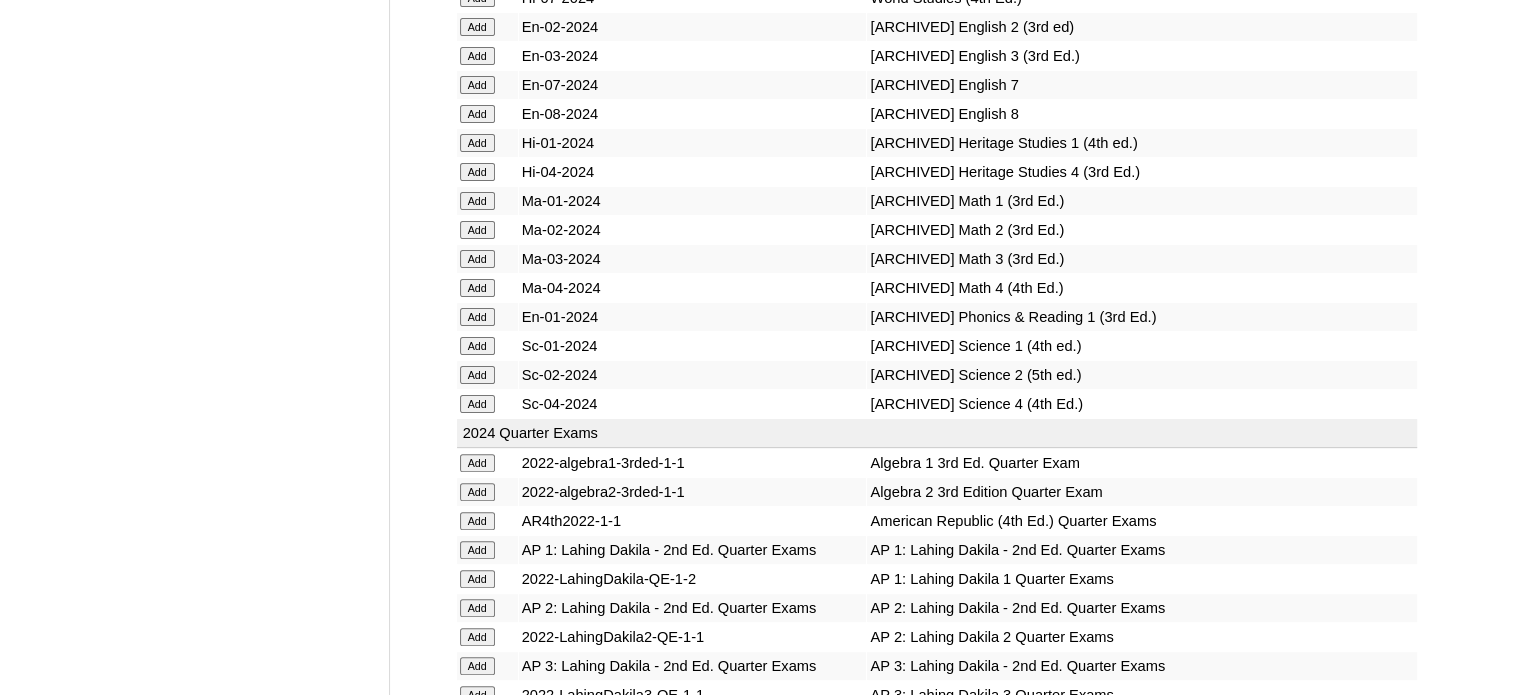 scroll, scrollTop: 9891, scrollLeft: 0, axis: vertical 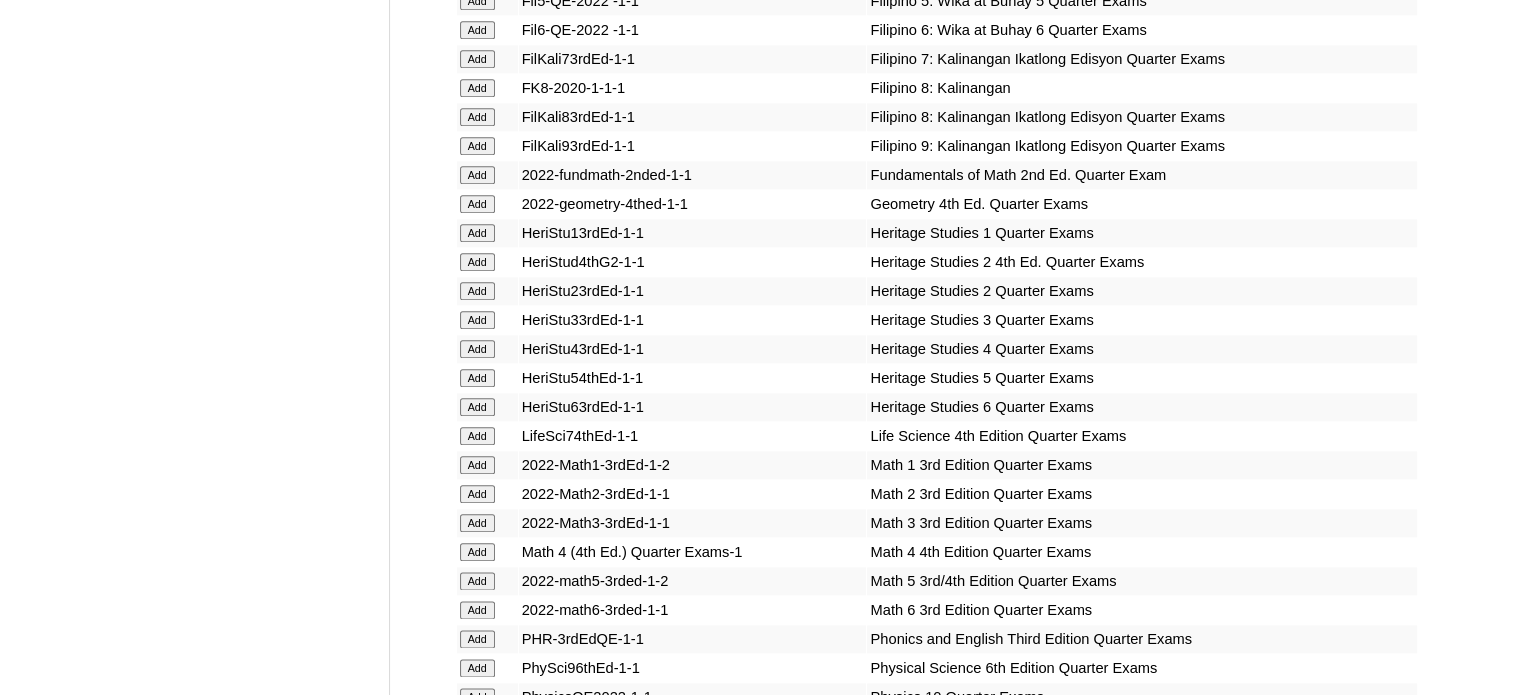 click on "Add" at bounding box center [477, -9515] 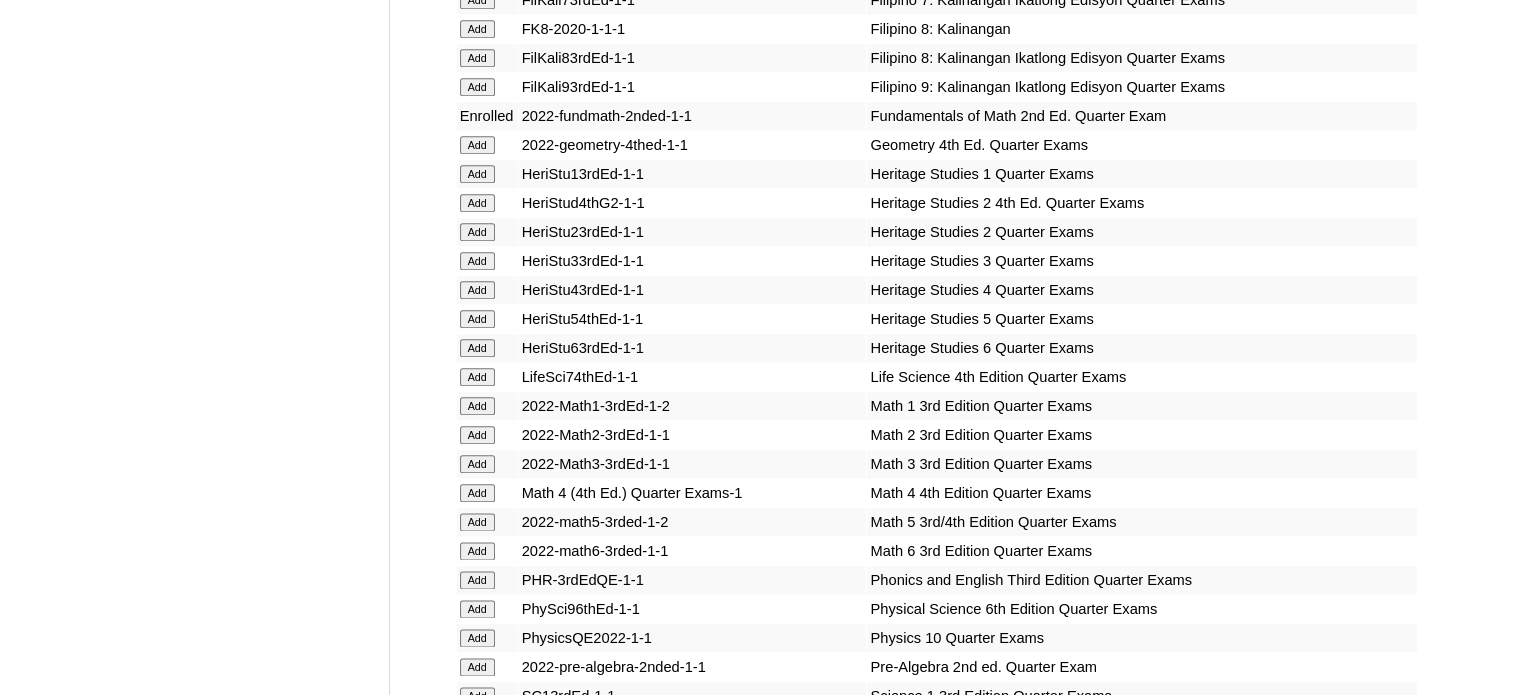scroll, scrollTop: 9963, scrollLeft: 0, axis: vertical 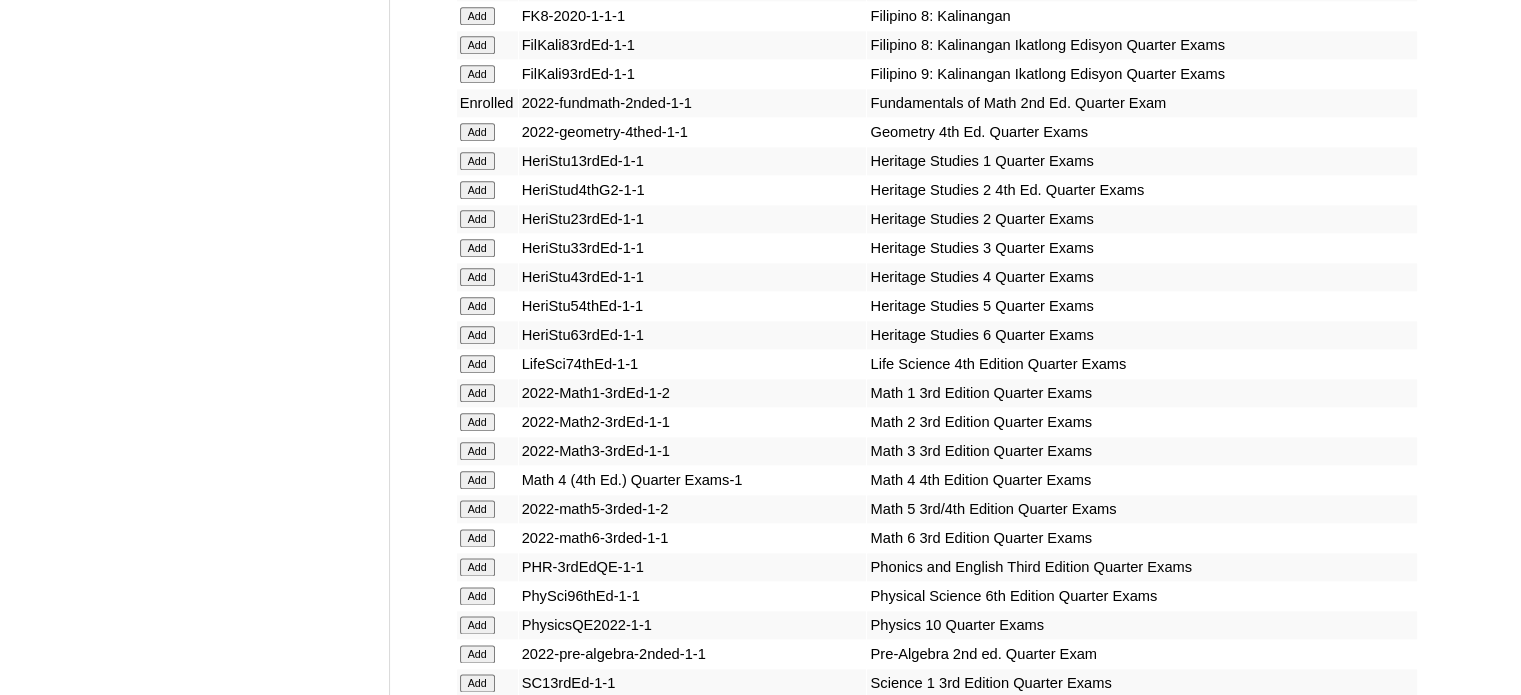 click on "Add" at bounding box center (477, -9587) 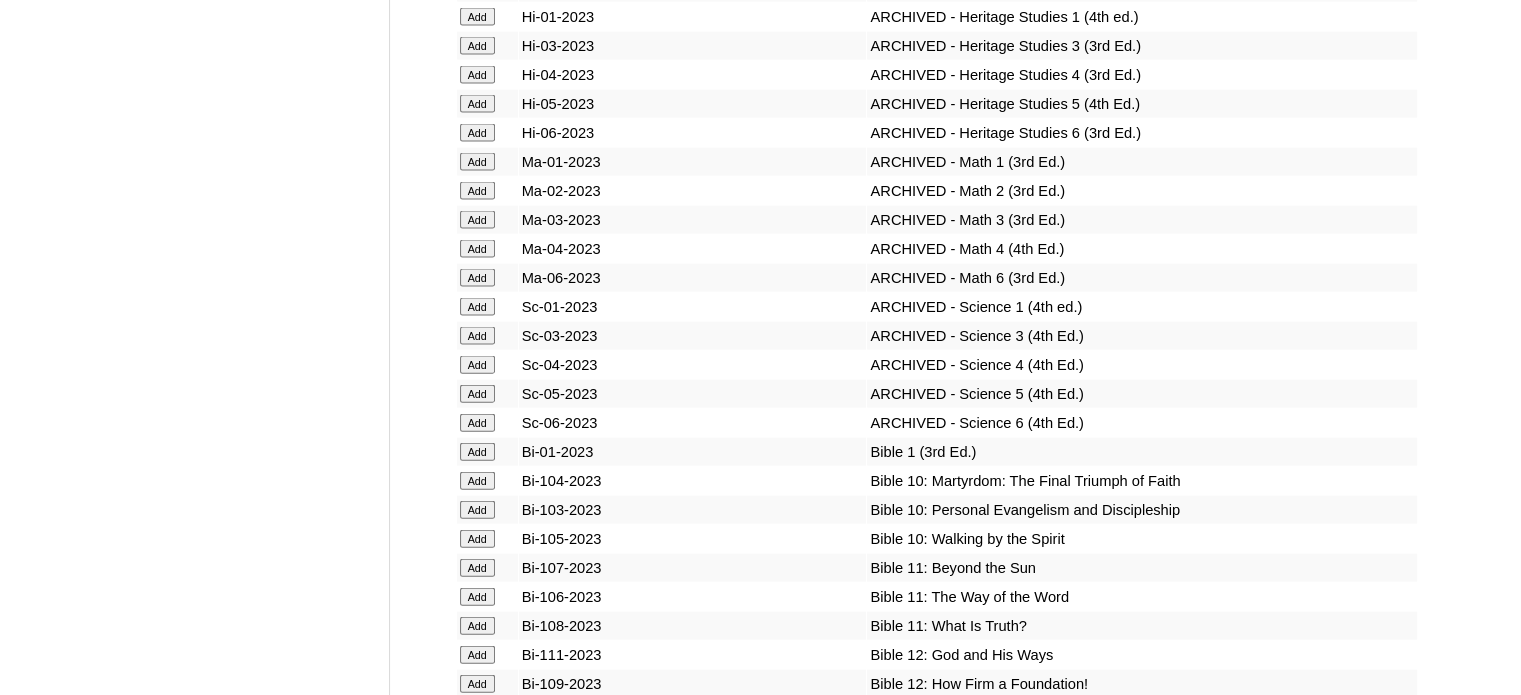 scroll, scrollTop: 14471, scrollLeft: 0, axis: vertical 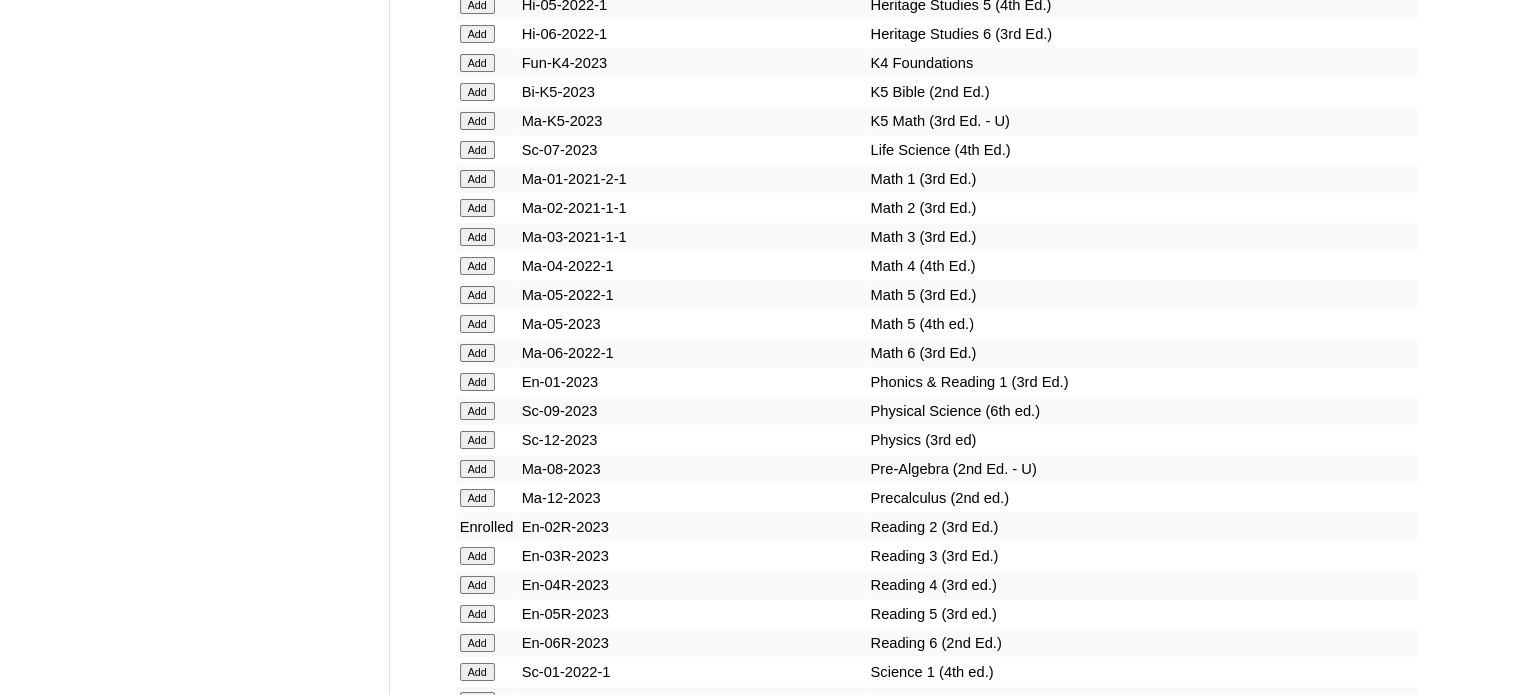 click on "Add" at bounding box center [477, -14095] 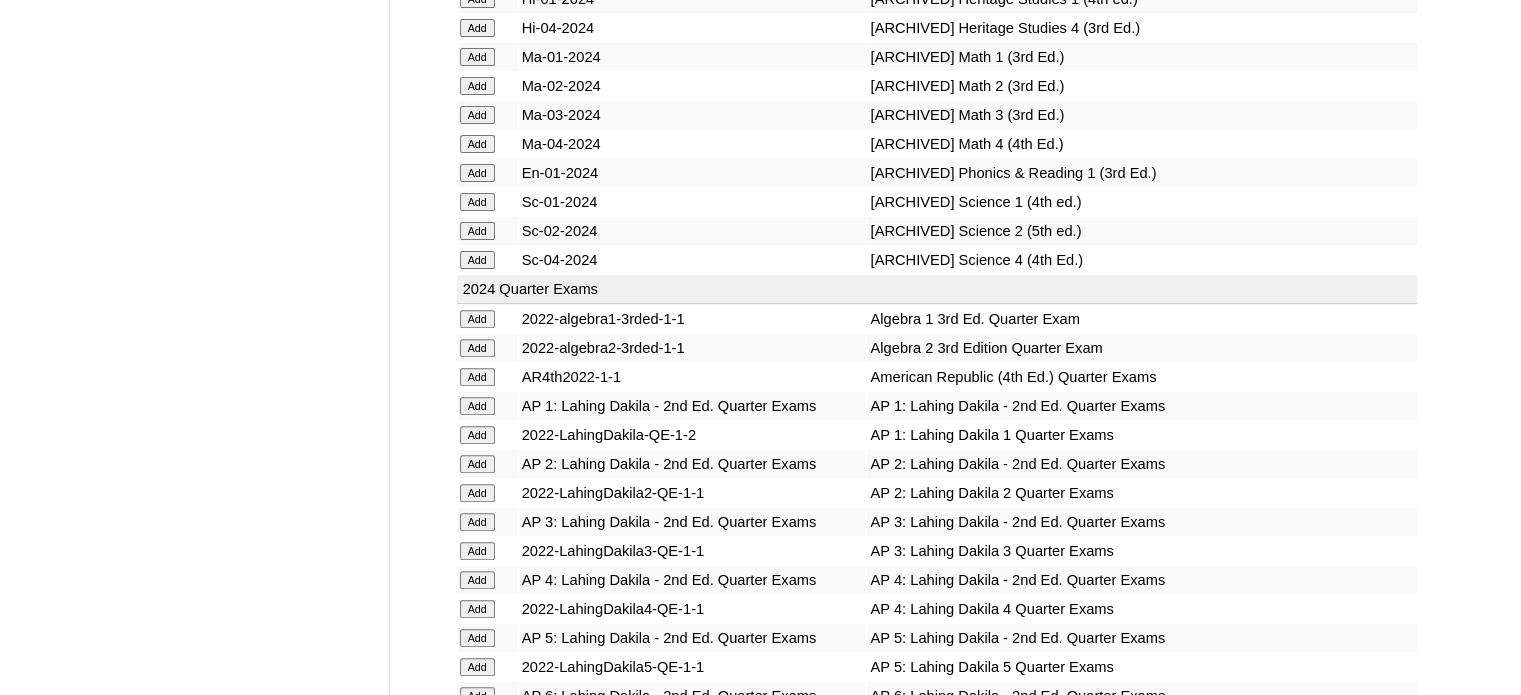 scroll, scrollTop: 10524, scrollLeft: 0, axis: vertical 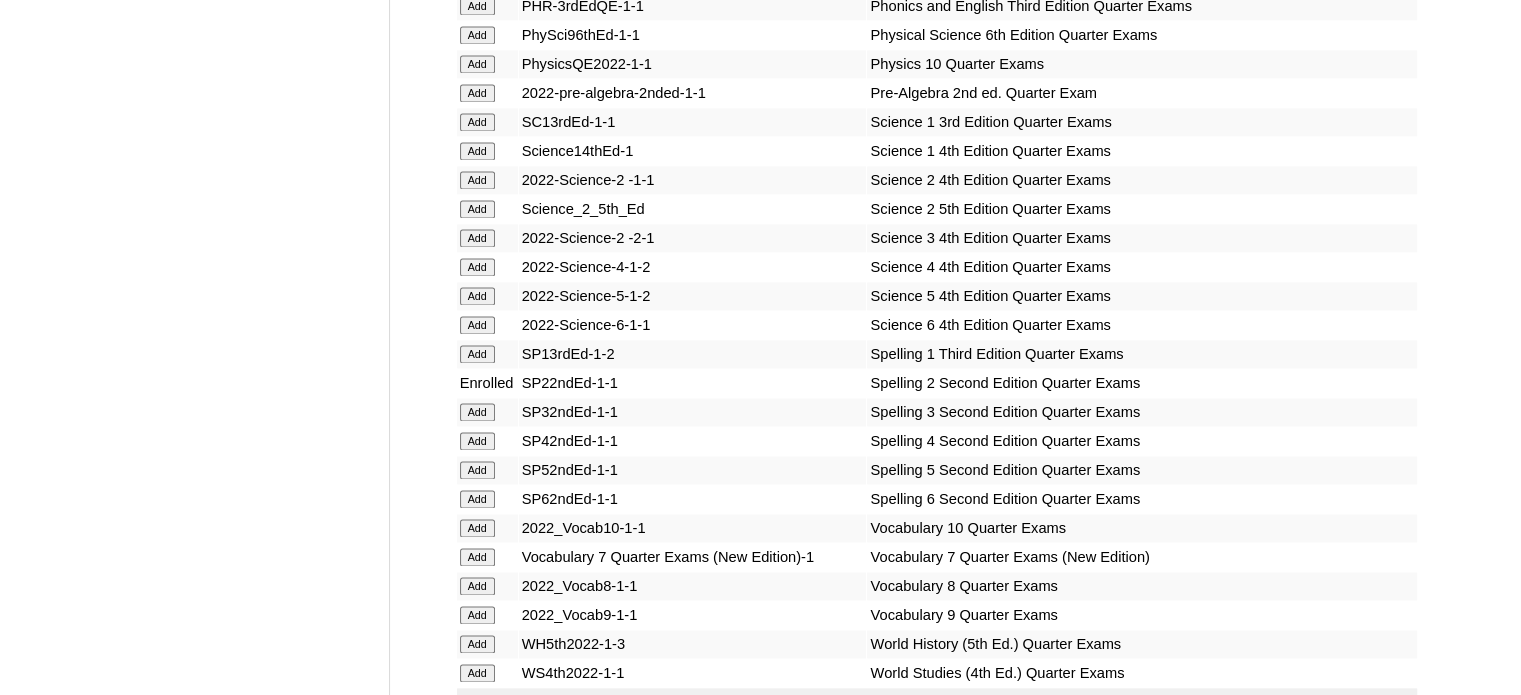 click on "Add" at bounding box center [477, -10148] 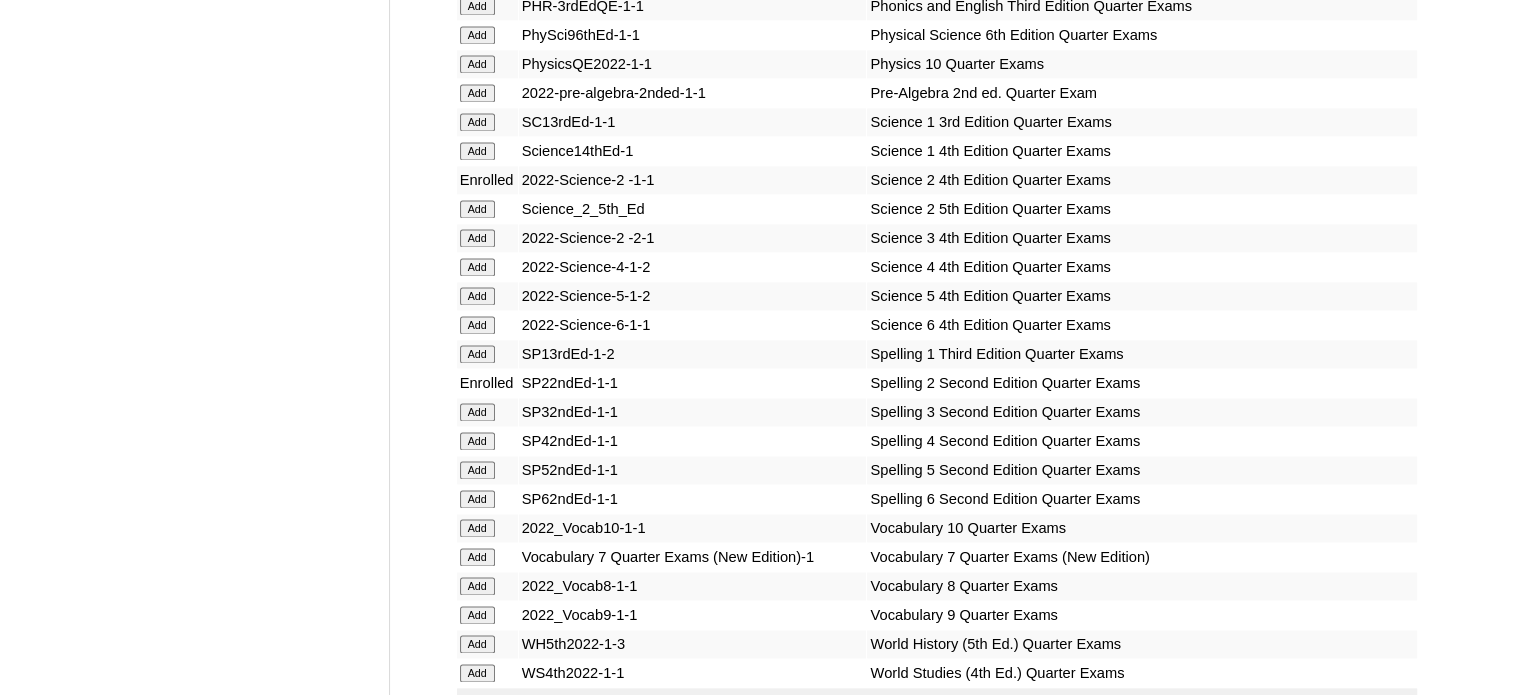 scroll, scrollTop: 14960, scrollLeft: 0, axis: vertical 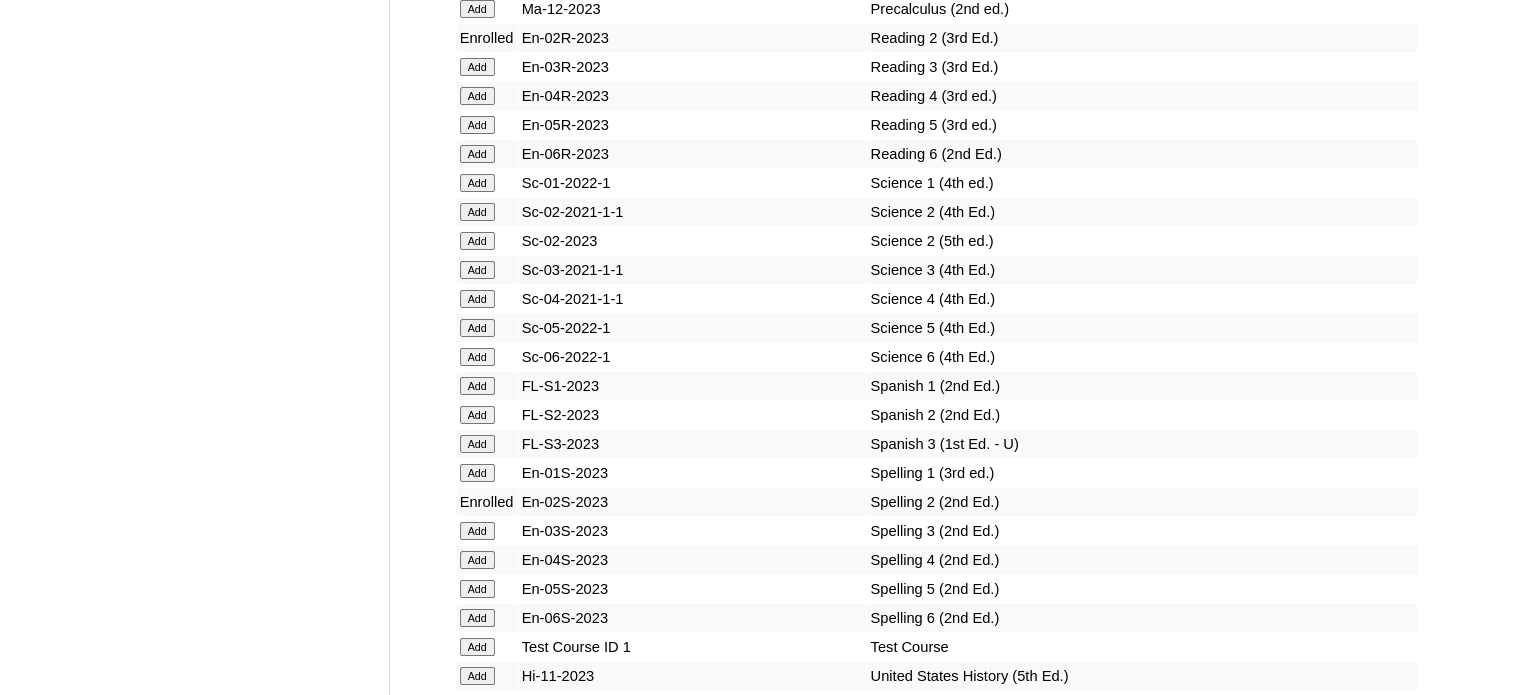 click on "Add" at bounding box center (477, -14584) 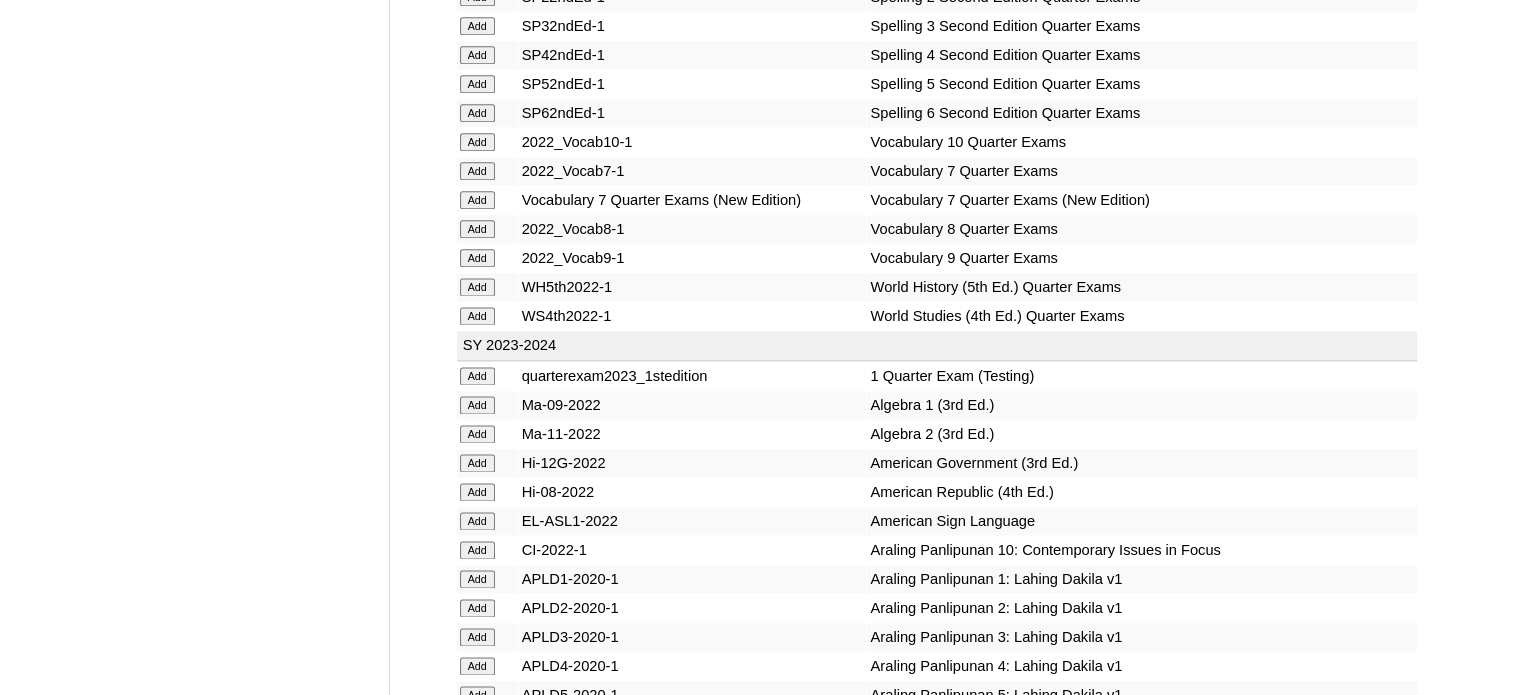 scroll, scrollTop: 13981, scrollLeft: 0, axis: vertical 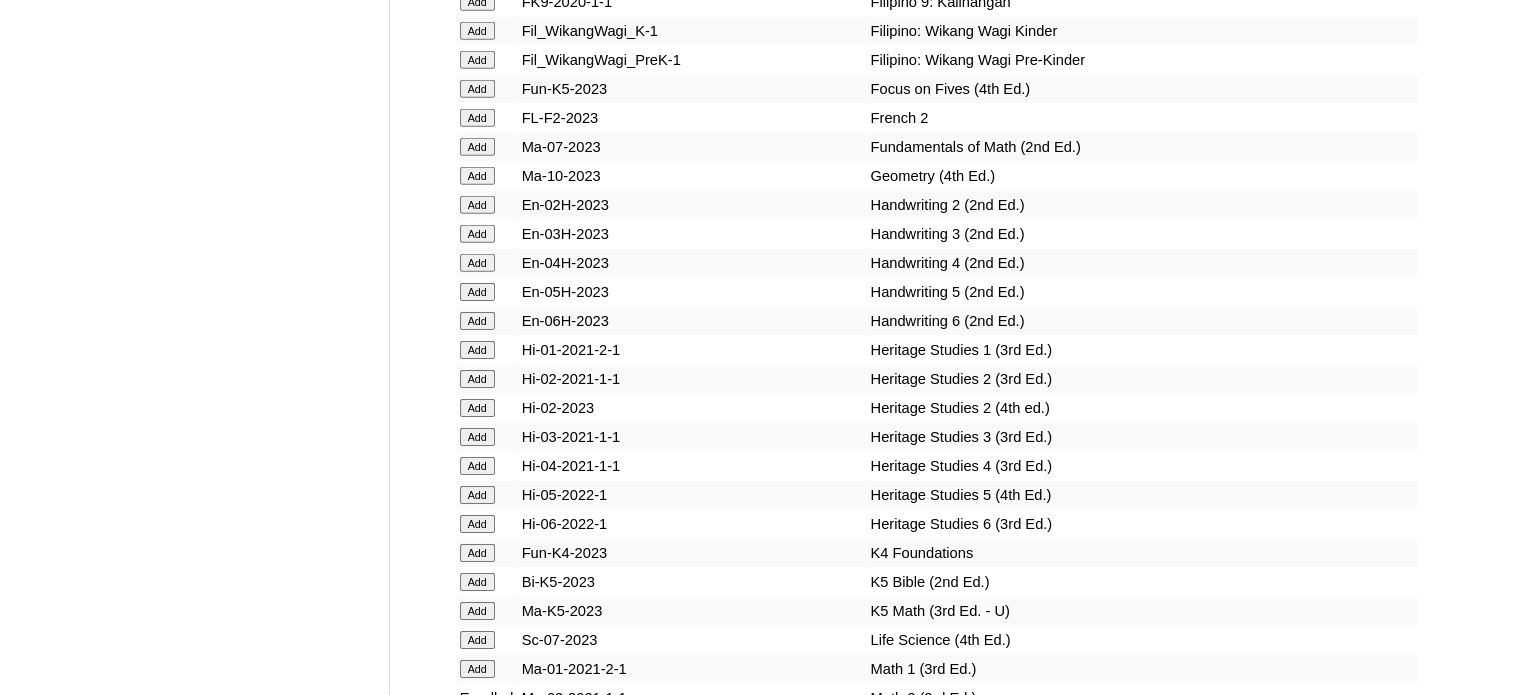 click on "Add" at bounding box center (477, -13605) 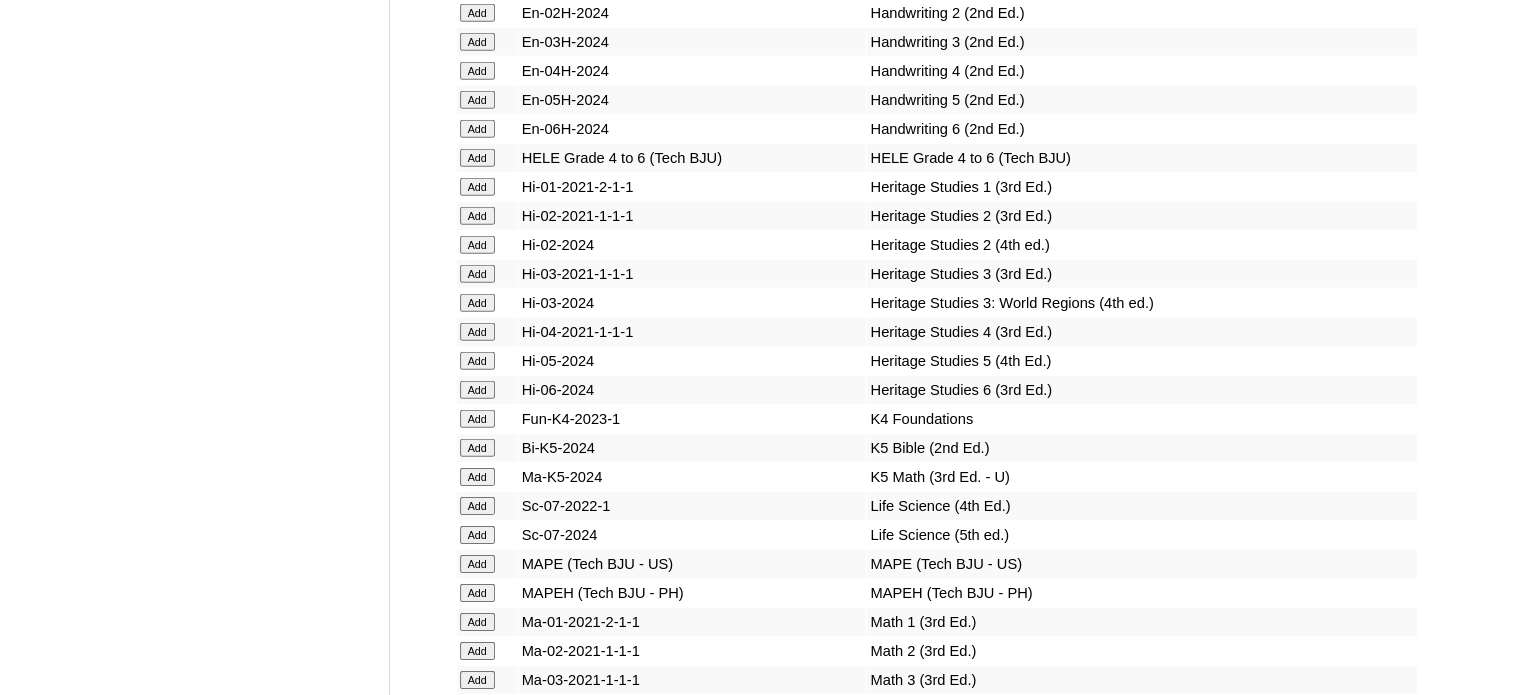 scroll, scrollTop: 9977, scrollLeft: 0, axis: vertical 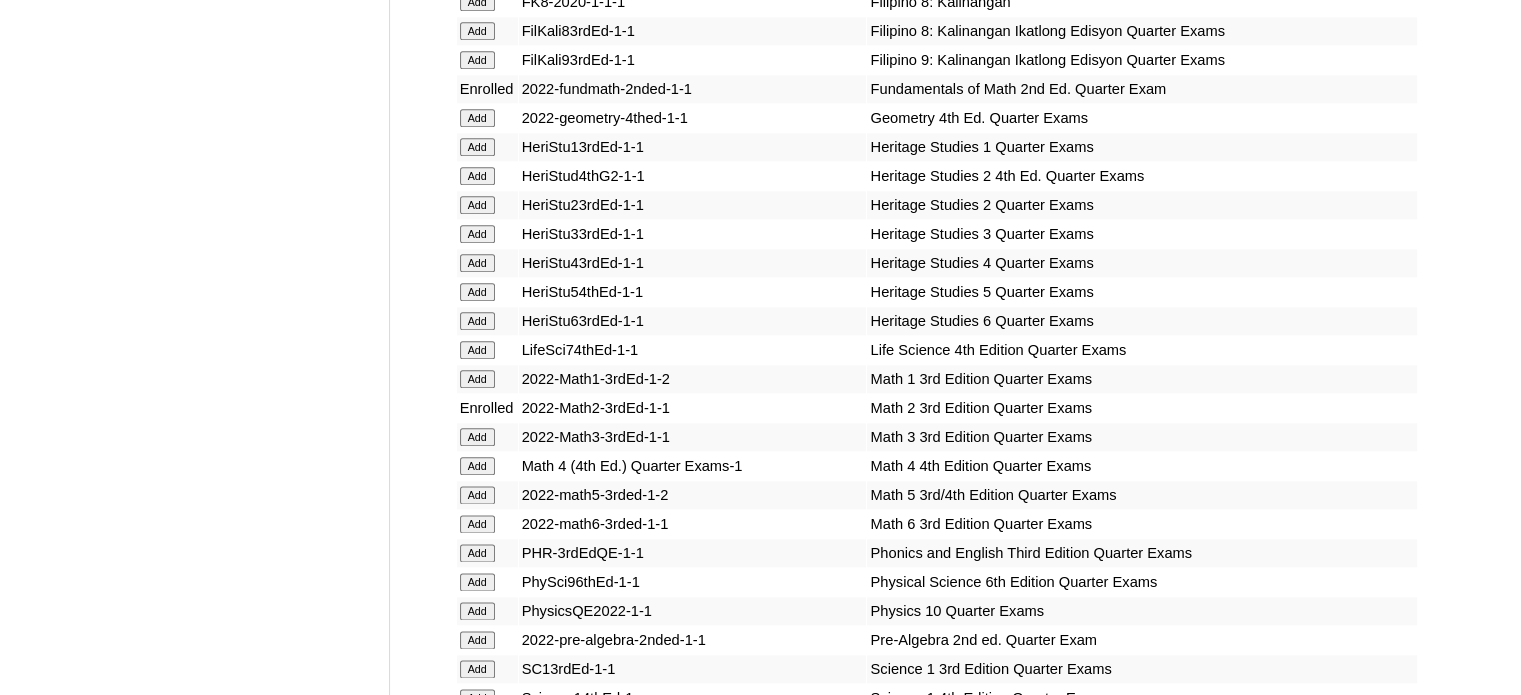 click on "Add" at bounding box center (477, -9601) 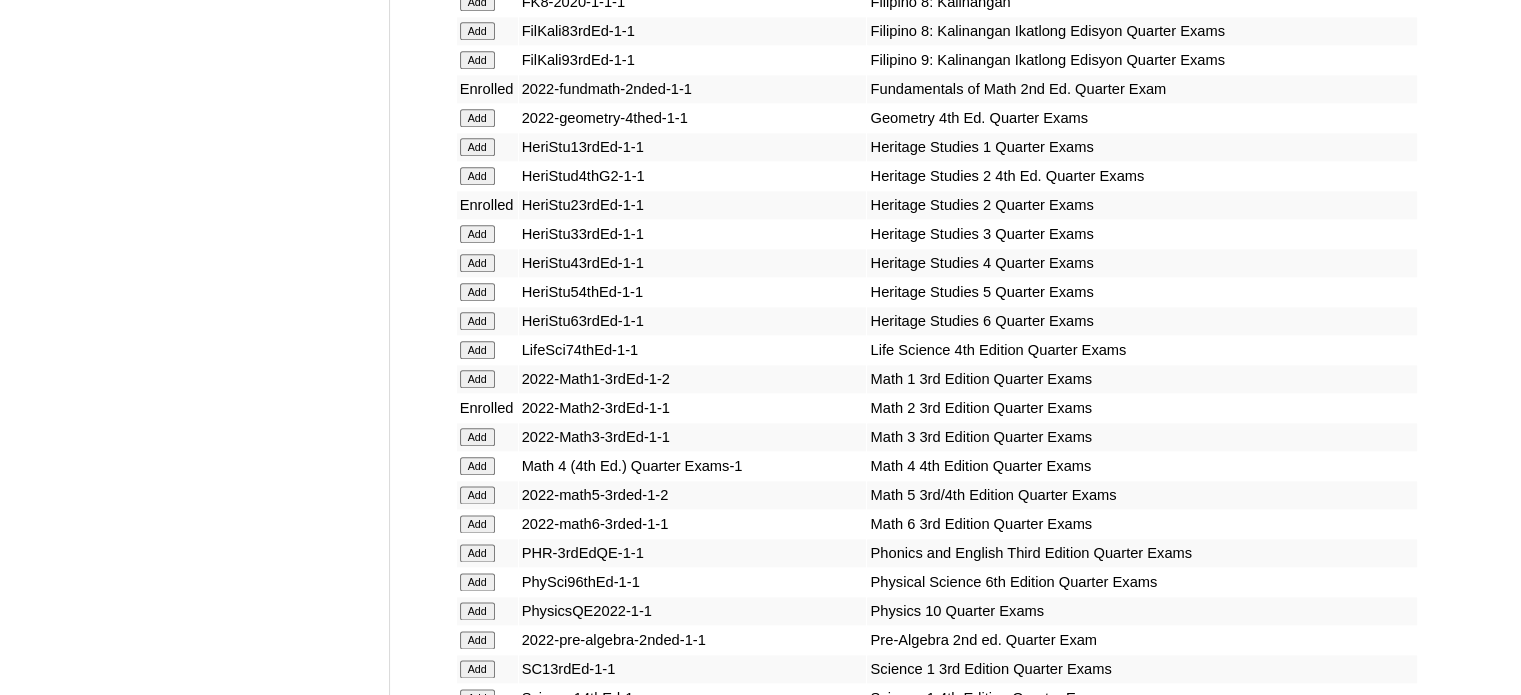 scroll, scrollTop: 14154, scrollLeft: 0, axis: vertical 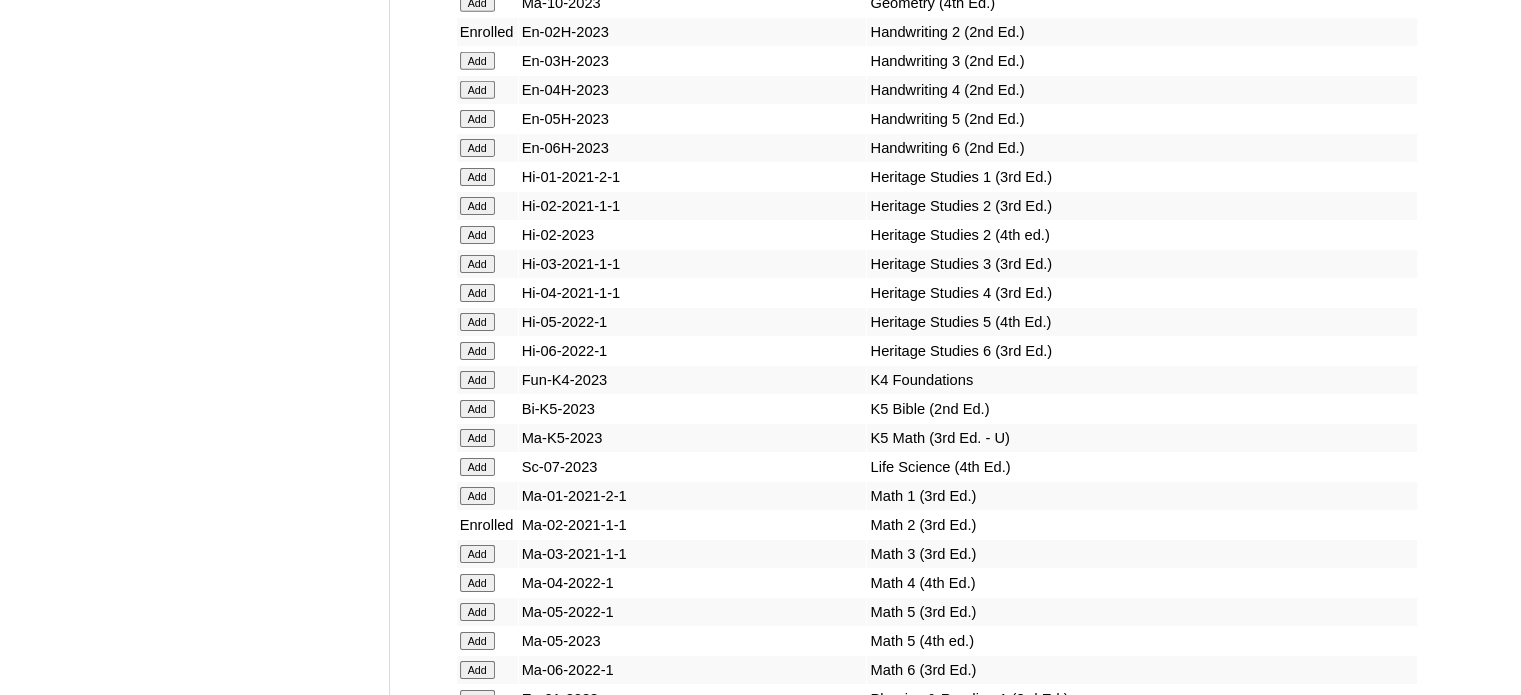 click on "Add" at bounding box center [477, -13778] 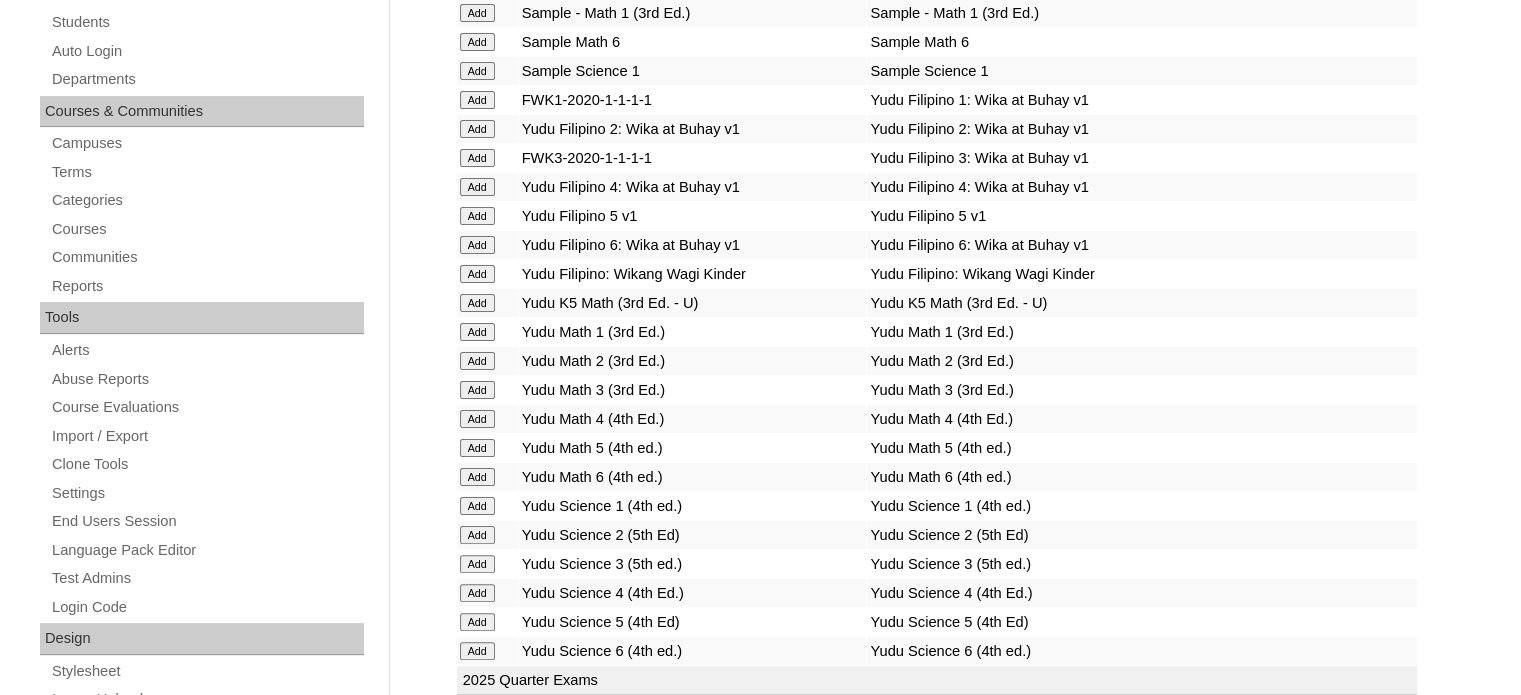 scroll, scrollTop: 0, scrollLeft: 0, axis: both 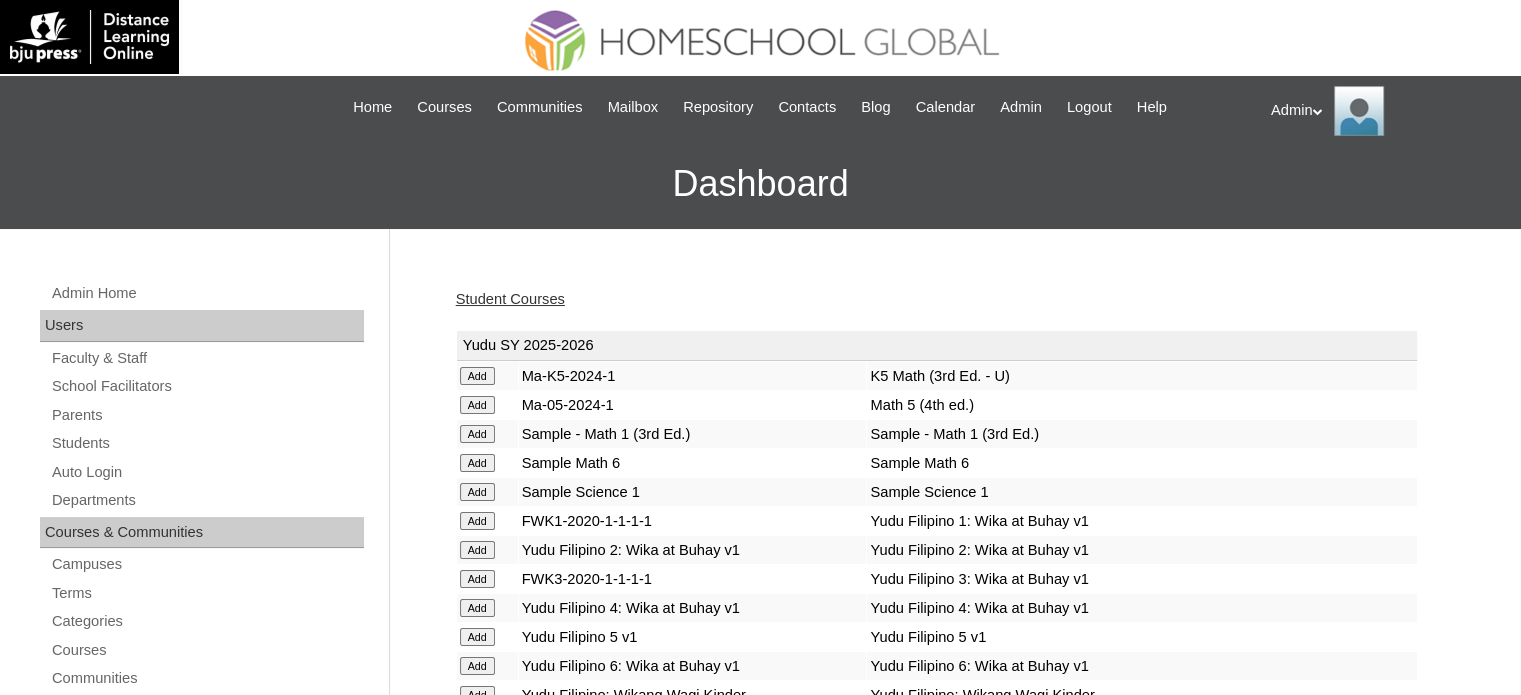 click on "Student Courses" at bounding box center (510, 299) 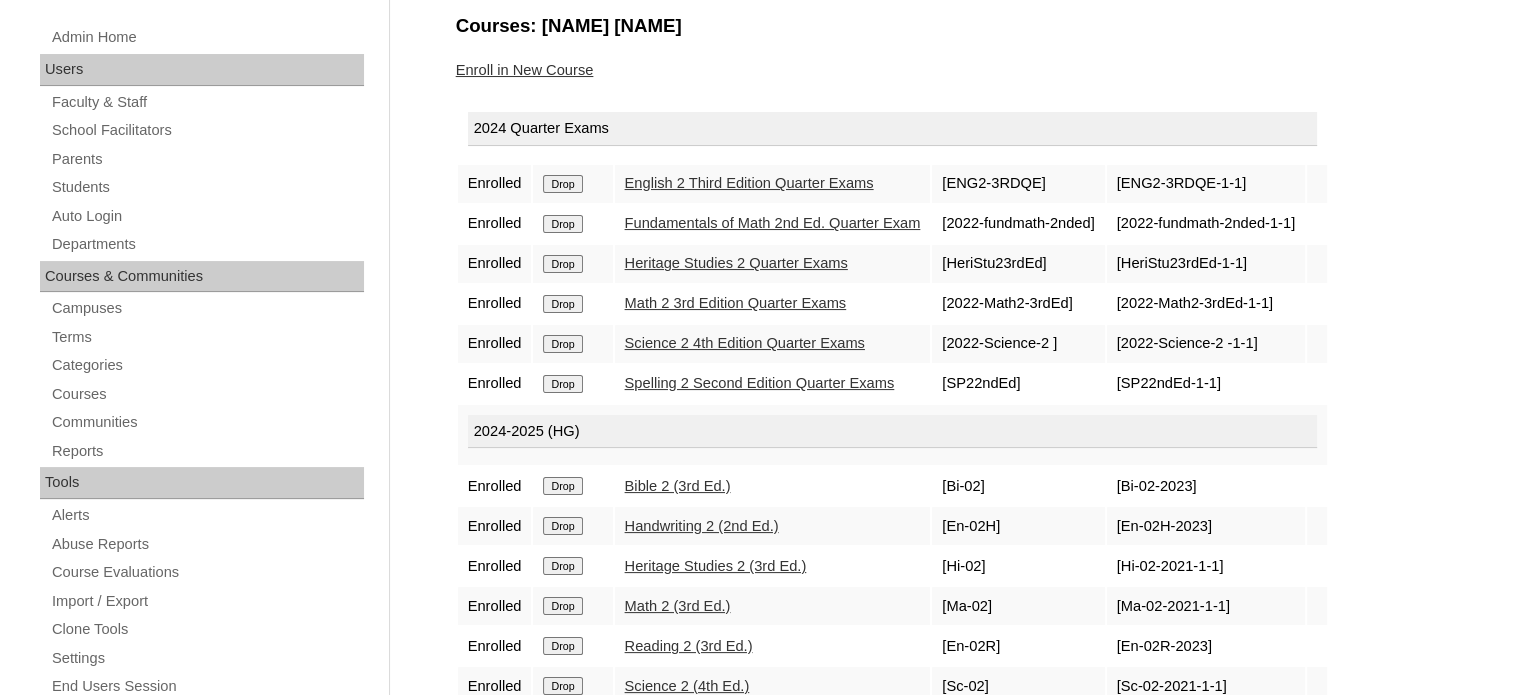 scroll, scrollTop: 255, scrollLeft: 0, axis: vertical 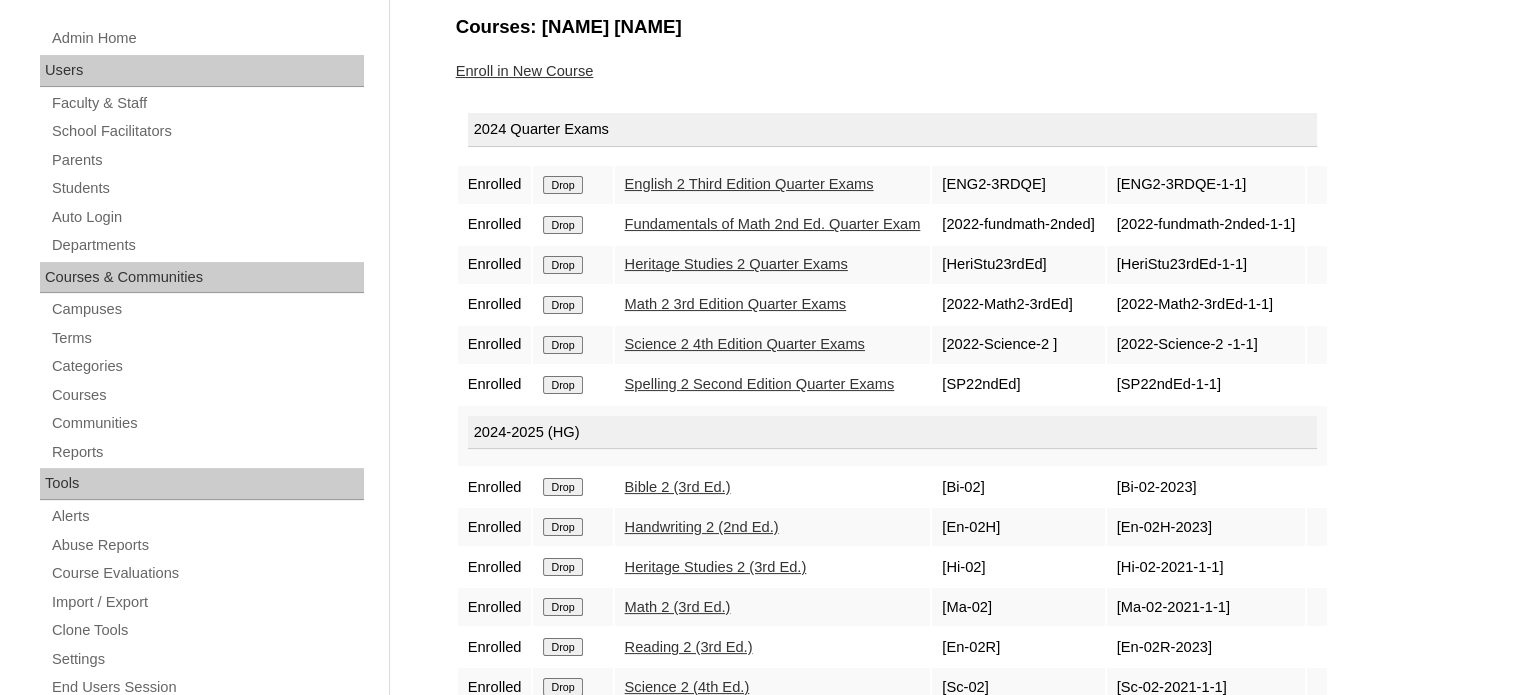click on "Drop" at bounding box center [562, 185] 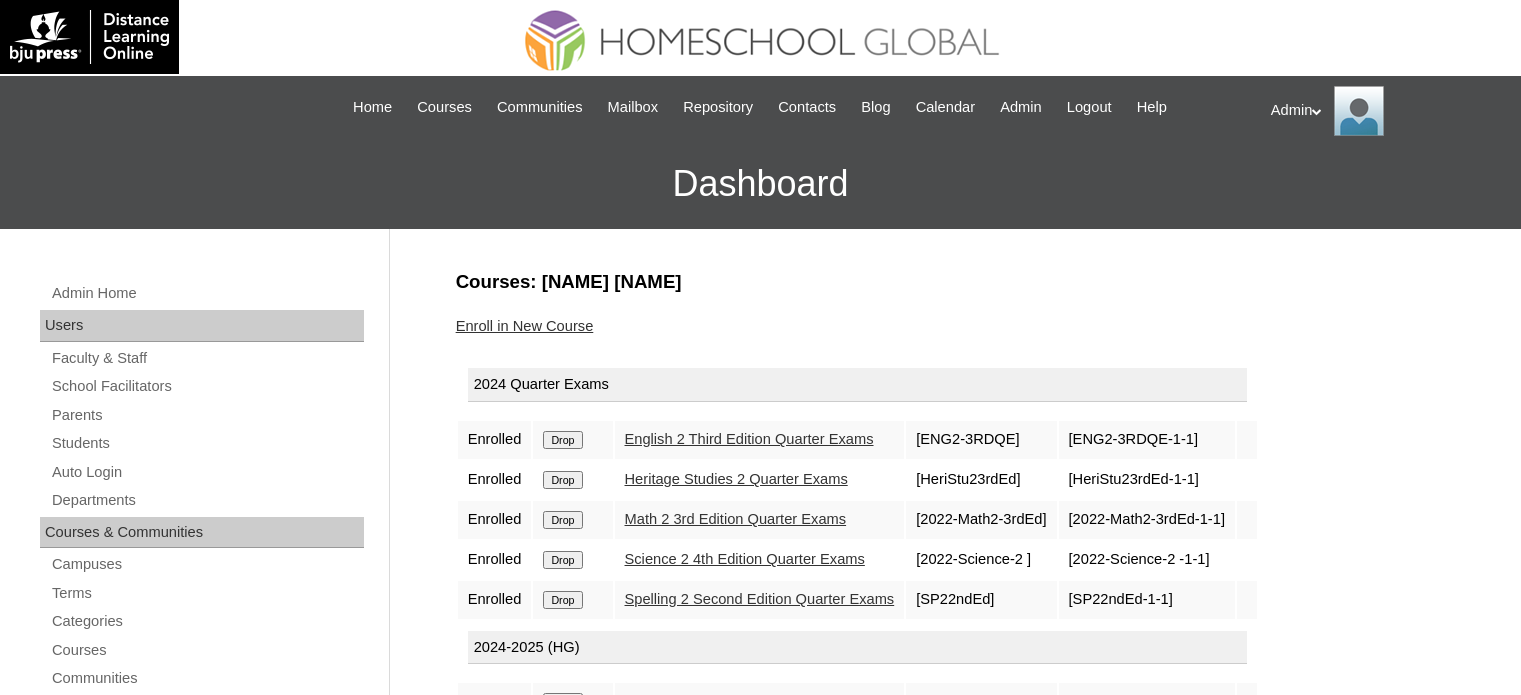 scroll, scrollTop: 0, scrollLeft: 0, axis: both 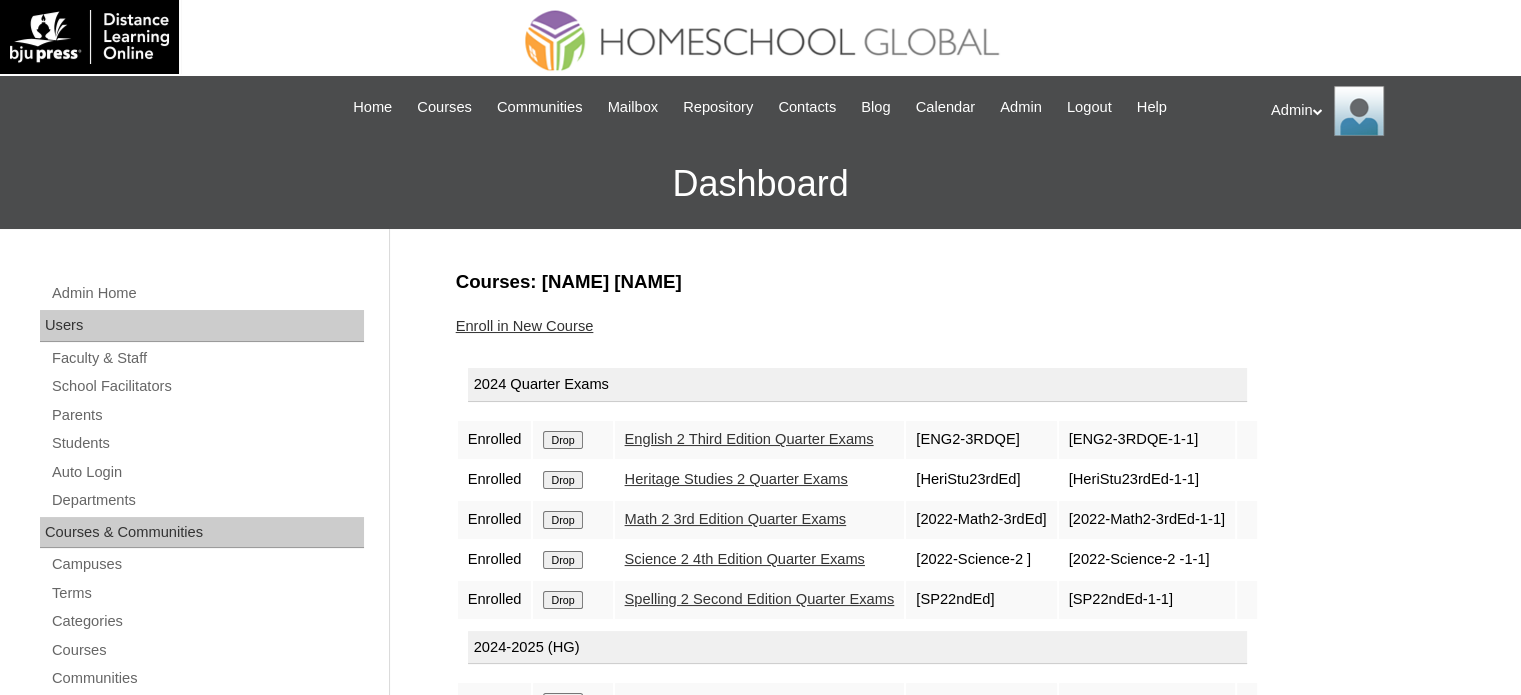 click on "Enroll in New Course" at bounding box center (525, 326) 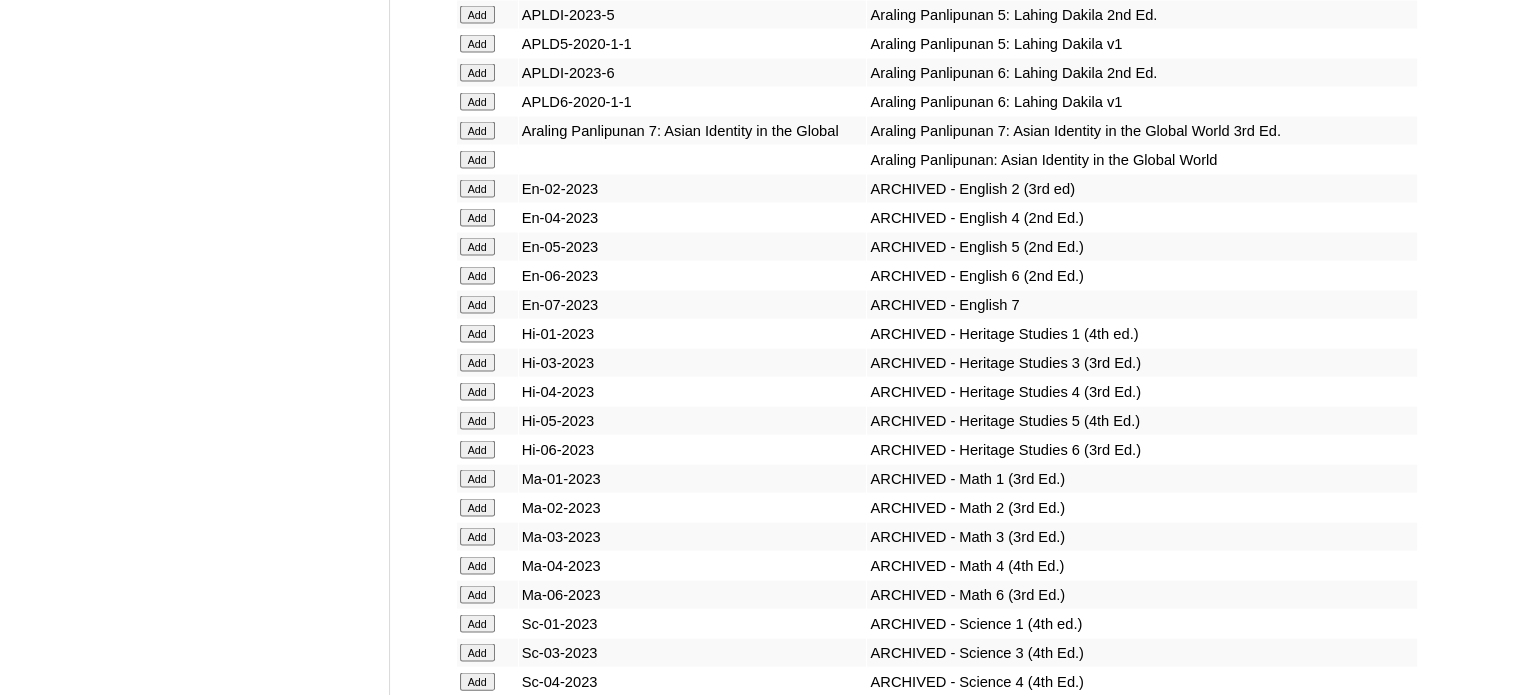 scroll, scrollTop: 13175, scrollLeft: 0, axis: vertical 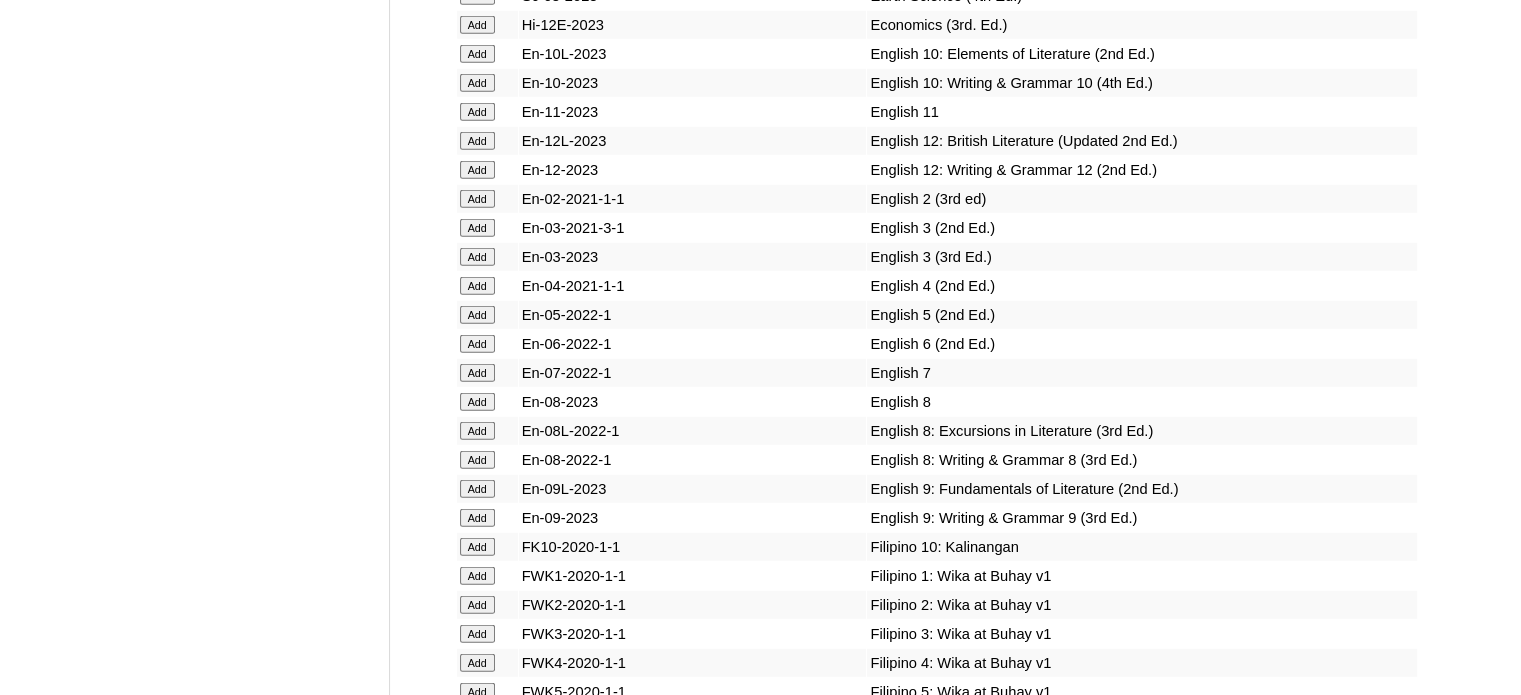 click on "Add" at bounding box center [477, -12799] 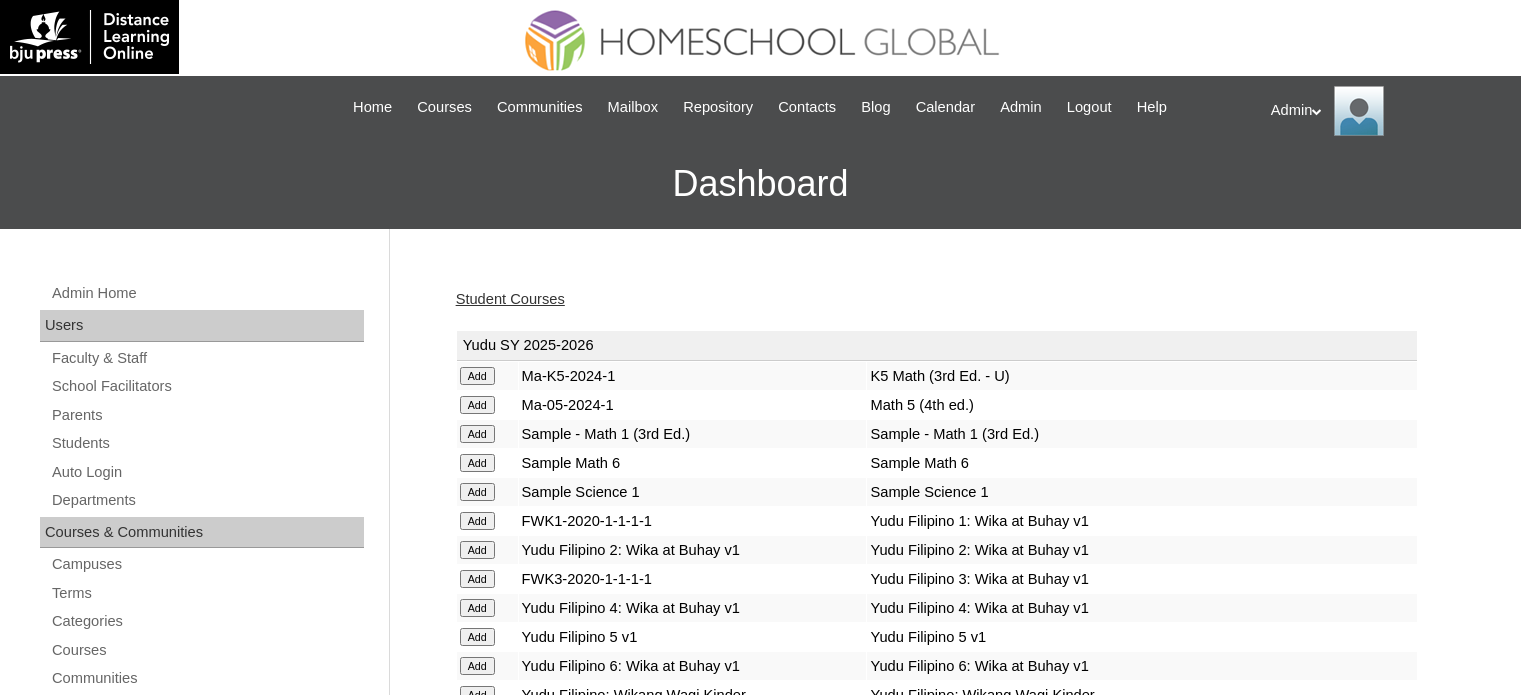 scroll, scrollTop: 0, scrollLeft: 0, axis: both 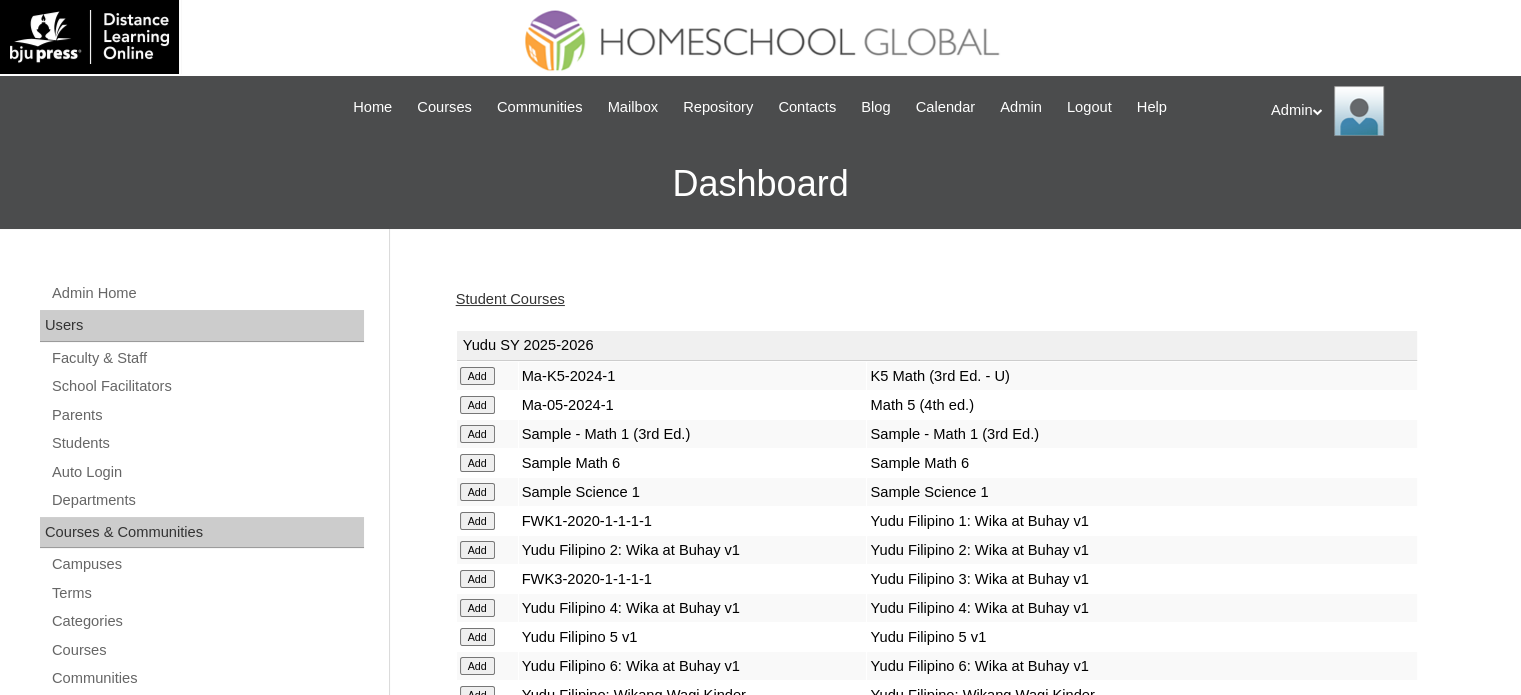 click on "Student Courses" at bounding box center [510, 299] 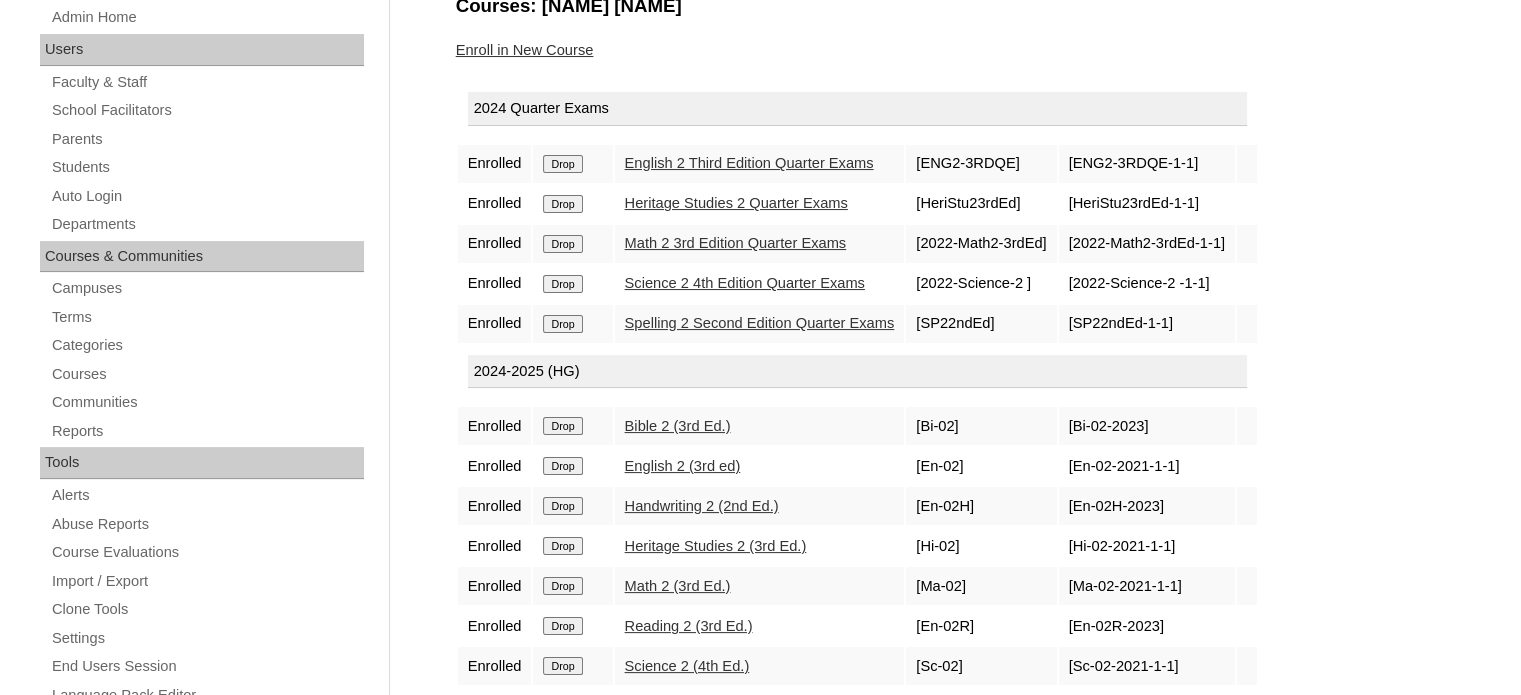 scroll, scrollTop: 272, scrollLeft: 0, axis: vertical 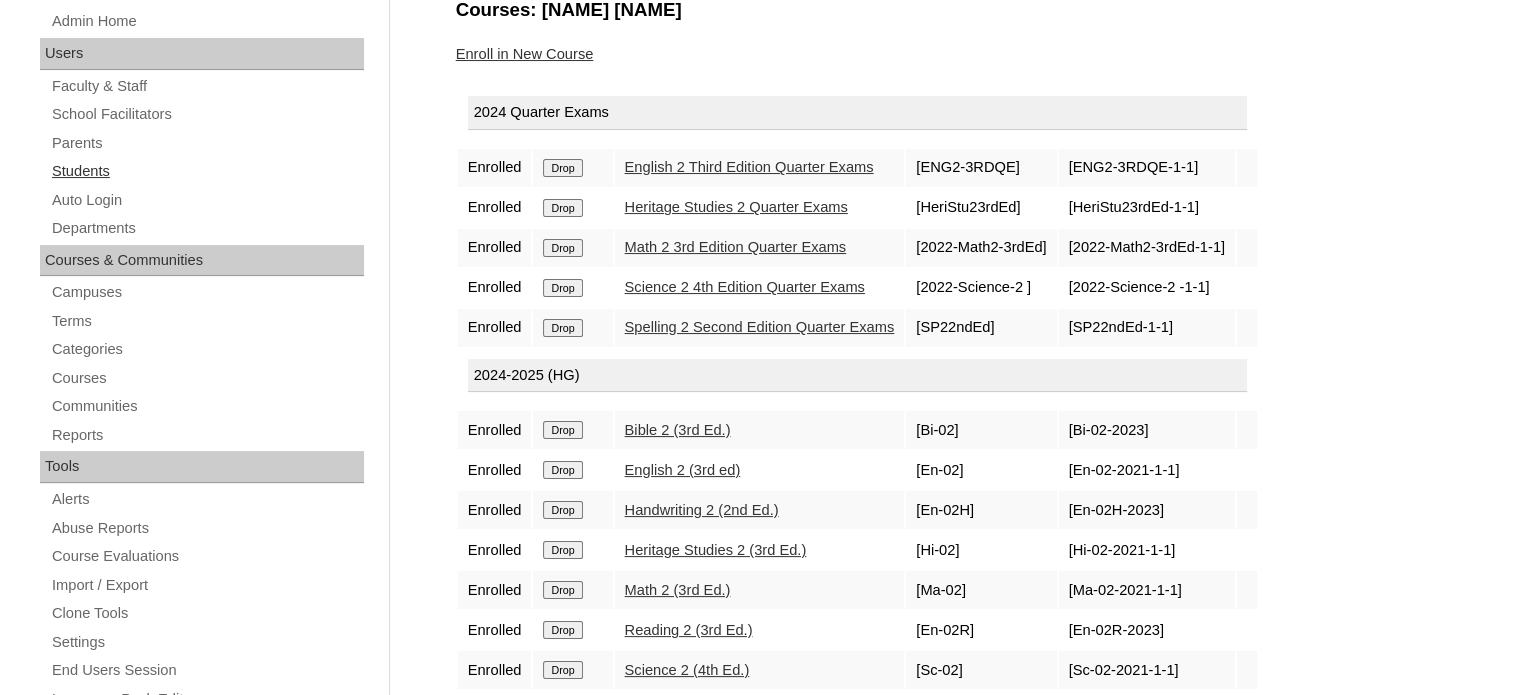 click on "Students" at bounding box center [207, 171] 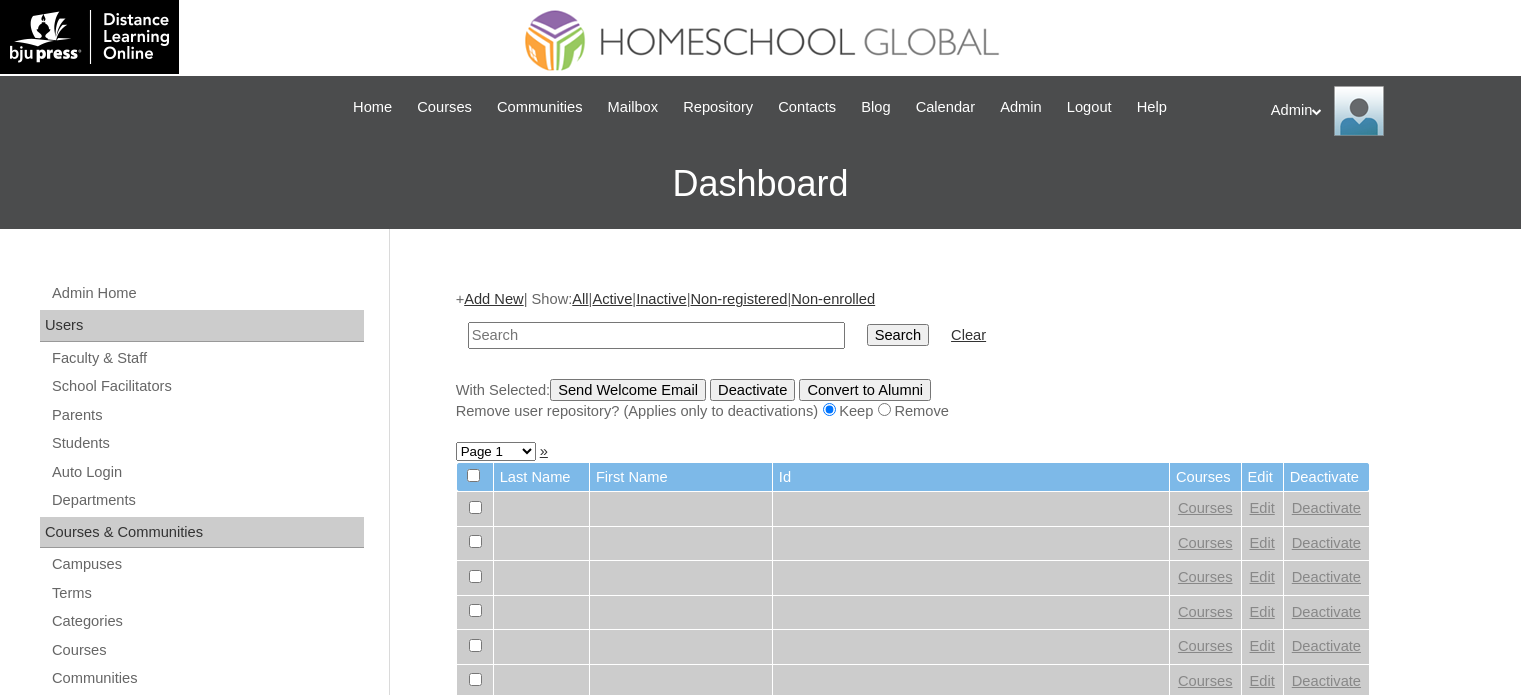 scroll, scrollTop: 0, scrollLeft: 0, axis: both 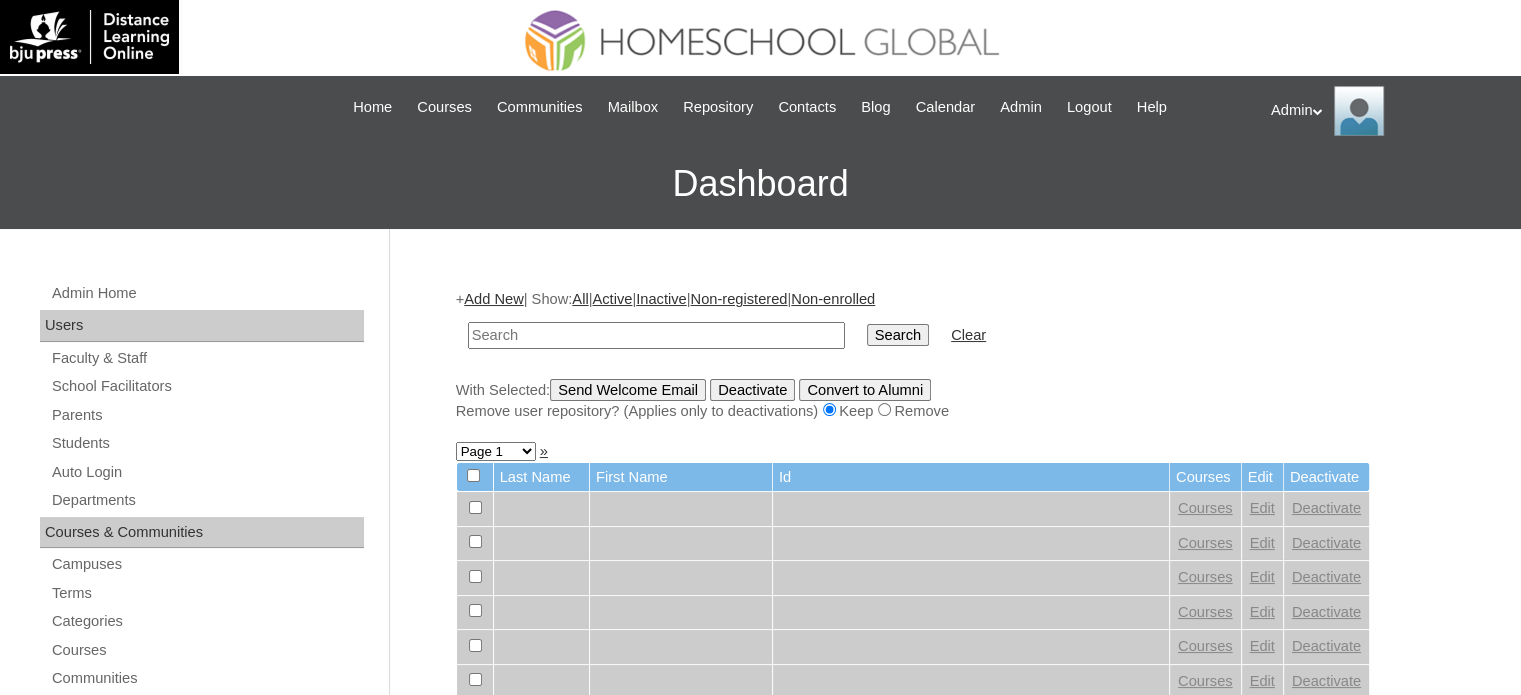 click at bounding box center [656, 335] 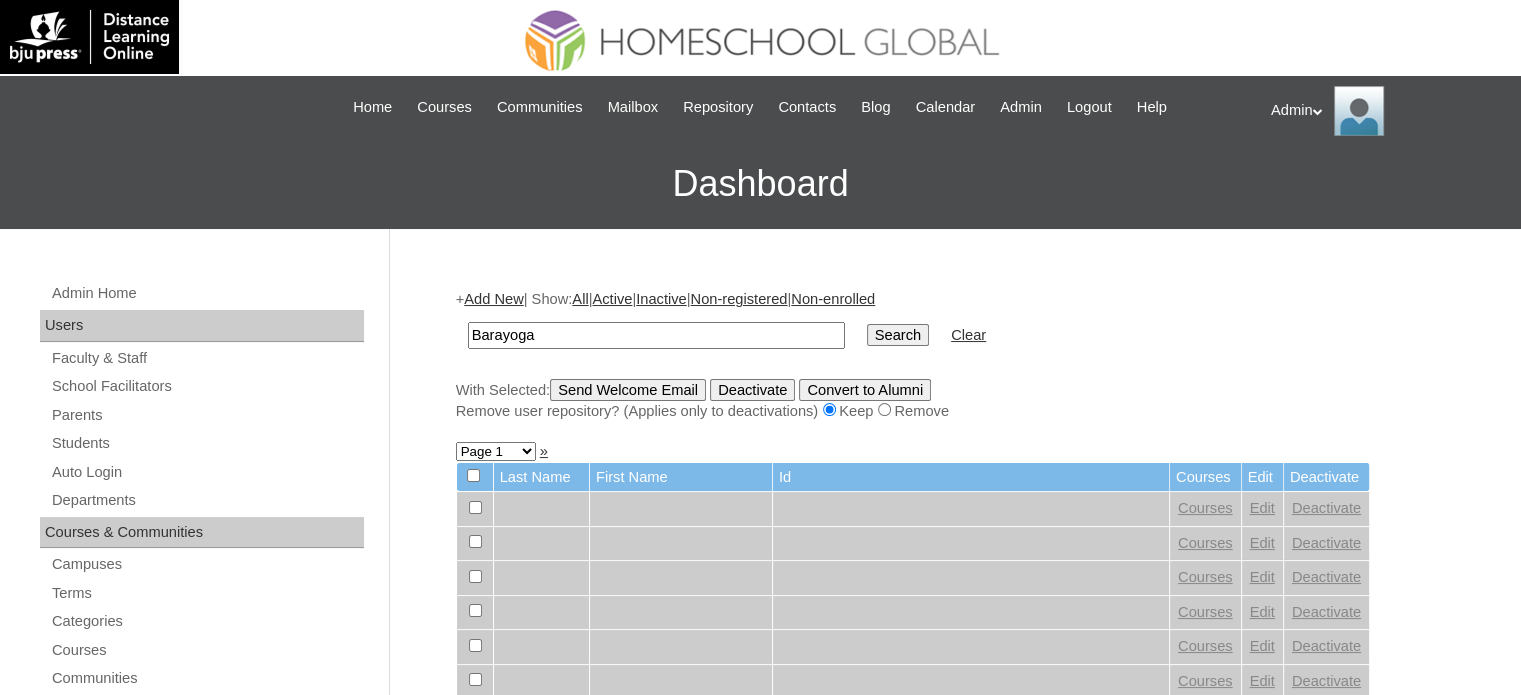 type on "Barayoga" 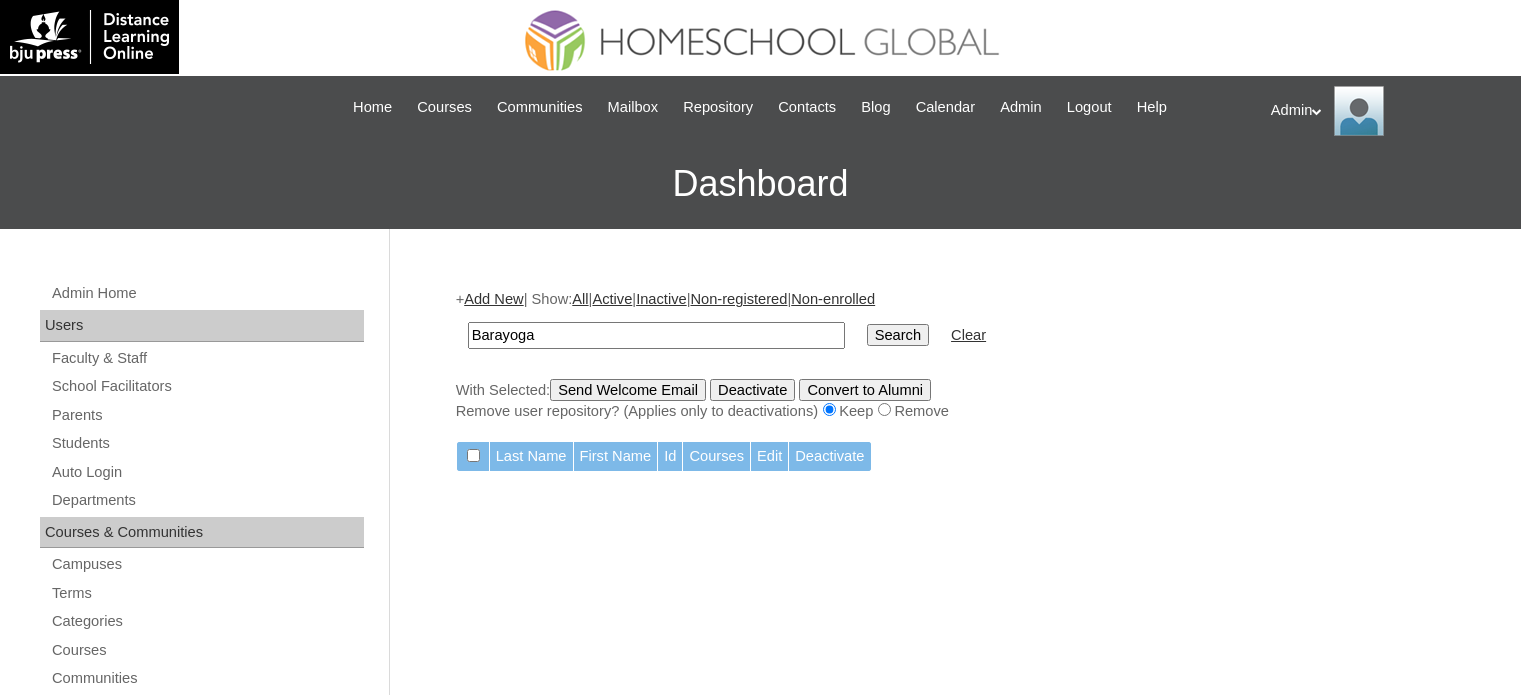 scroll, scrollTop: 0, scrollLeft: 0, axis: both 